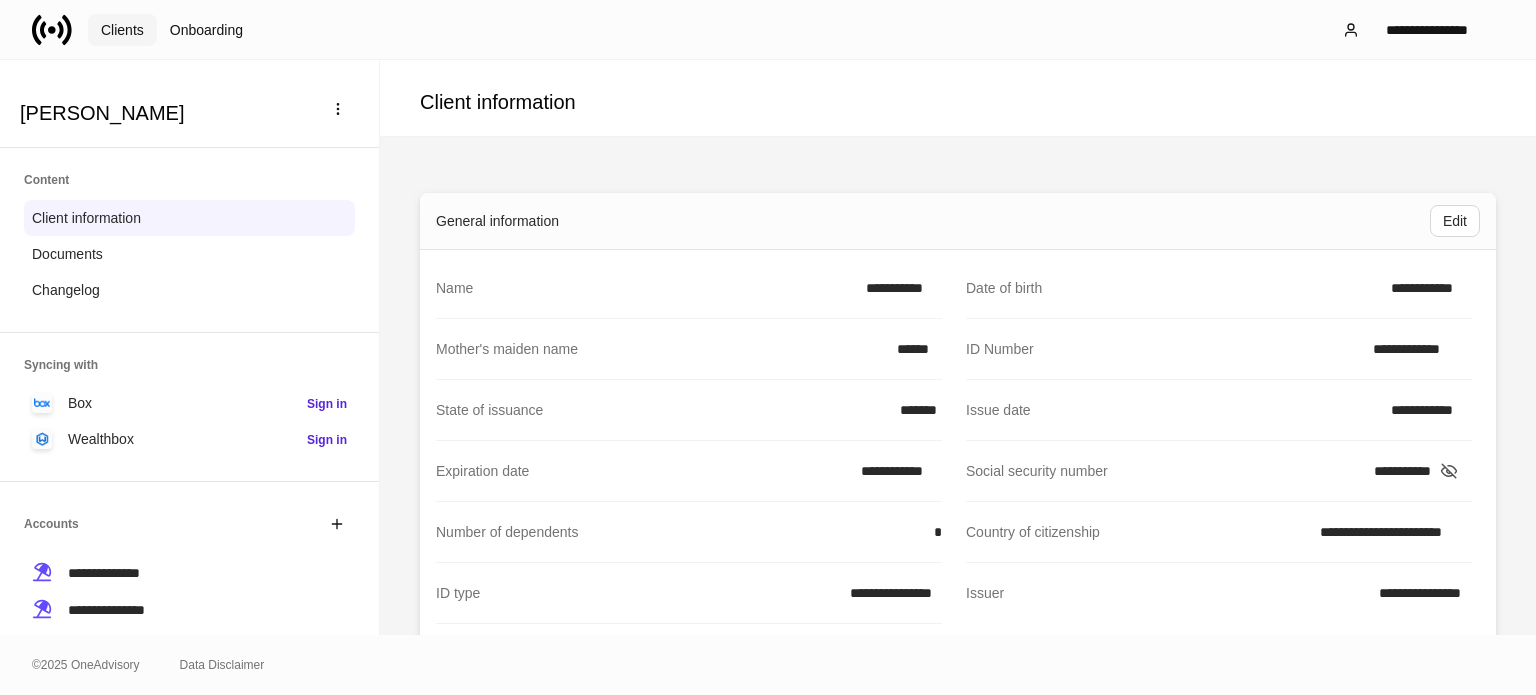 scroll, scrollTop: 0, scrollLeft: 0, axis: both 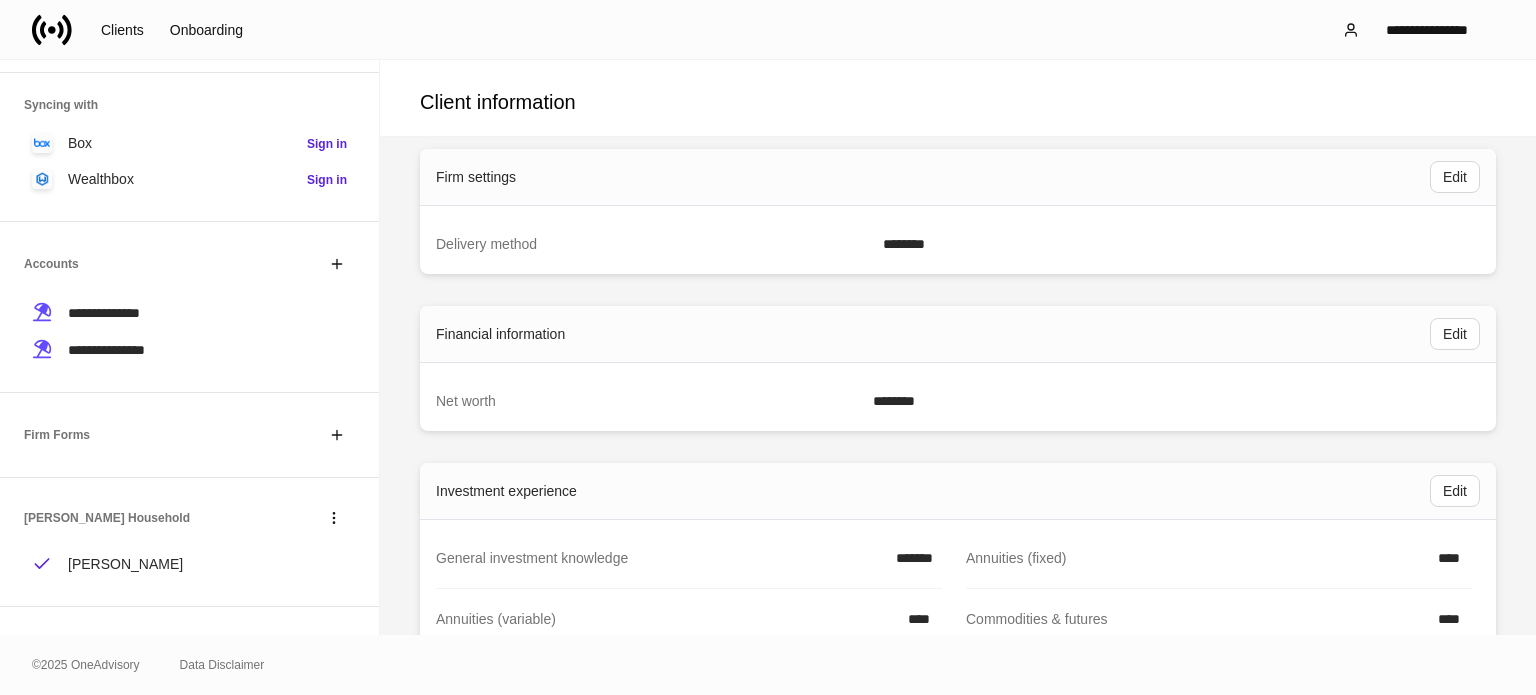 click 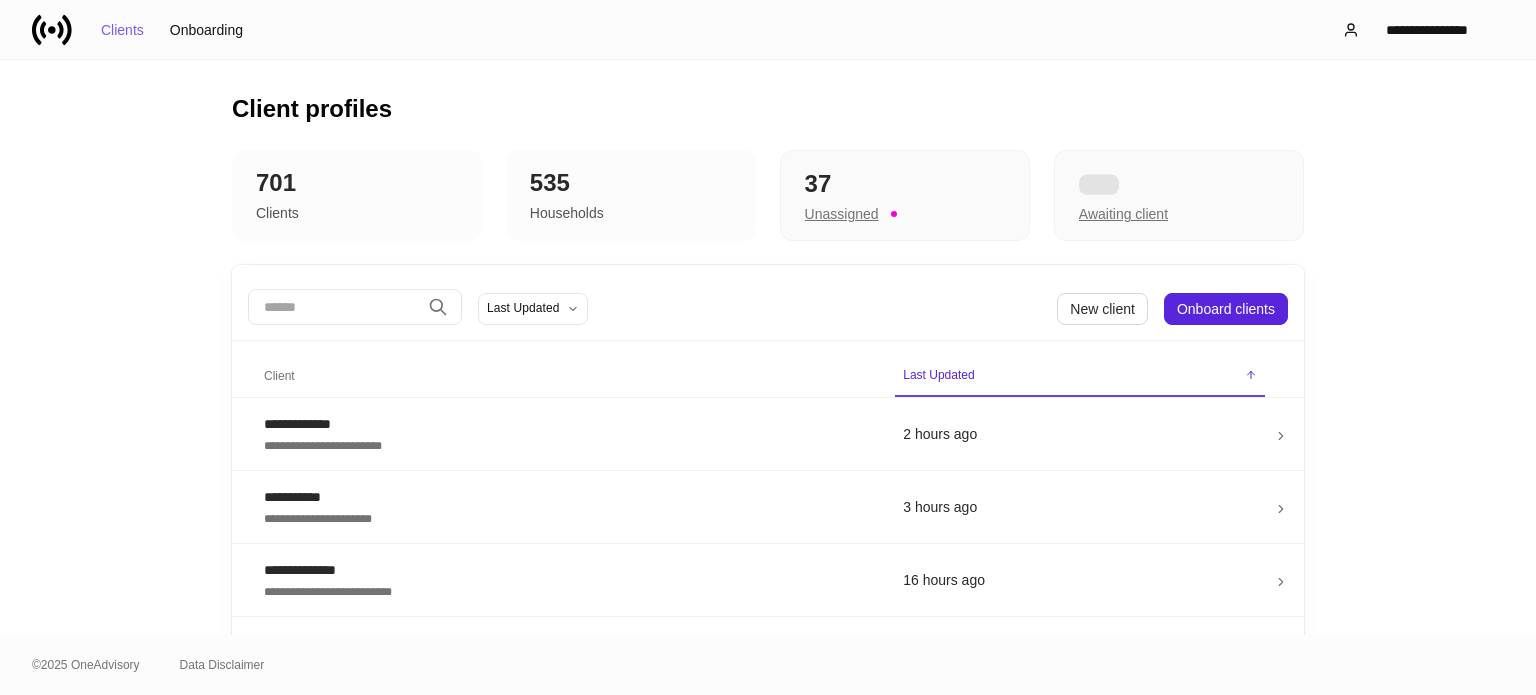 click on "​ Last Updated New client Onboard clients" at bounding box center (768, 309) 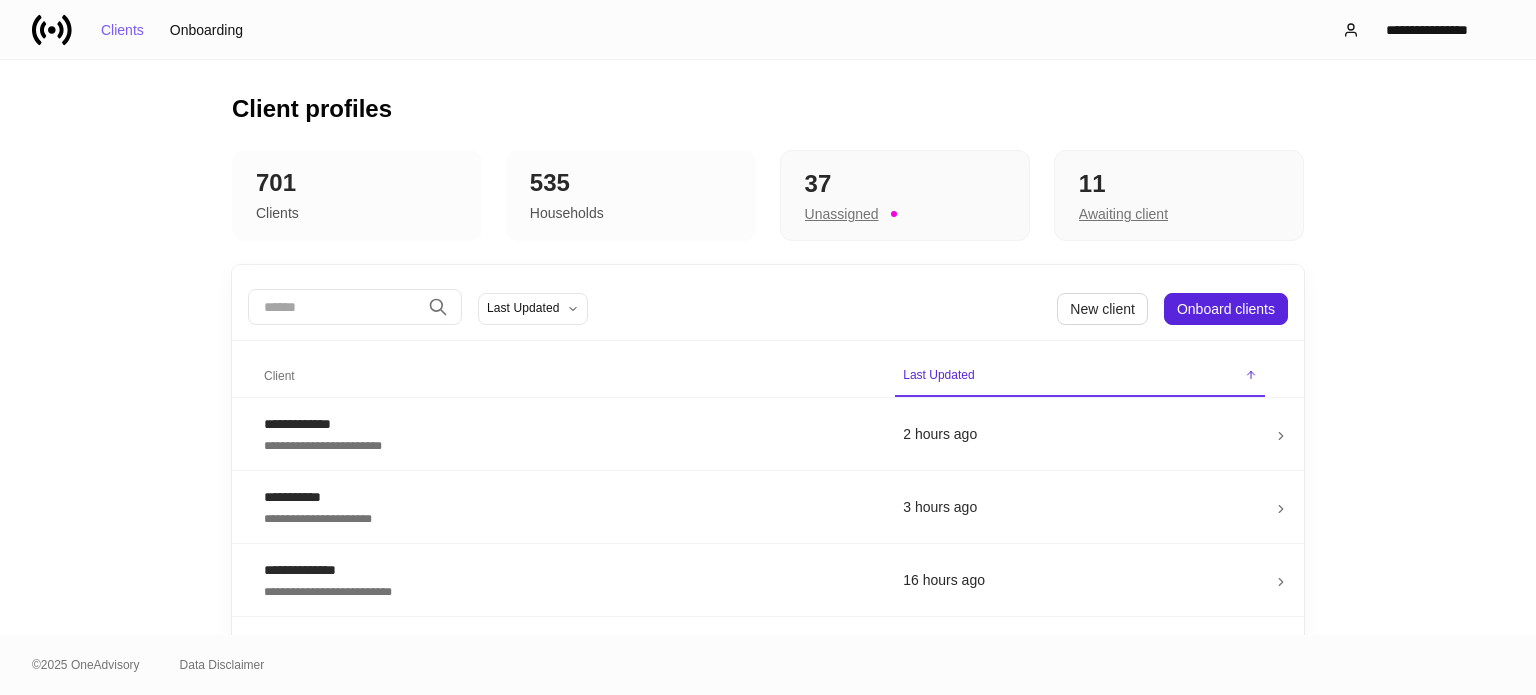 click at bounding box center [334, 307] 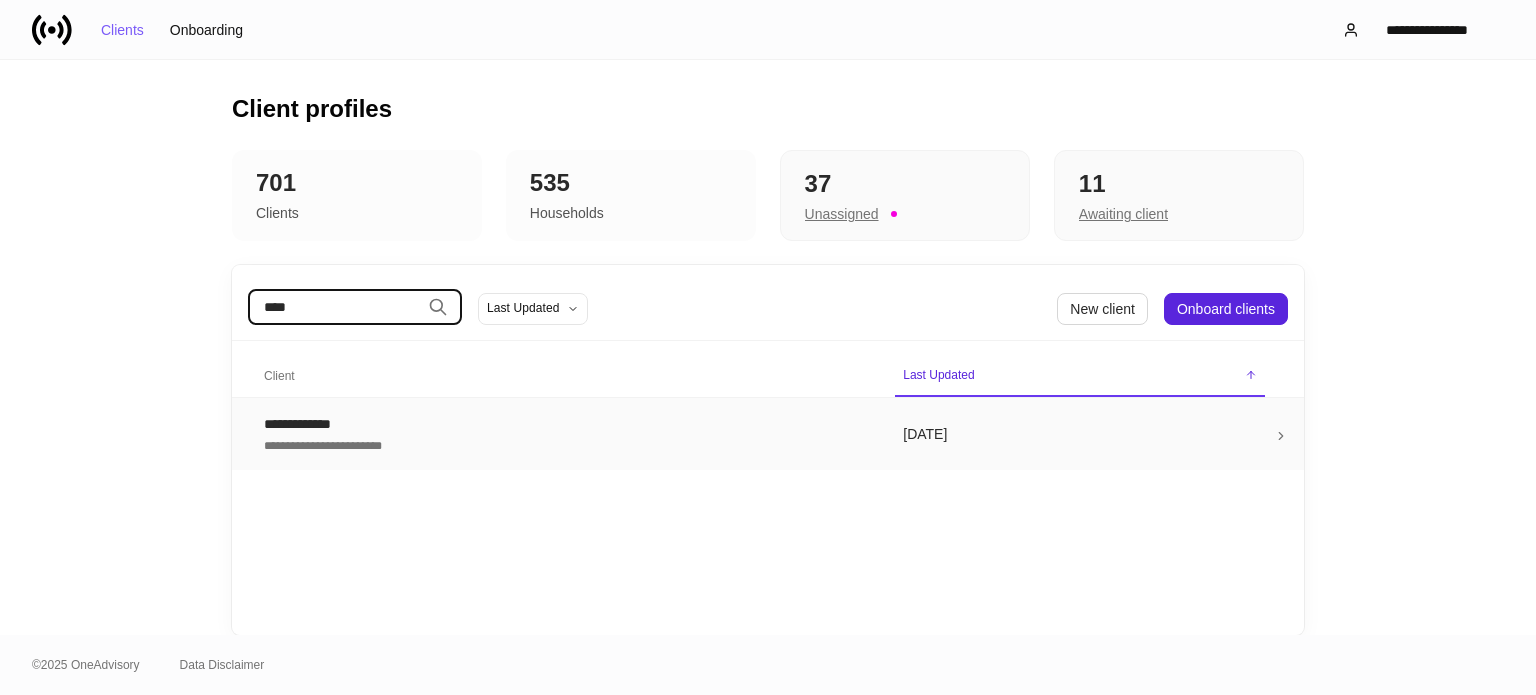 type on "****" 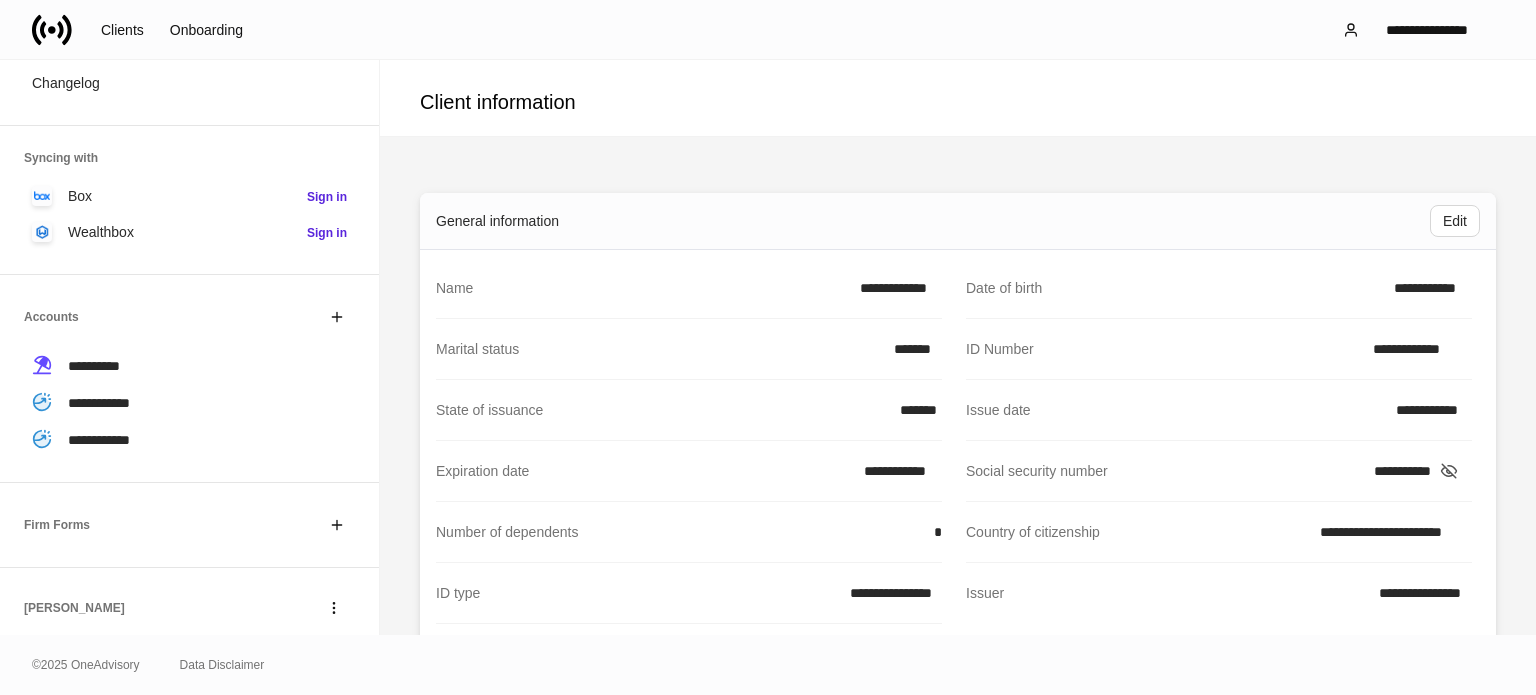 scroll, scrollTop: 296, scrollLeft: 0, axis: vertical 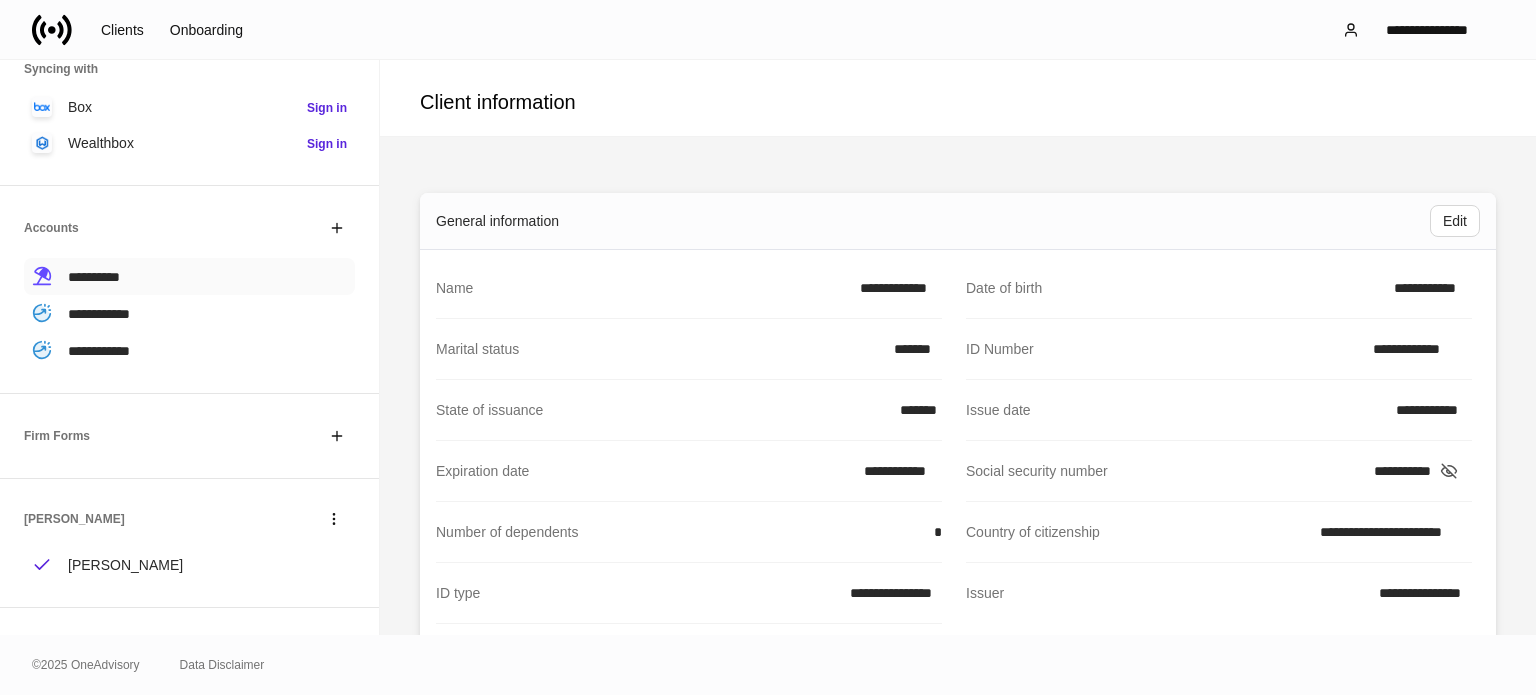 click on "**********" at bounding box center [189, 276] 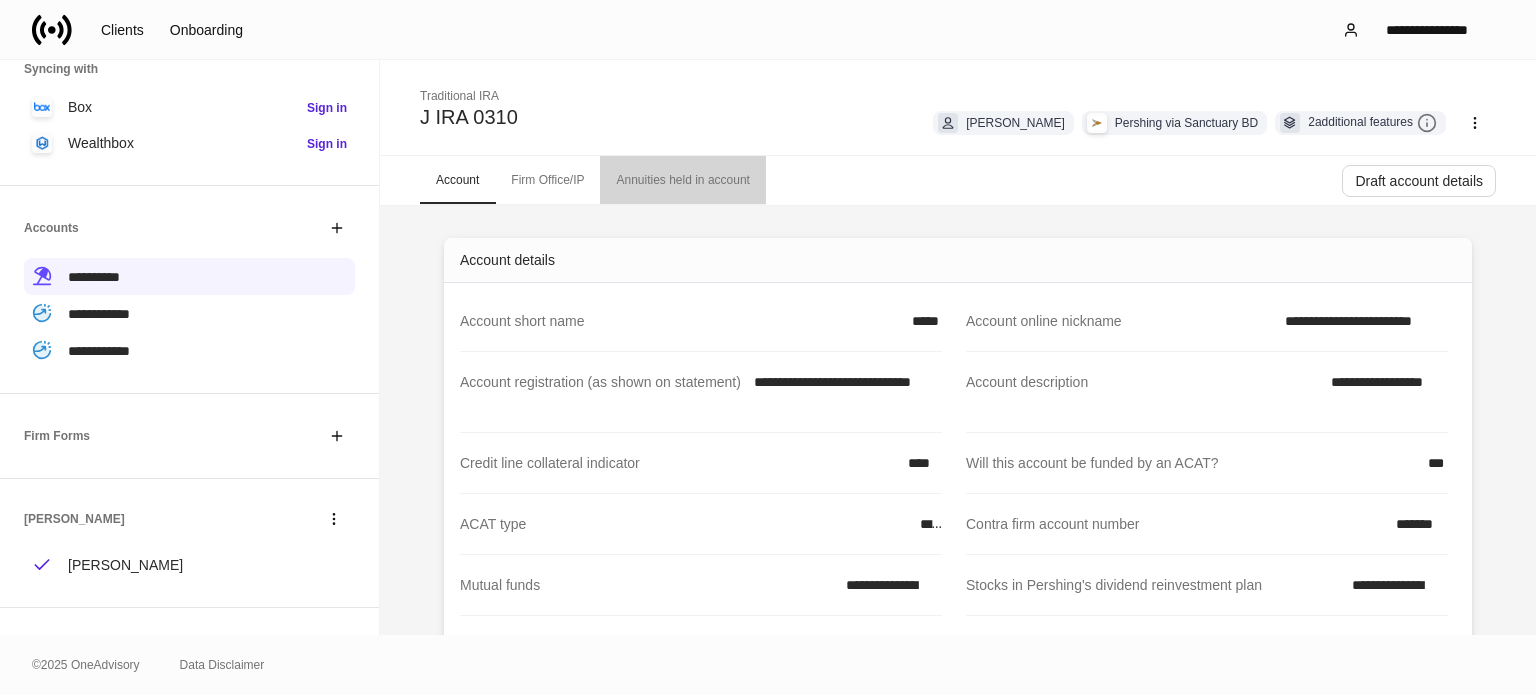 click on "Annuities held in account" at bounding box center [682, 180] 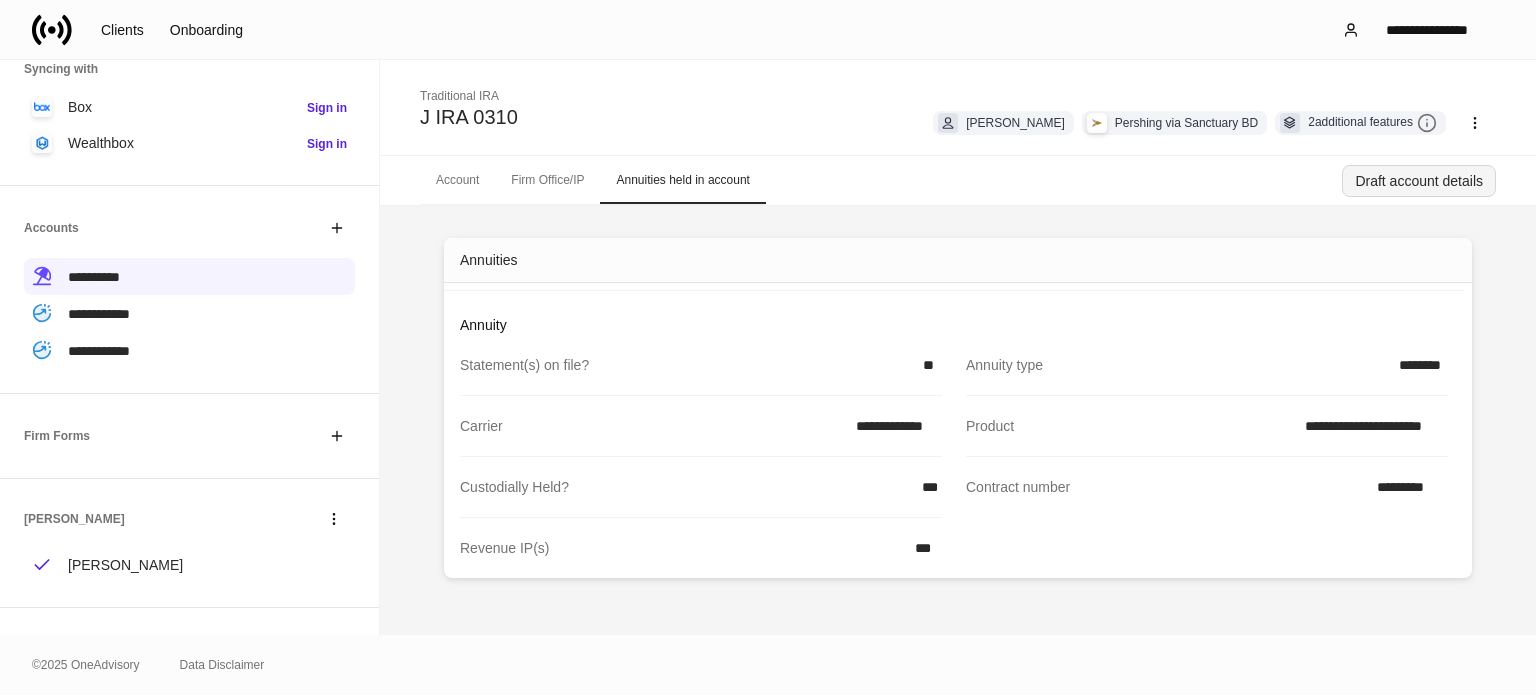 click on "Draft account details" at bounding box center [1419, 181] 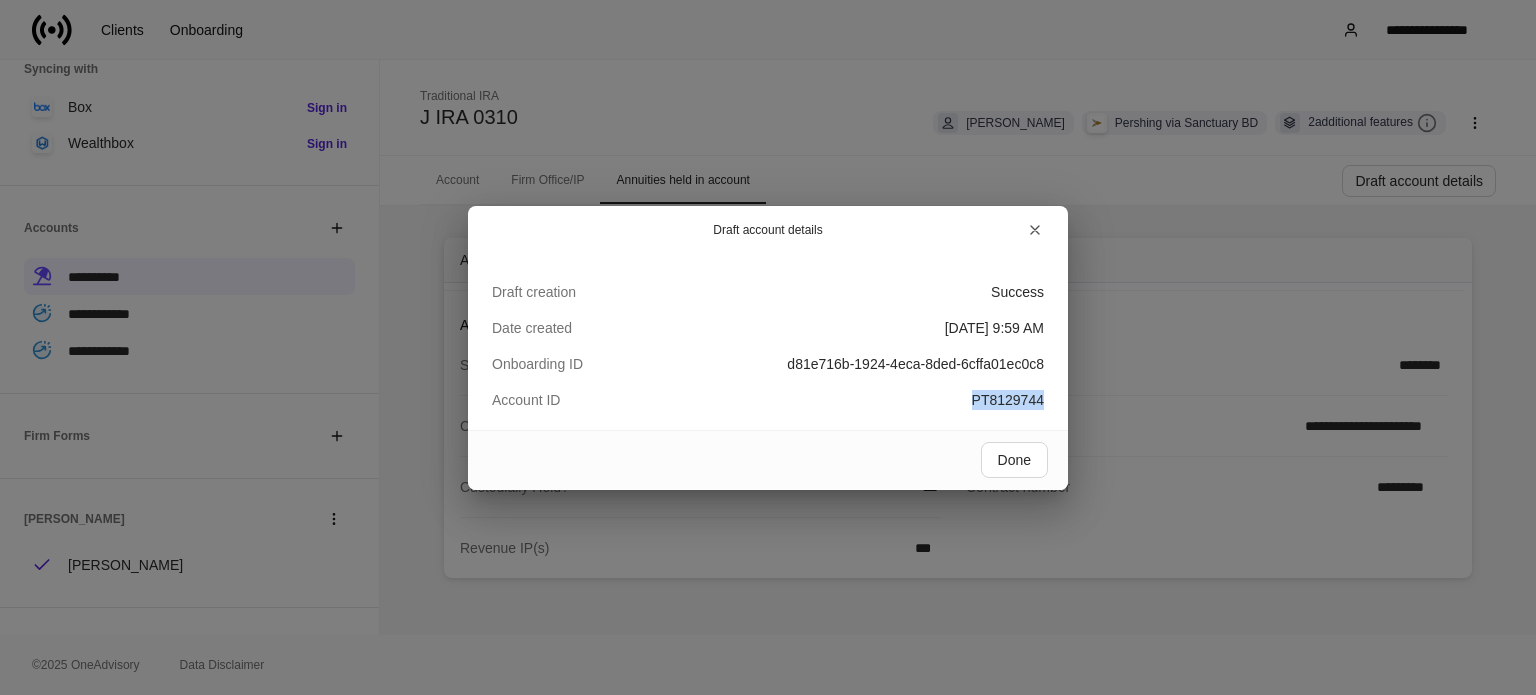 drag, startPoint x: 973, startPoint y: 402, endPoint x: 1057, endPoint y: 396, distance: 84.21401 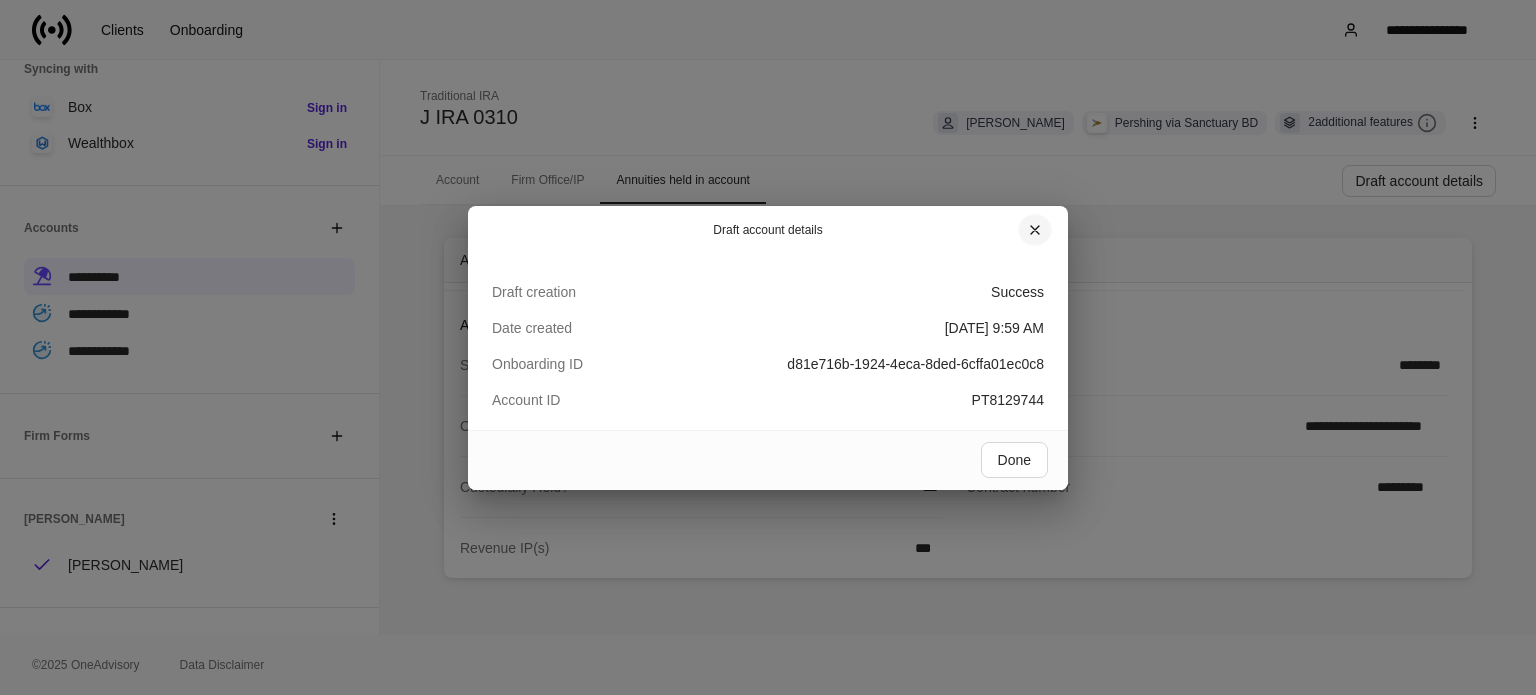 click 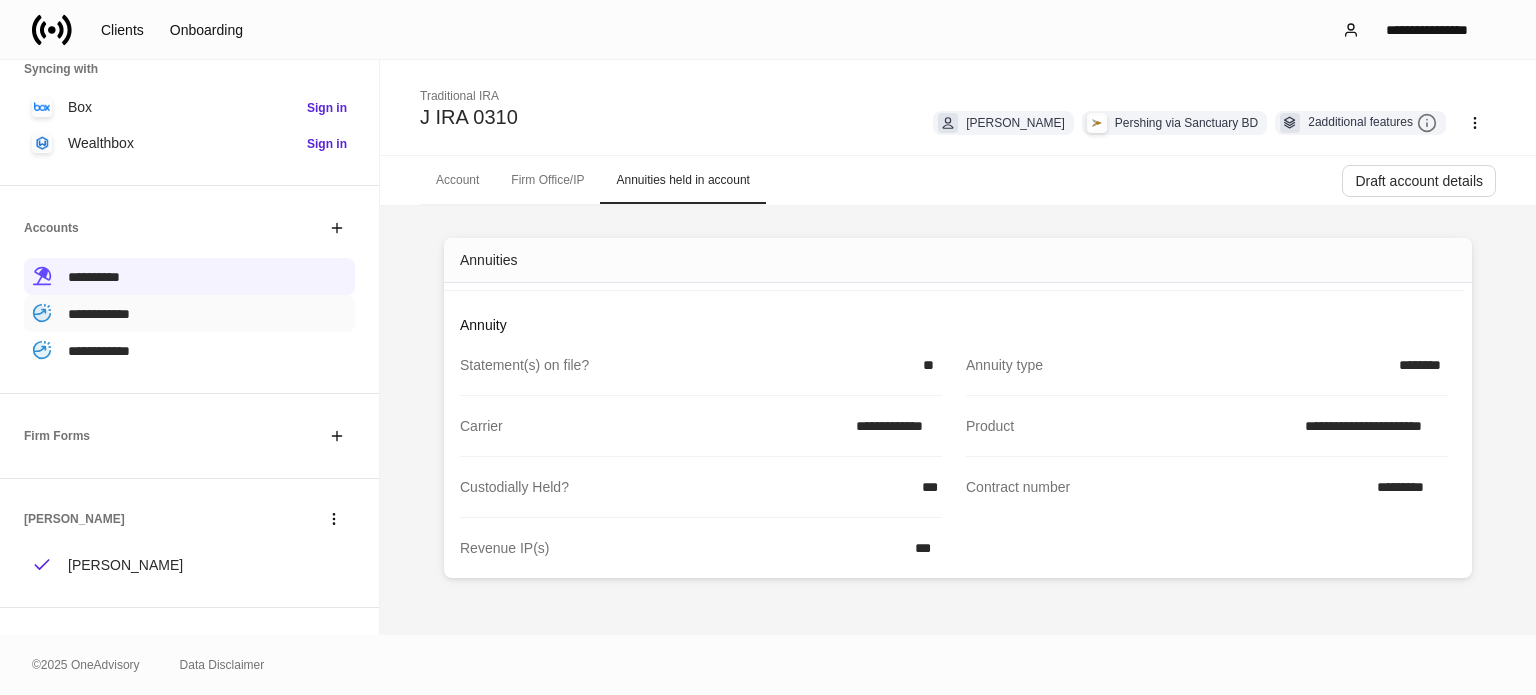 click on "**********" at bounding box center (189, 313) 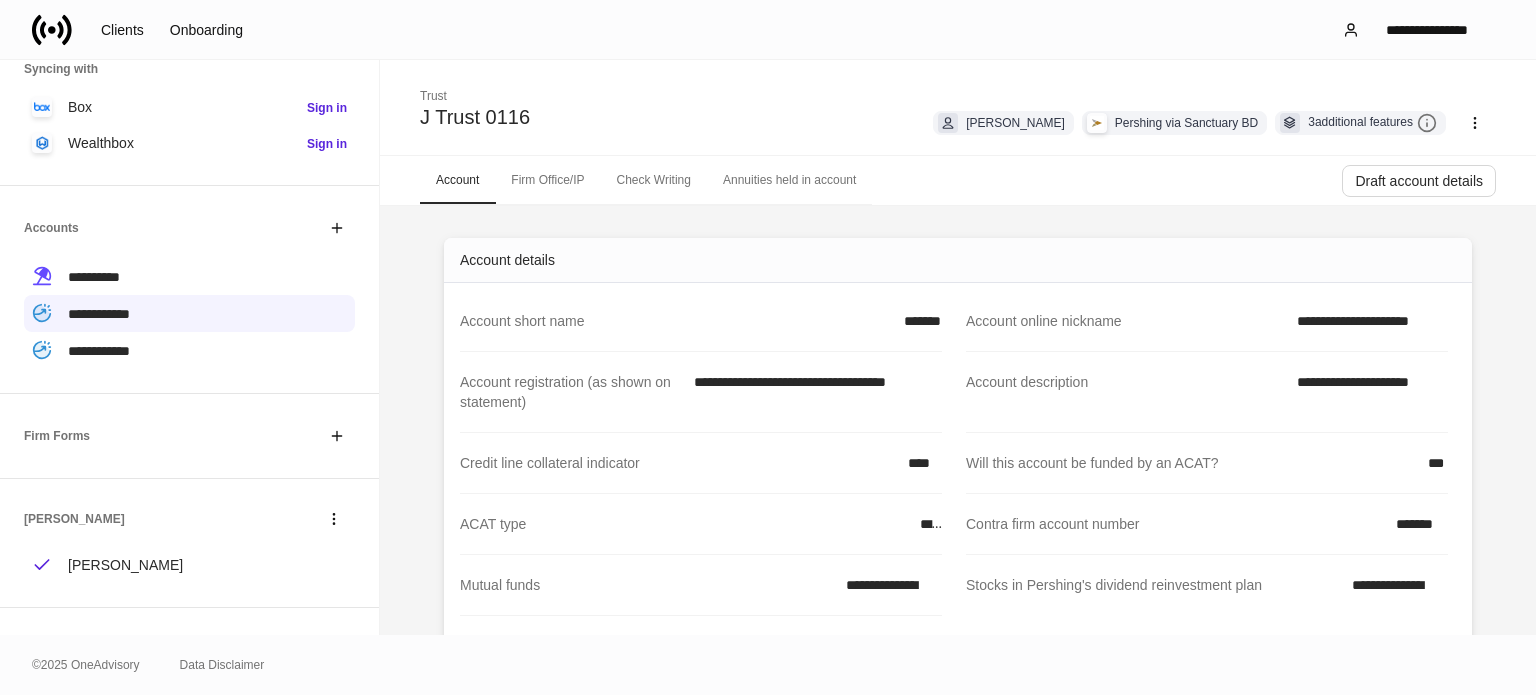 click on "Annuities held in account" at bounding box center (789, 180) 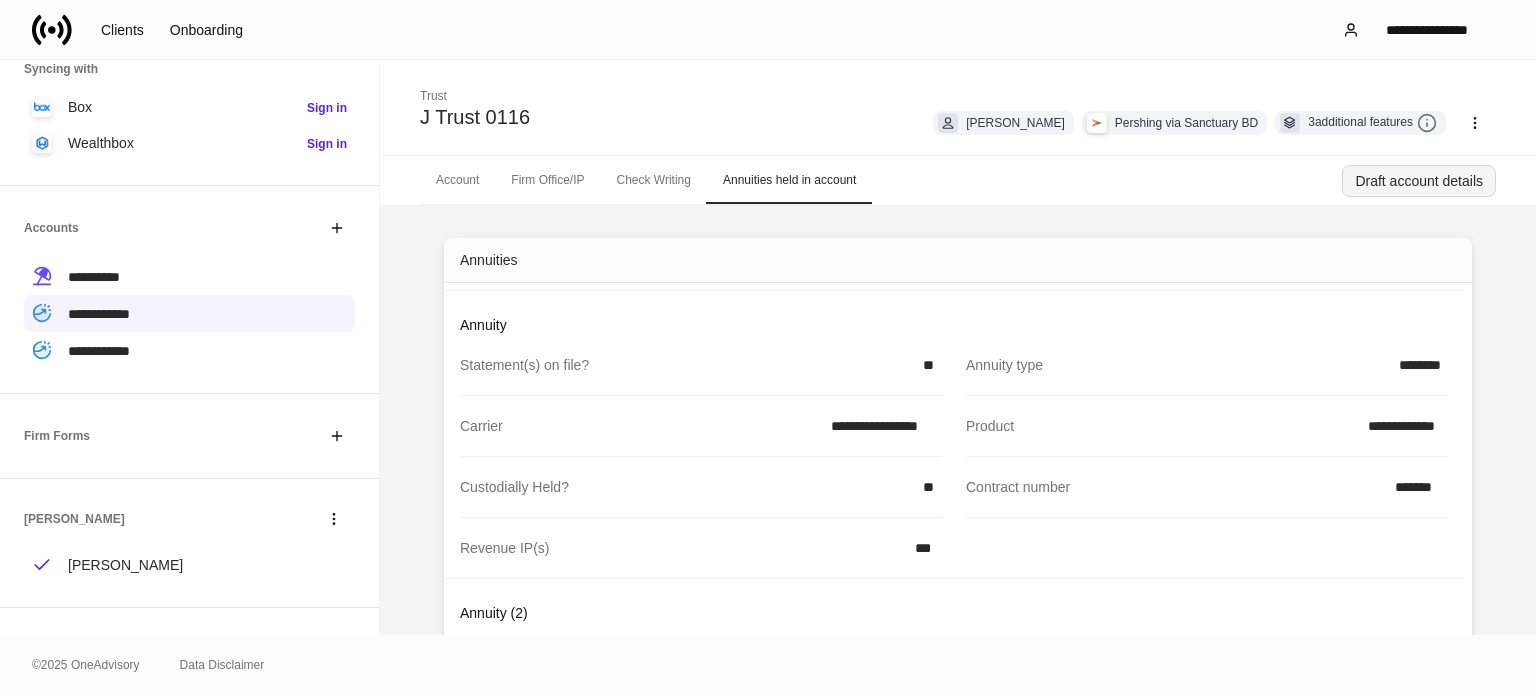 click on "Draft account details" at bounding box center (1419, 181) 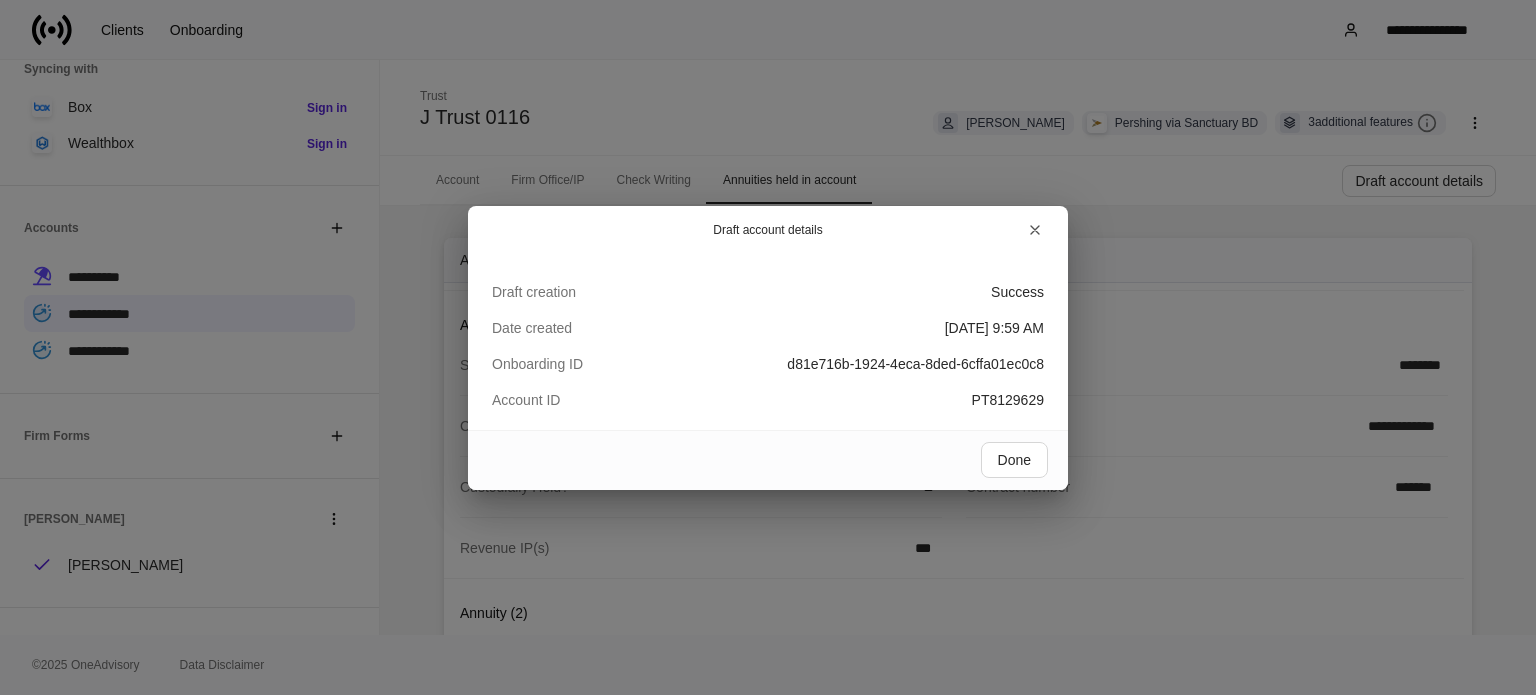 click on "Draft creation Success Date created [DATE] 9:59 AM Onboarding ID d81e716b-1924-4eca-8ded-6cffa01ec0c8 Account ID PT8129629" at bounding box center (768, 342) 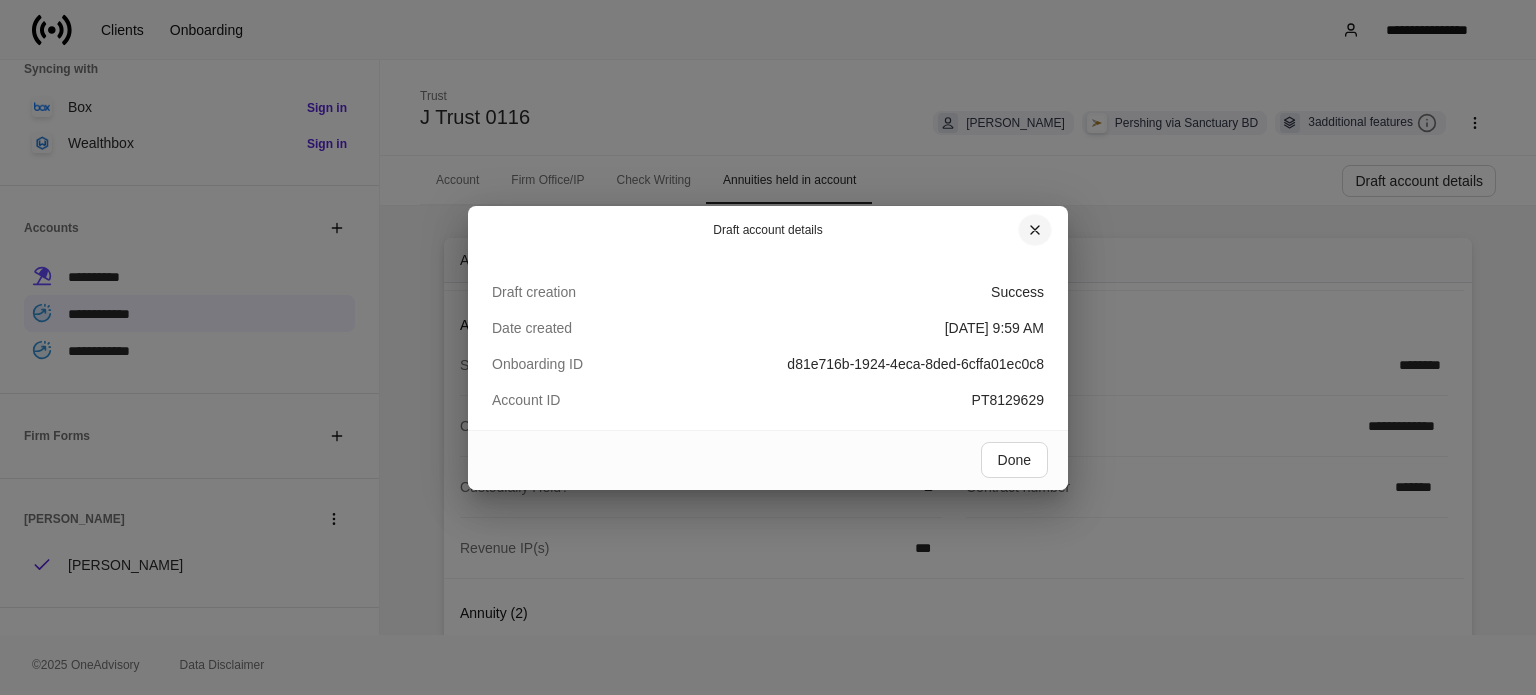 click at bounding box center [1035, 230] 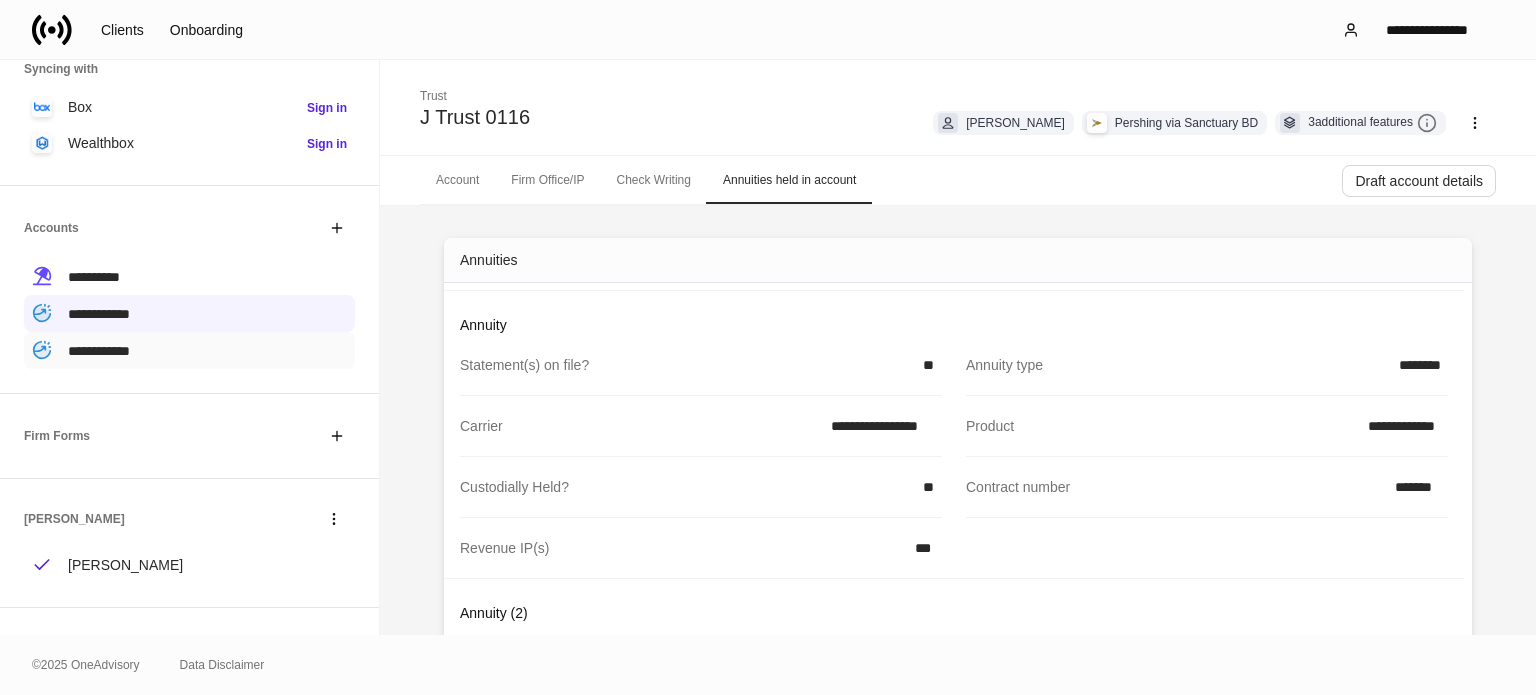 click on "**********" at bounding box center [189, 350] 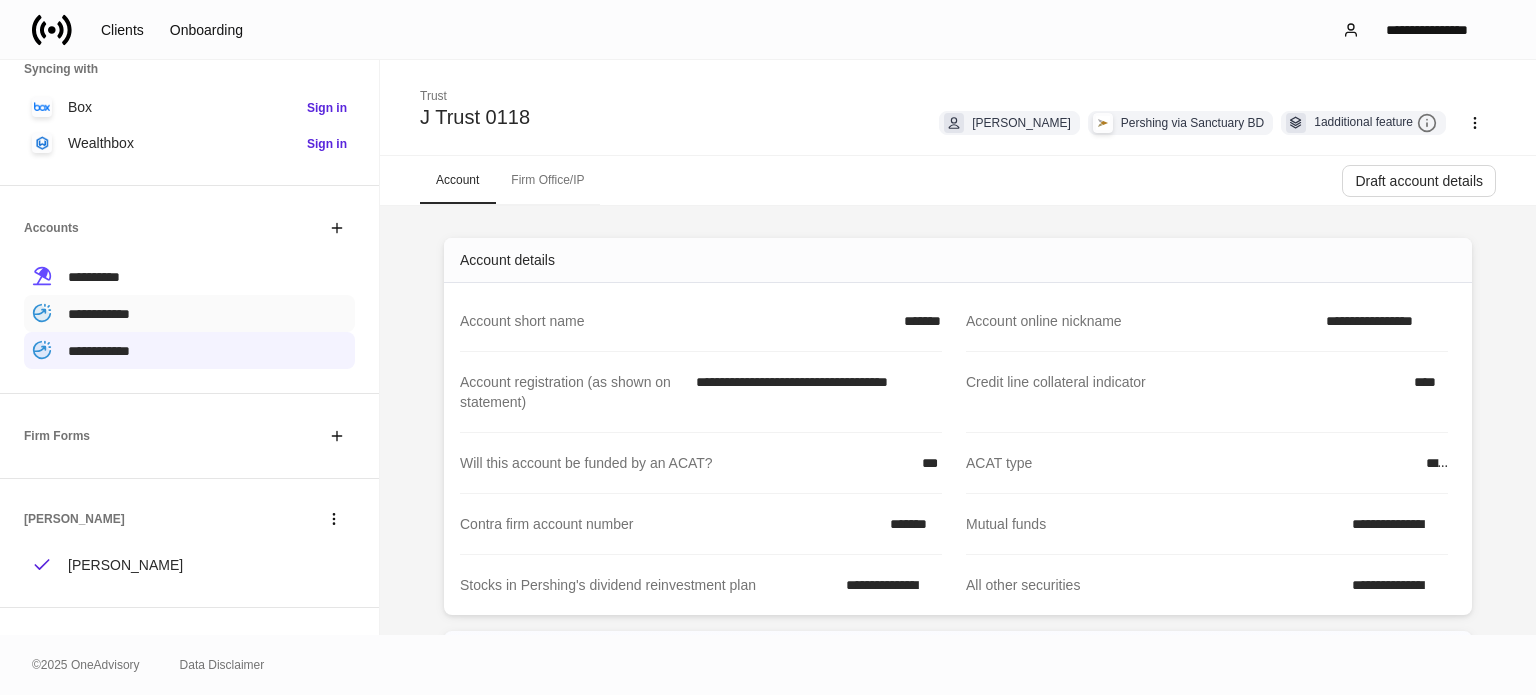 click on "**********" at bounding box center [189, 313] 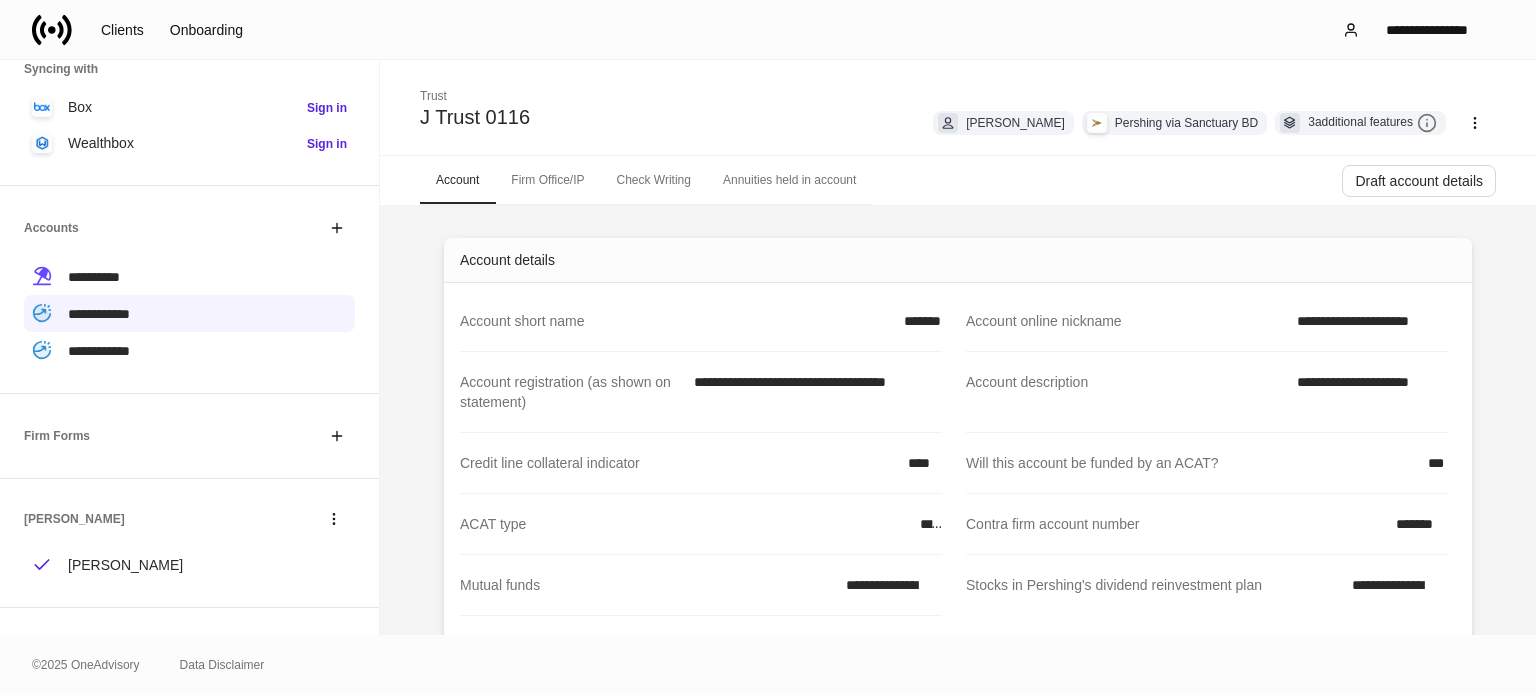 click on "**********" at bounding box center [768, 29] 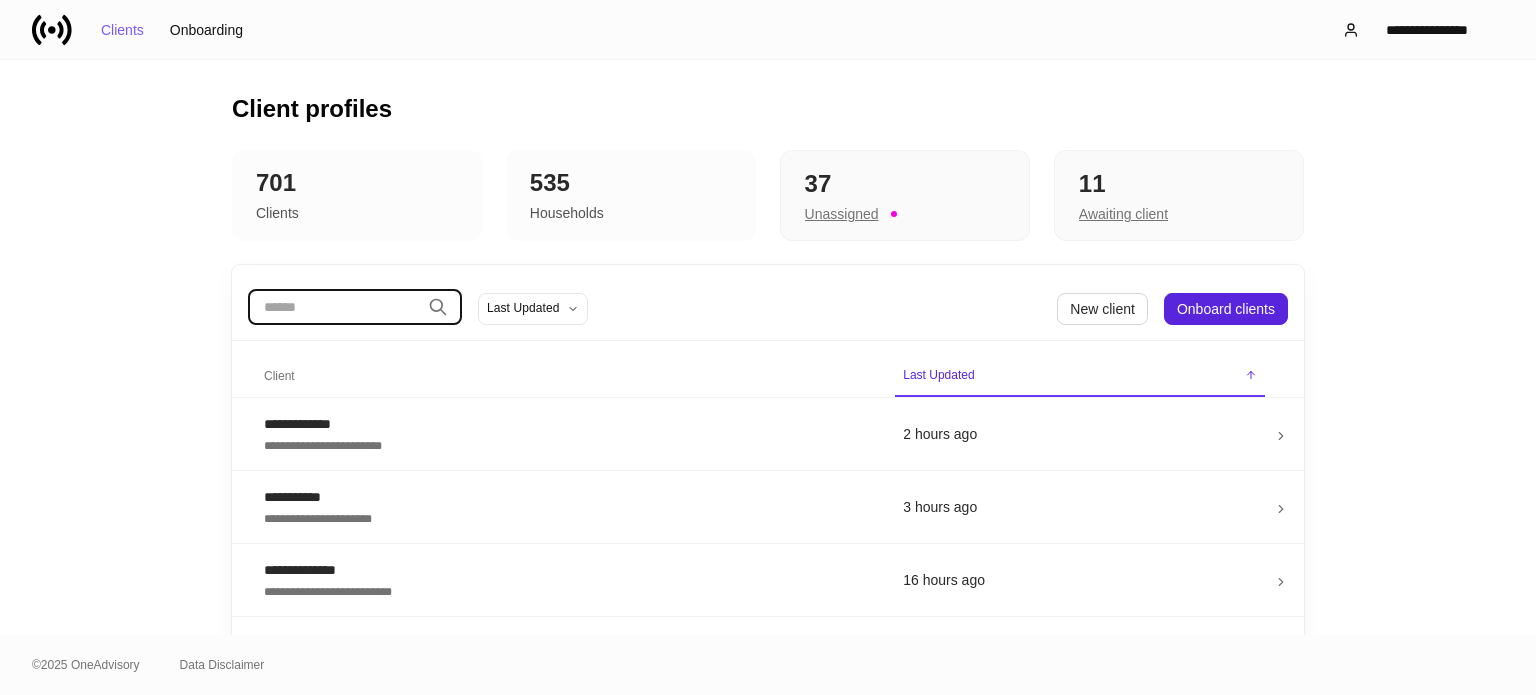 click at bounding box center [334, 307] 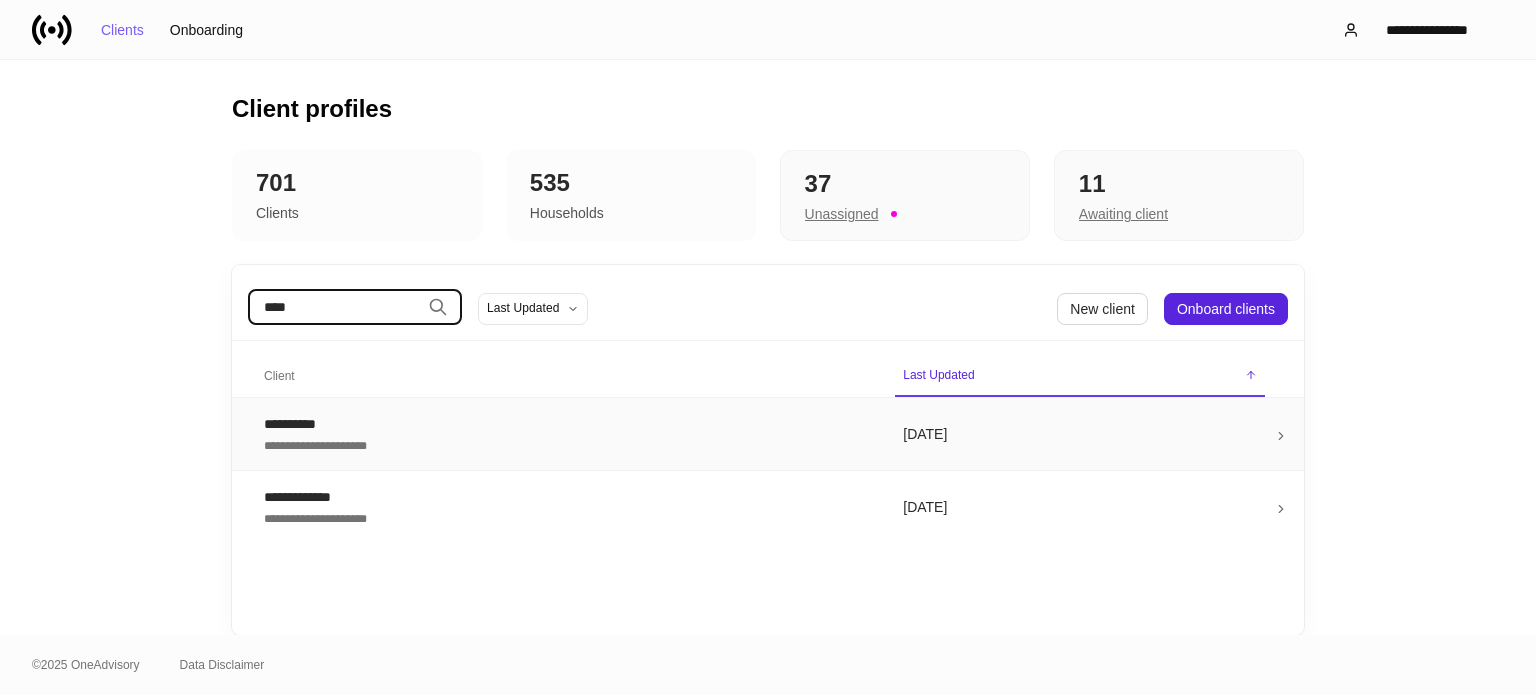 type on "****" 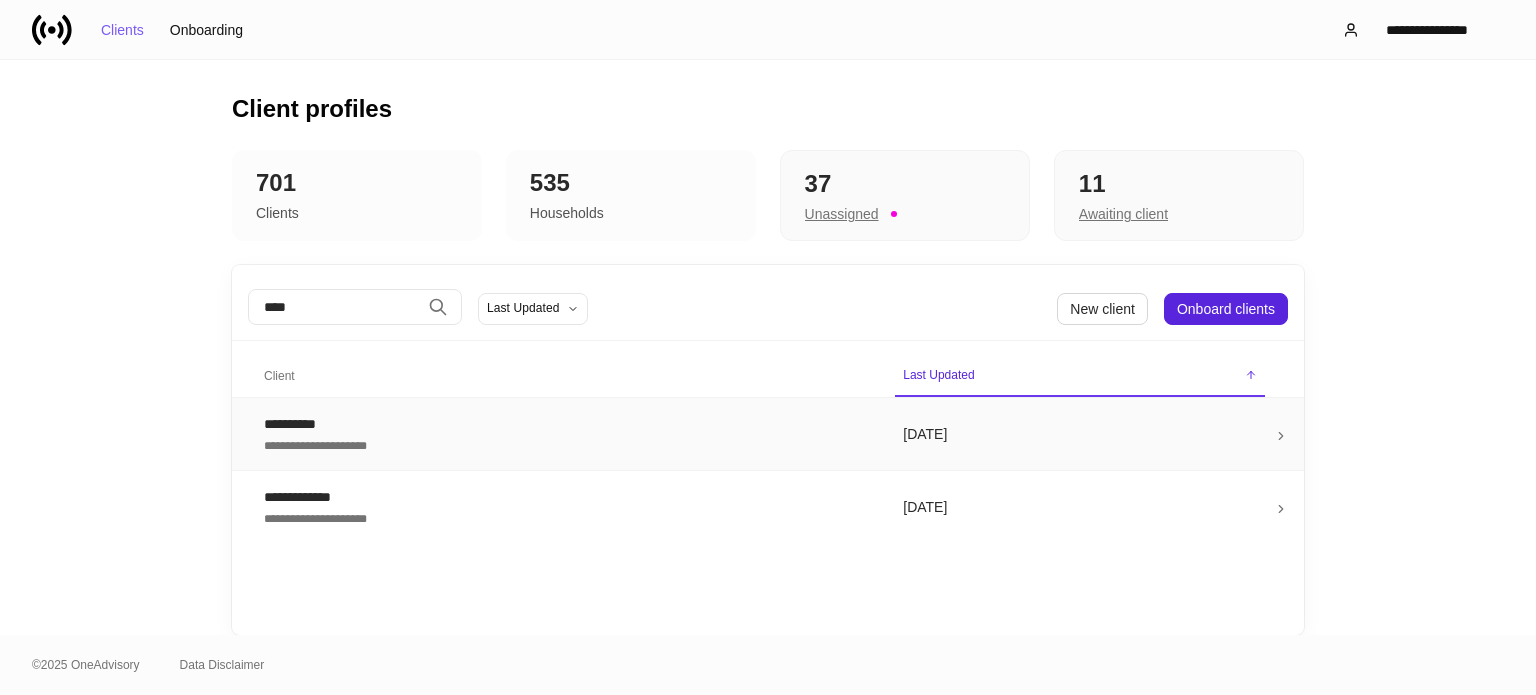 click on "**********" at bounding box center [567, 424] 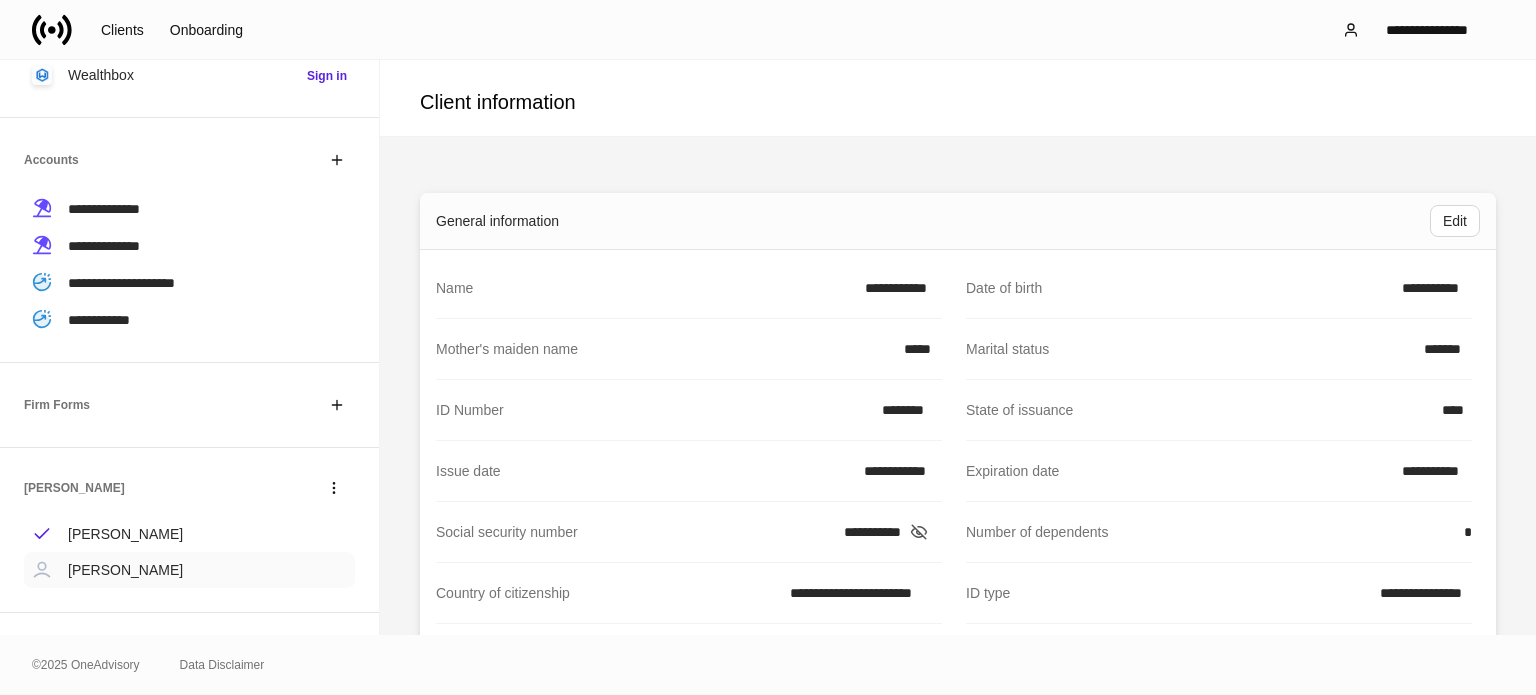 scroll, scrollTop: 368, scrollLeft: 0, axis: vertical 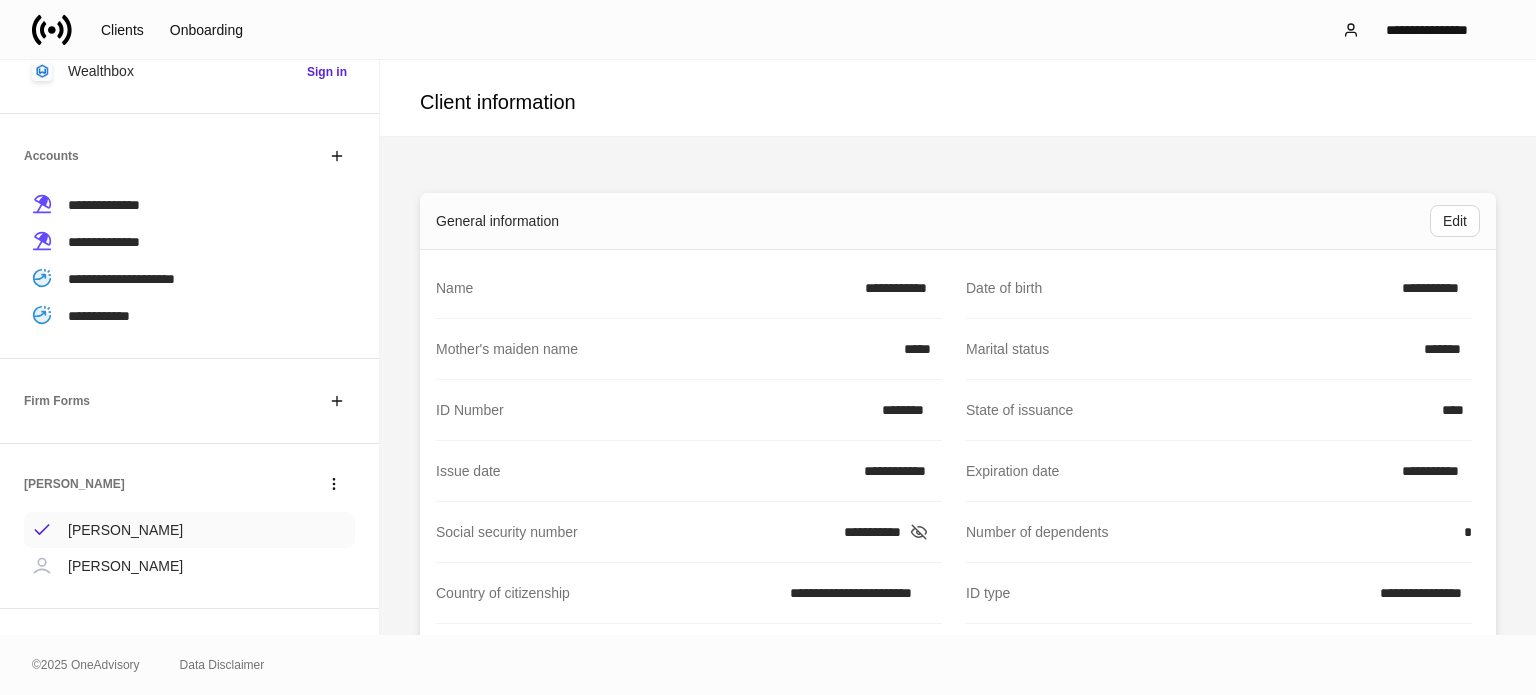 click on "[PERSON_NAME]" at bounding box center [125, 530] 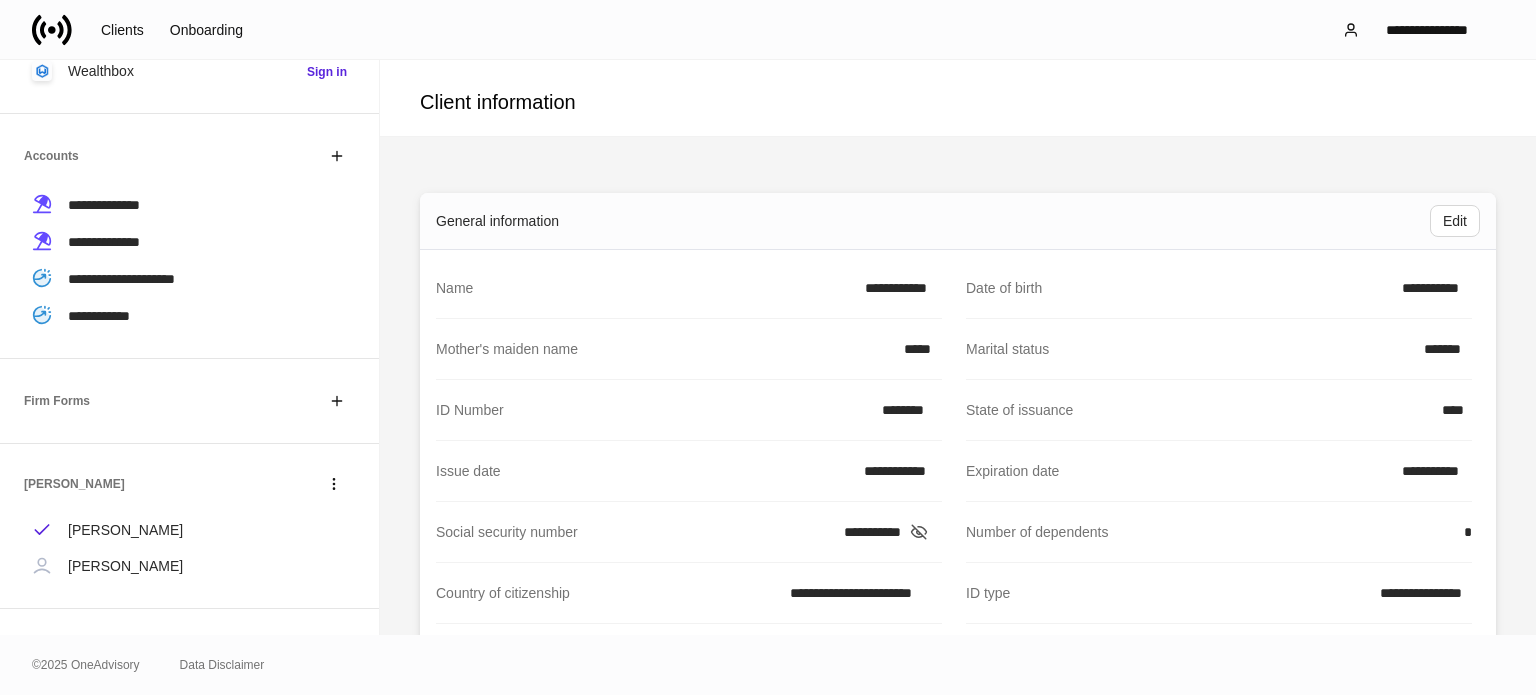 click 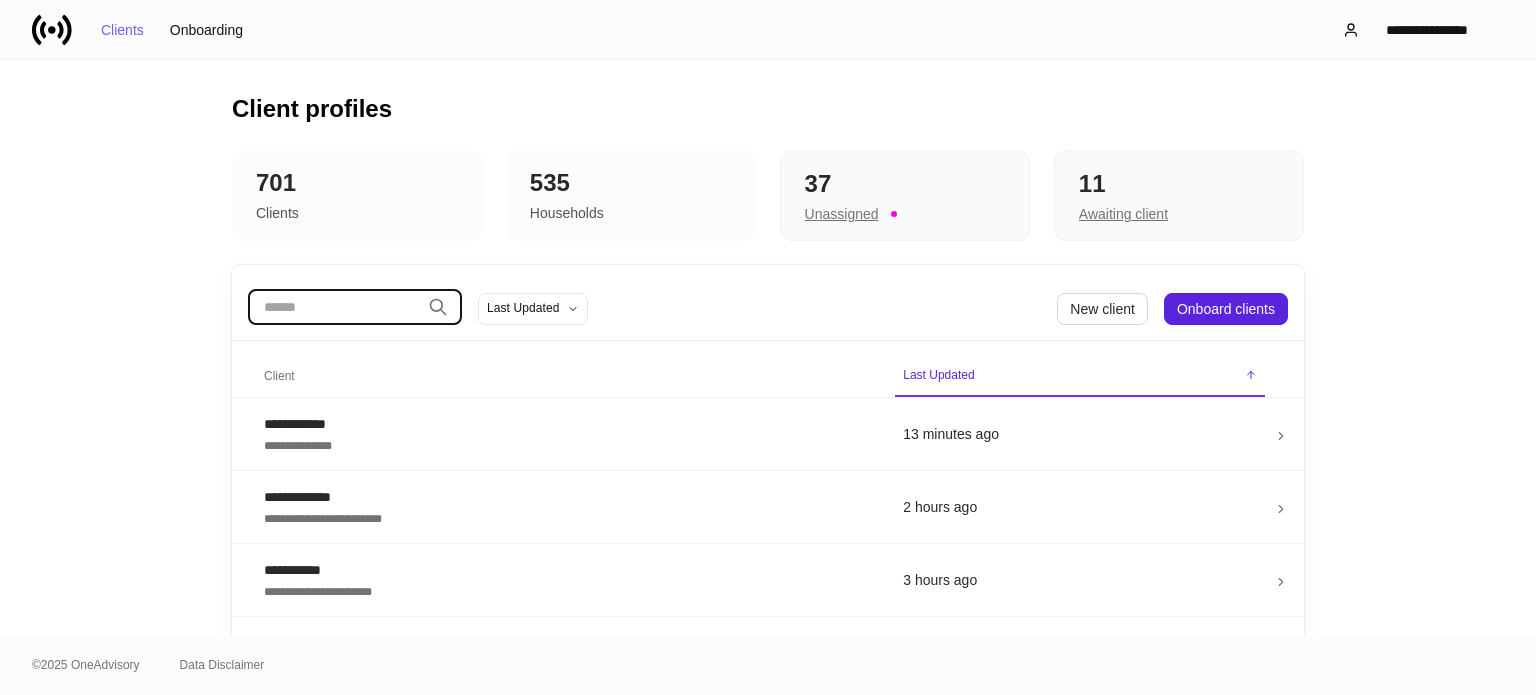 click at bounding box center [334, 307] 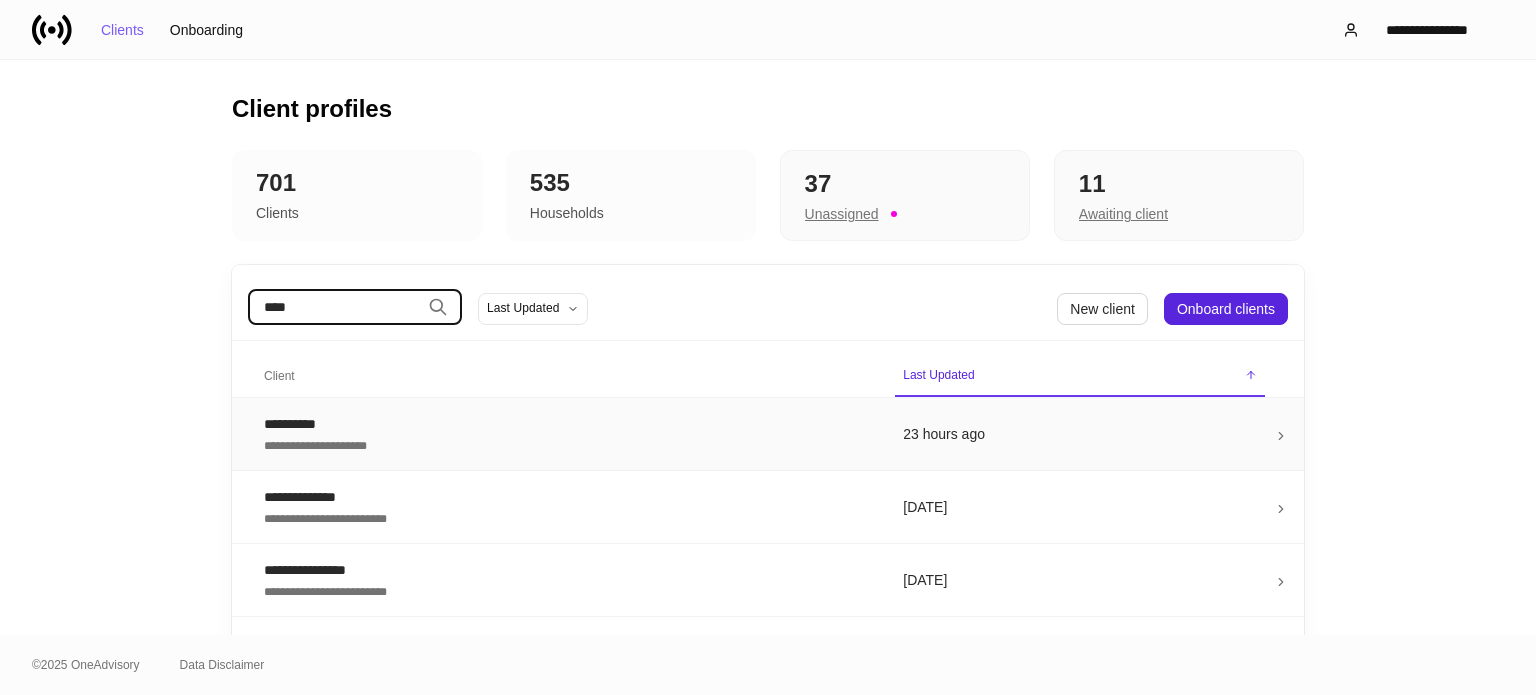 type on "***" 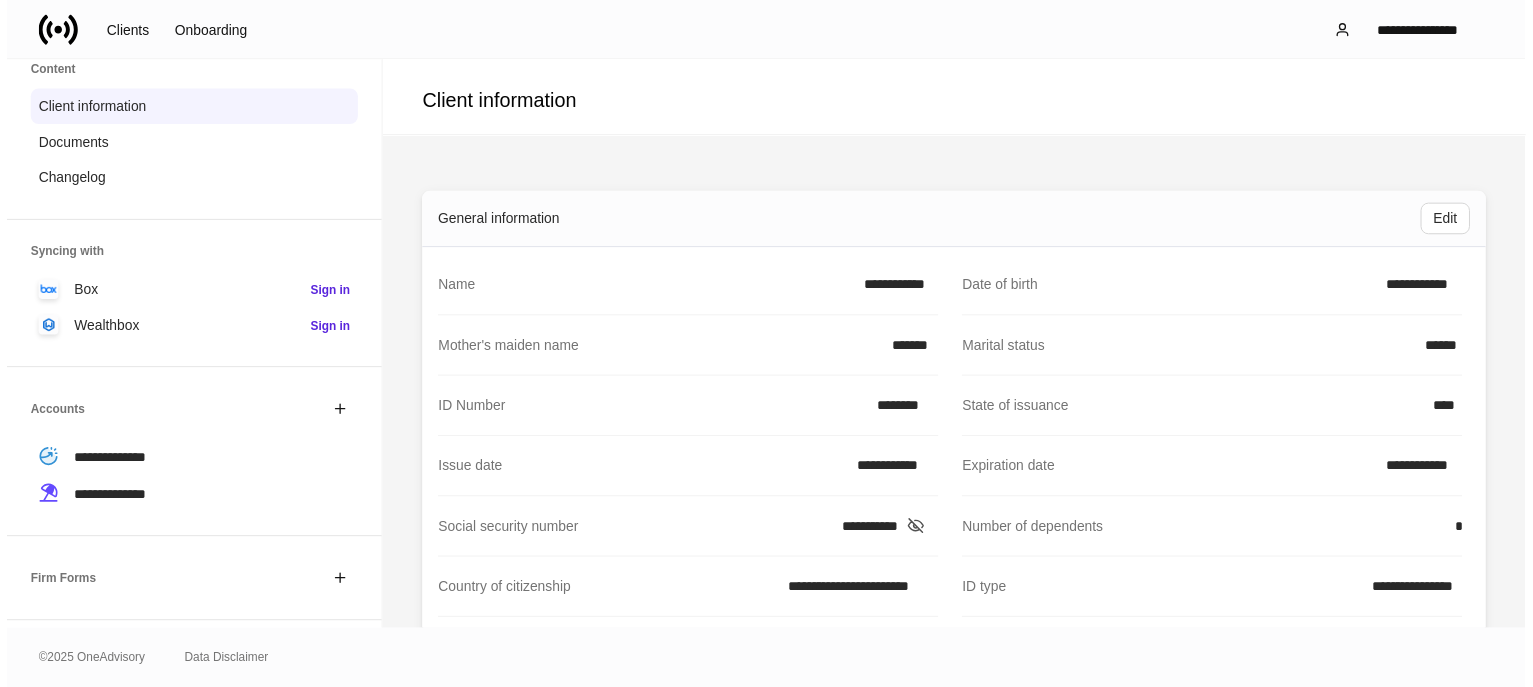 scroll, scrollTop: 260, scrollLeft: 0, axis: vertical 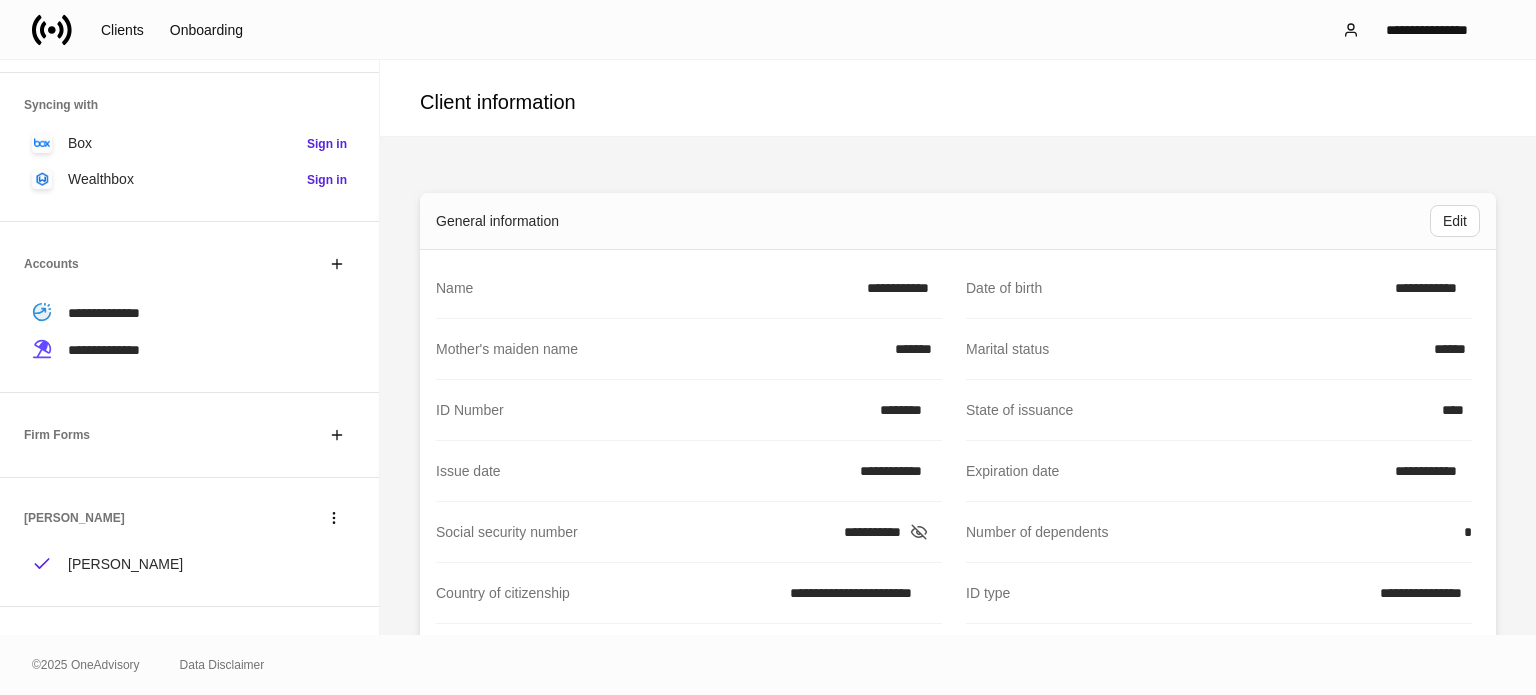 click on "Accounts" at bounding box center (189, 264) 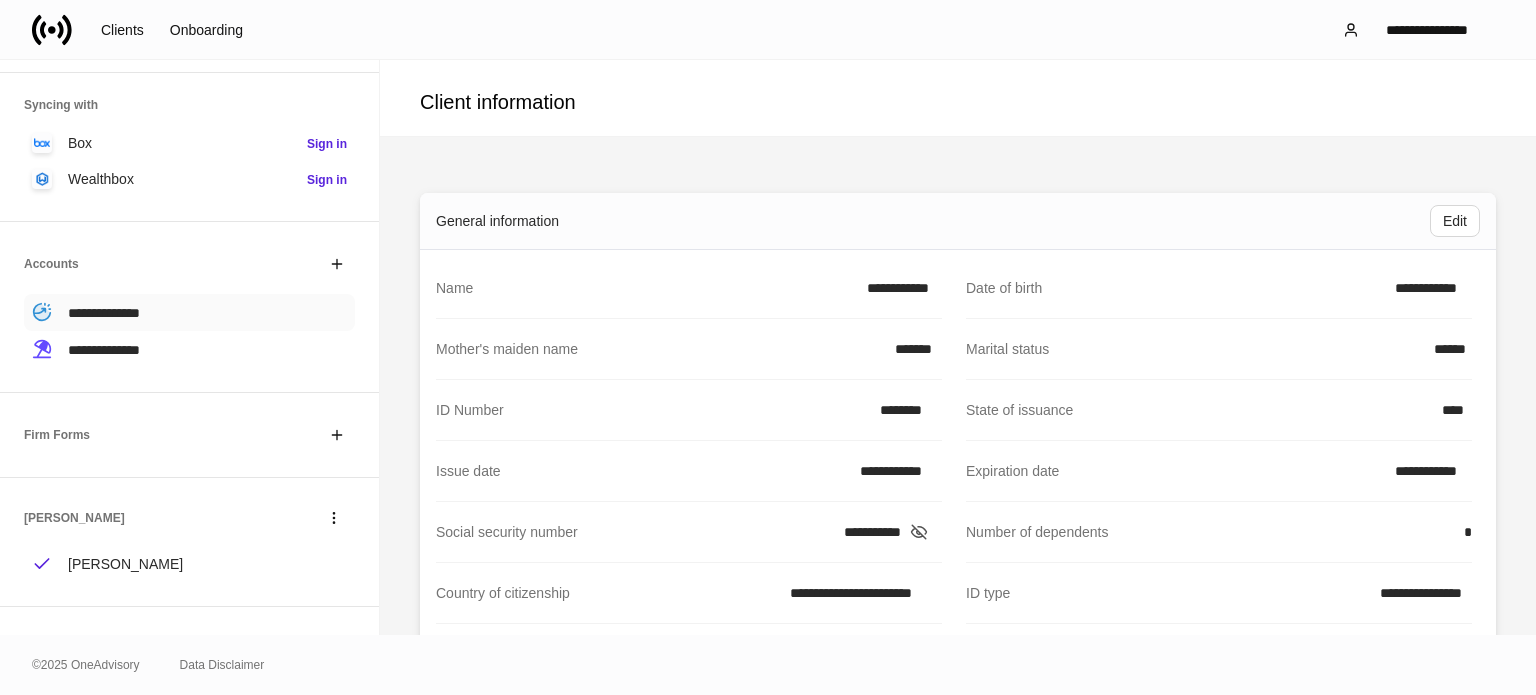 click on "**********" at bounding box center (189, 312) 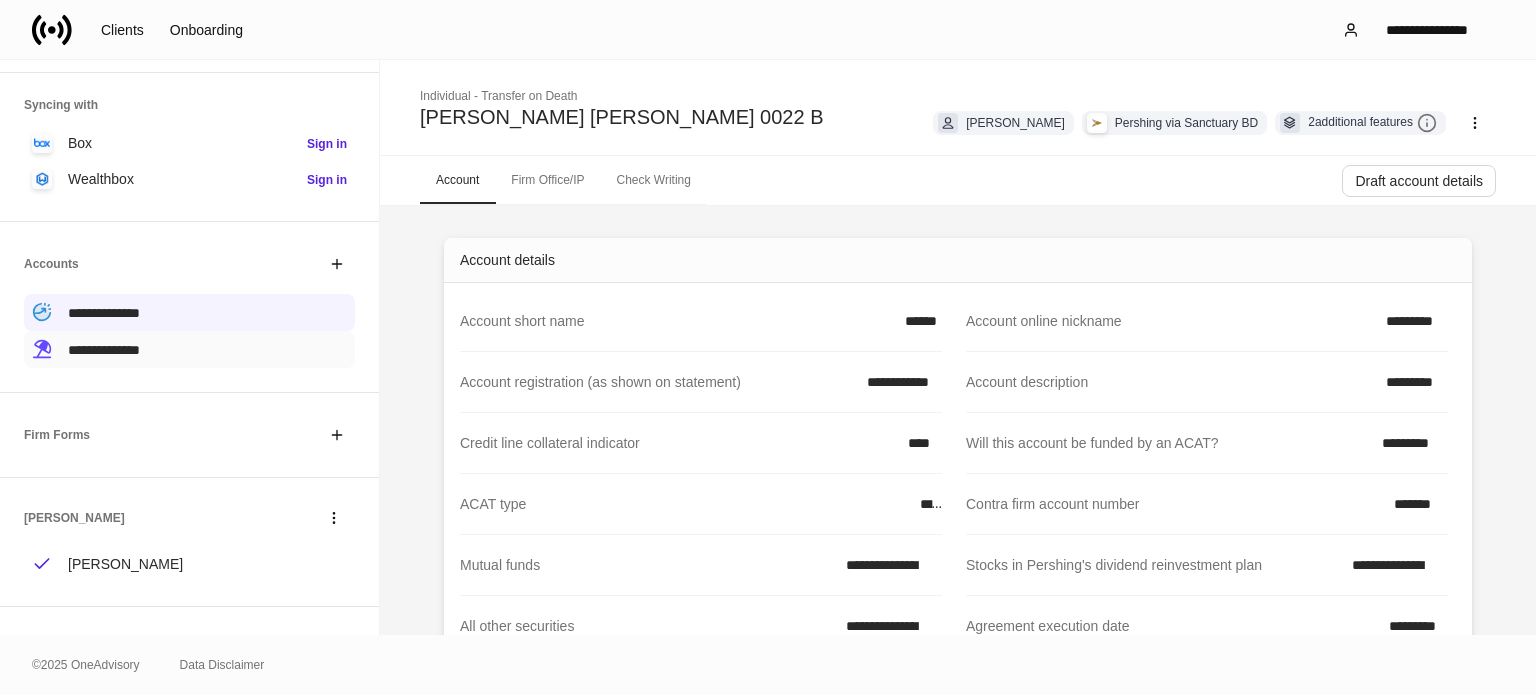 click on "**********" at bounding box center (189, 349) 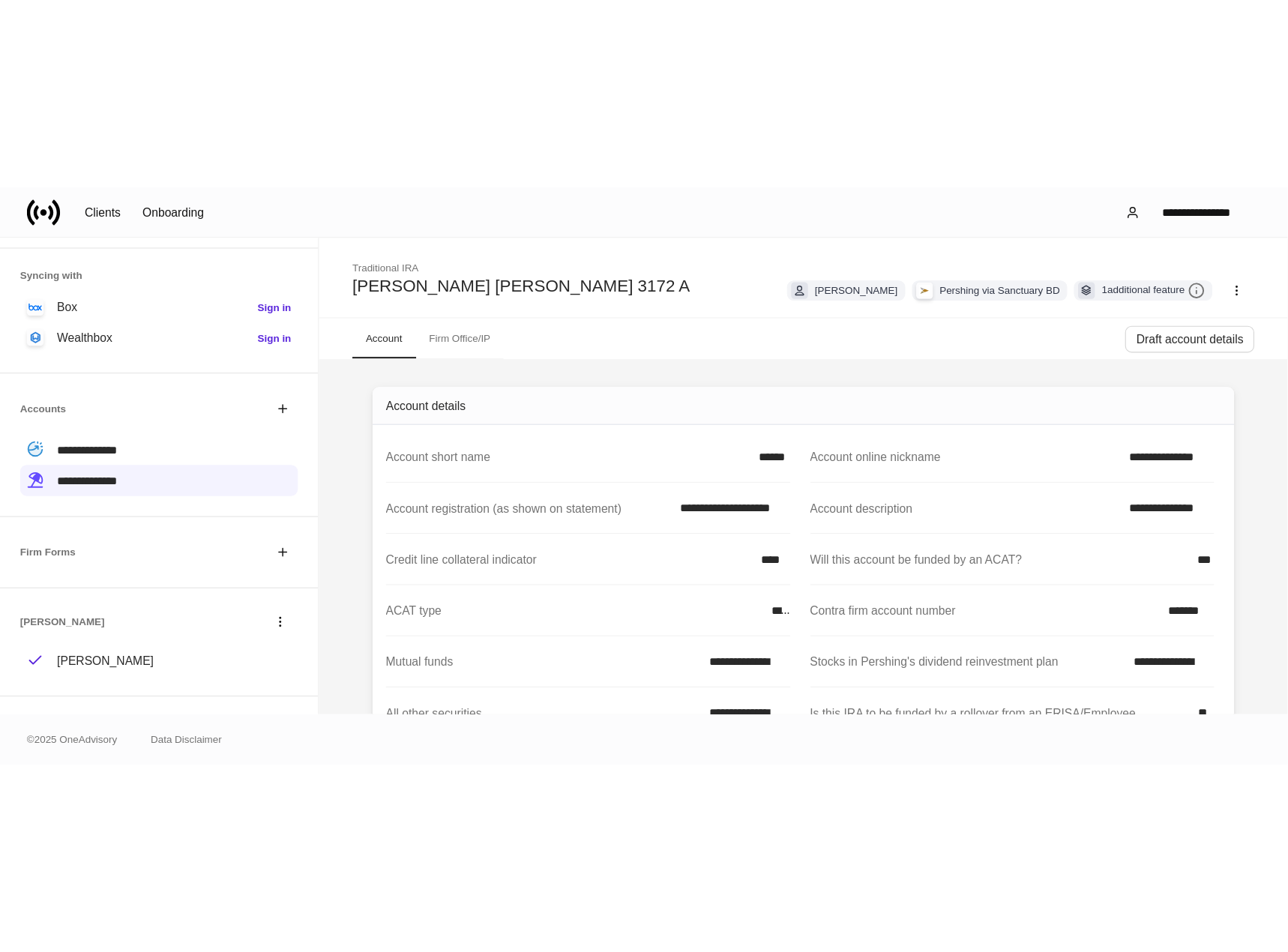 scroll, scrollTop: 195, scrollLeft: 0, axis: vertical 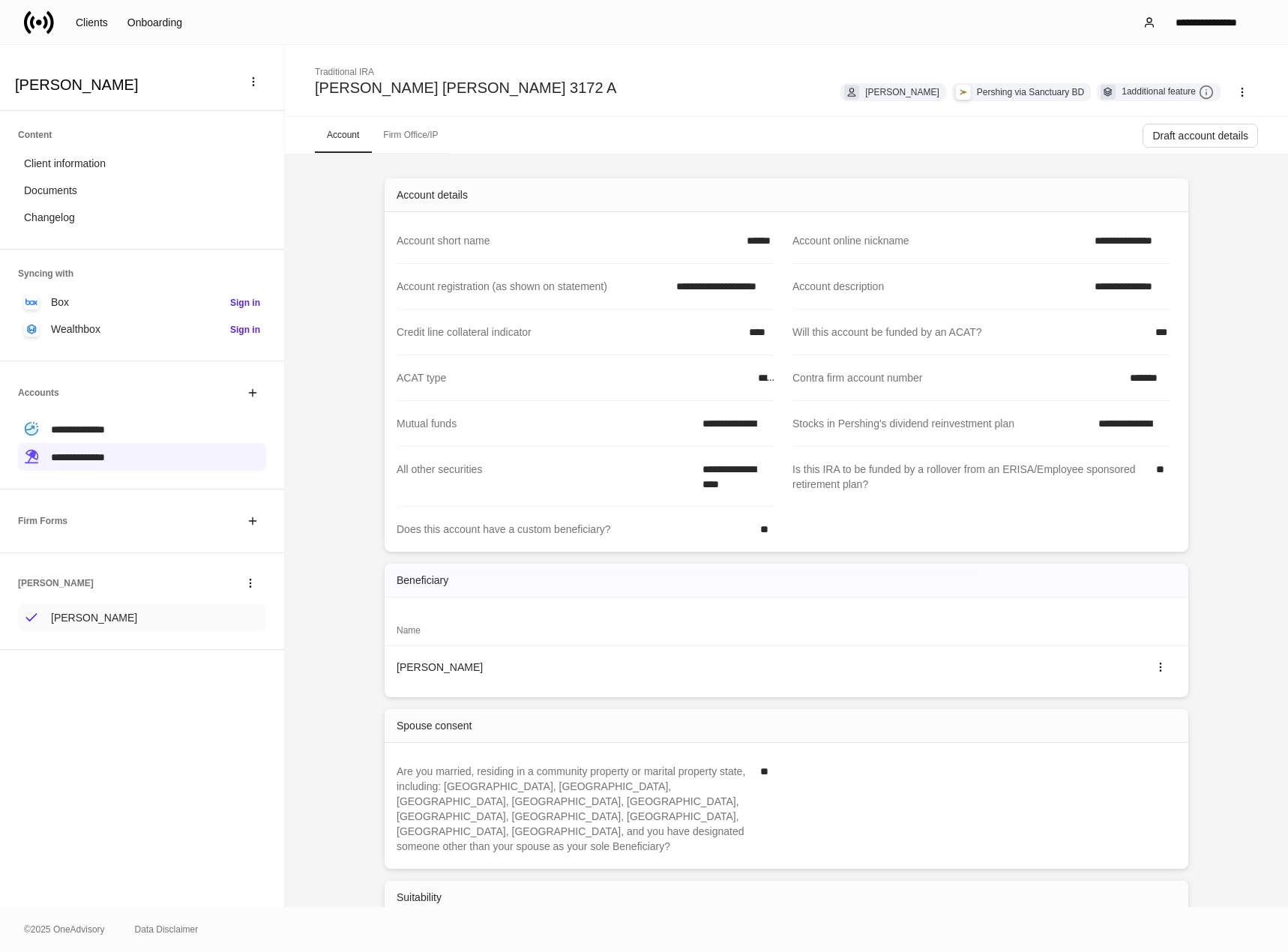 click on "[PERSON_NAME]" at bounding box center [142, 618] 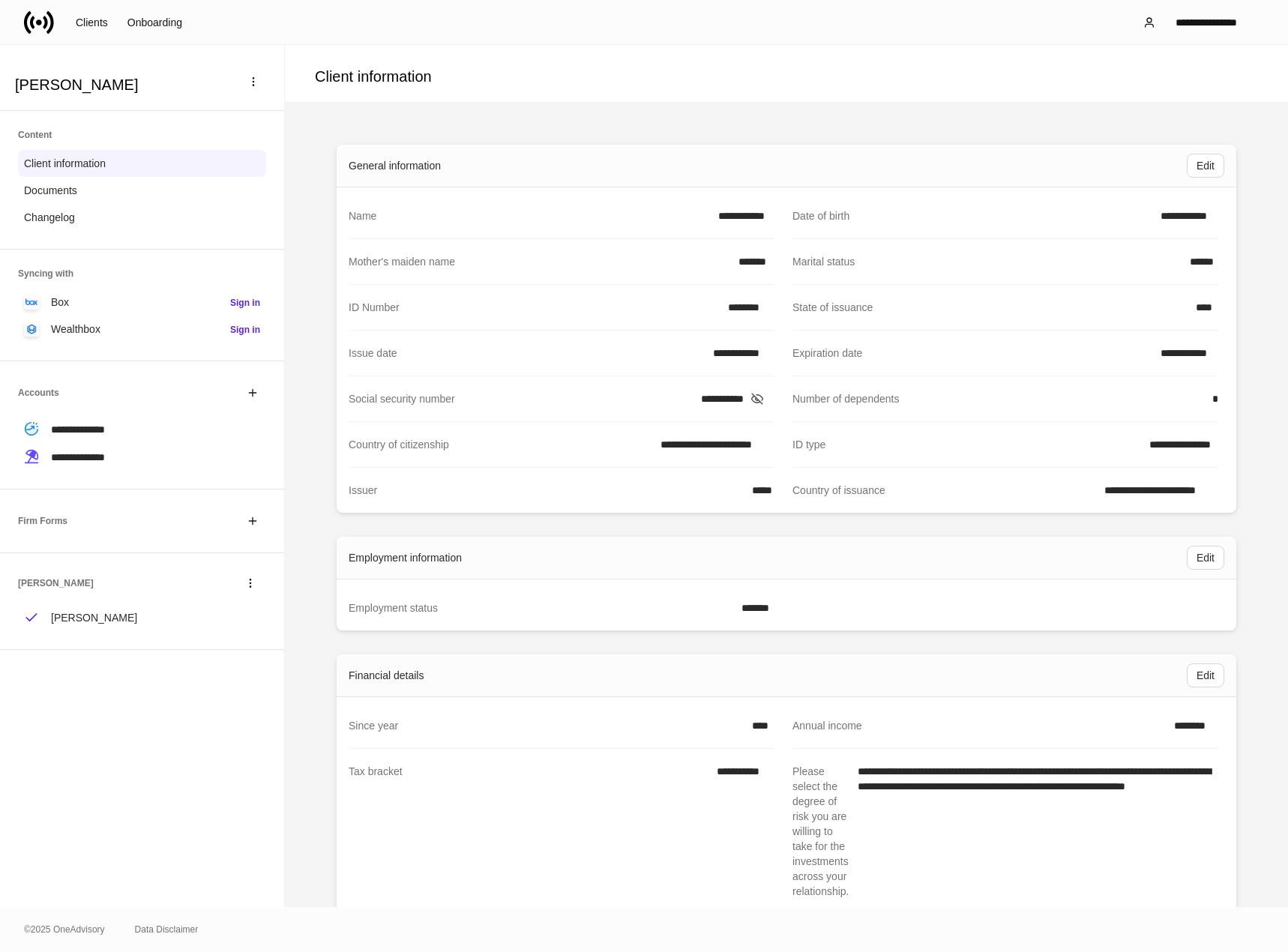 click on "Number of dependents *" at bounding box center [996, 399] 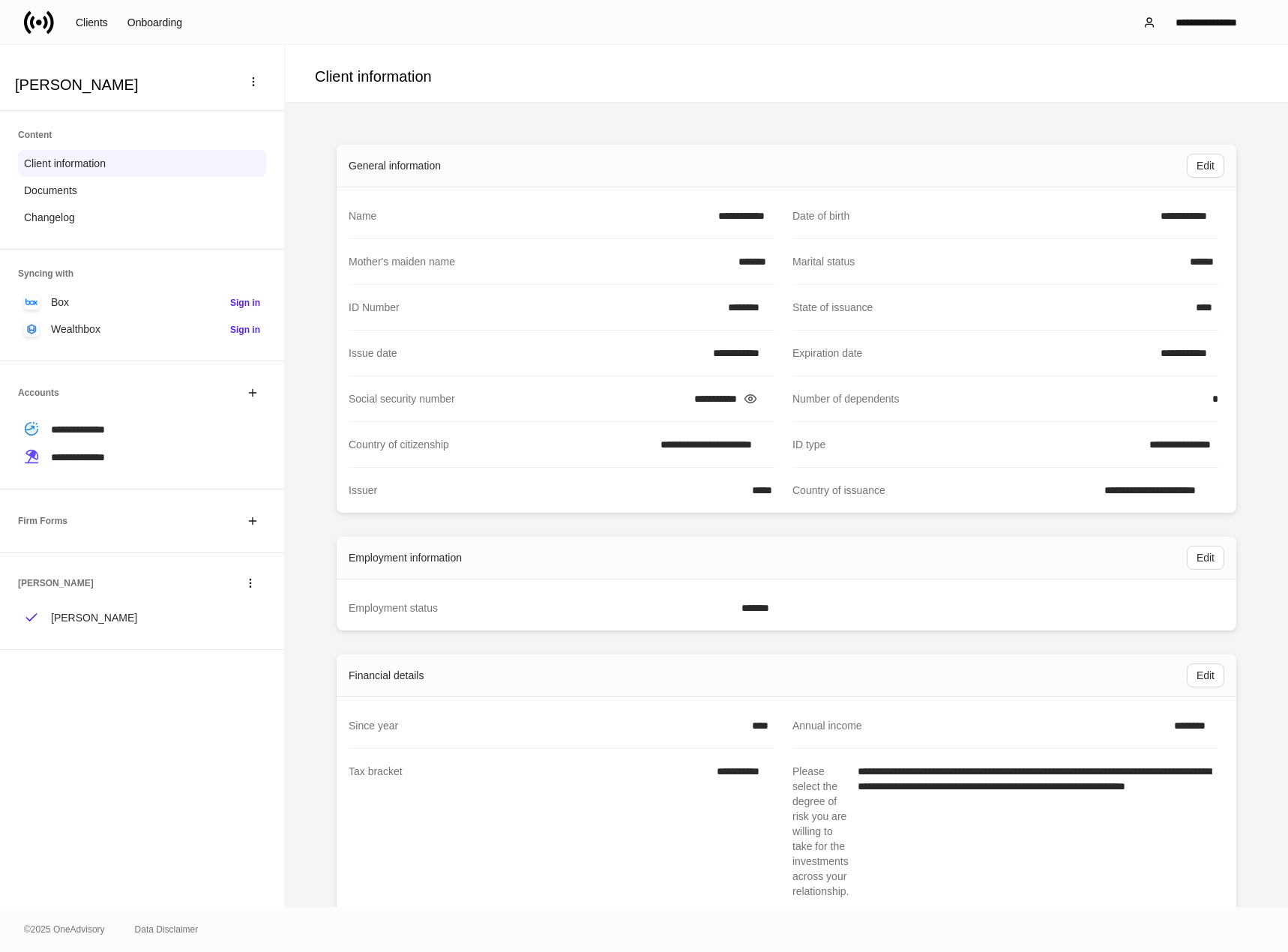 click 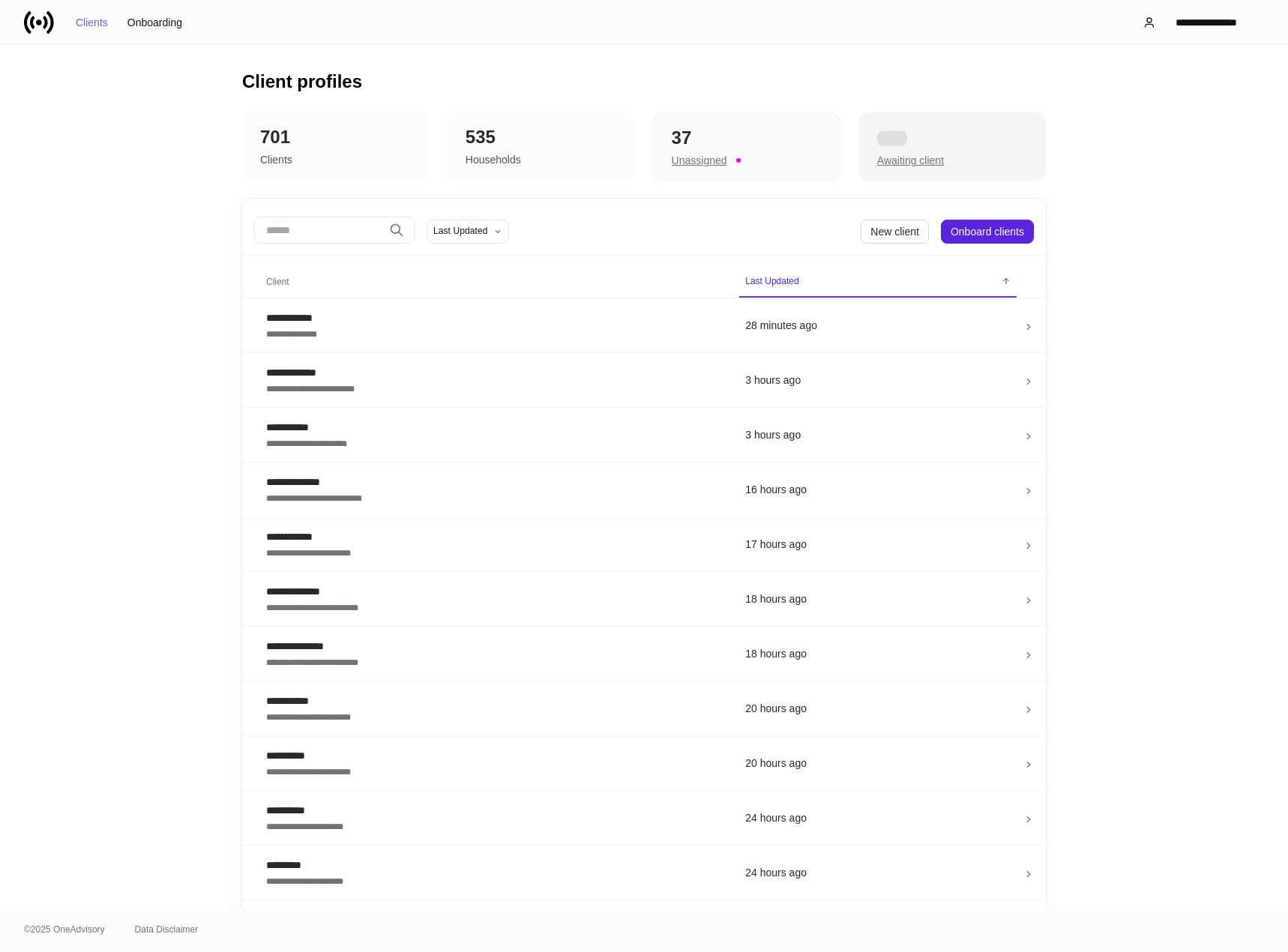 click at bounding box center [952, 138] 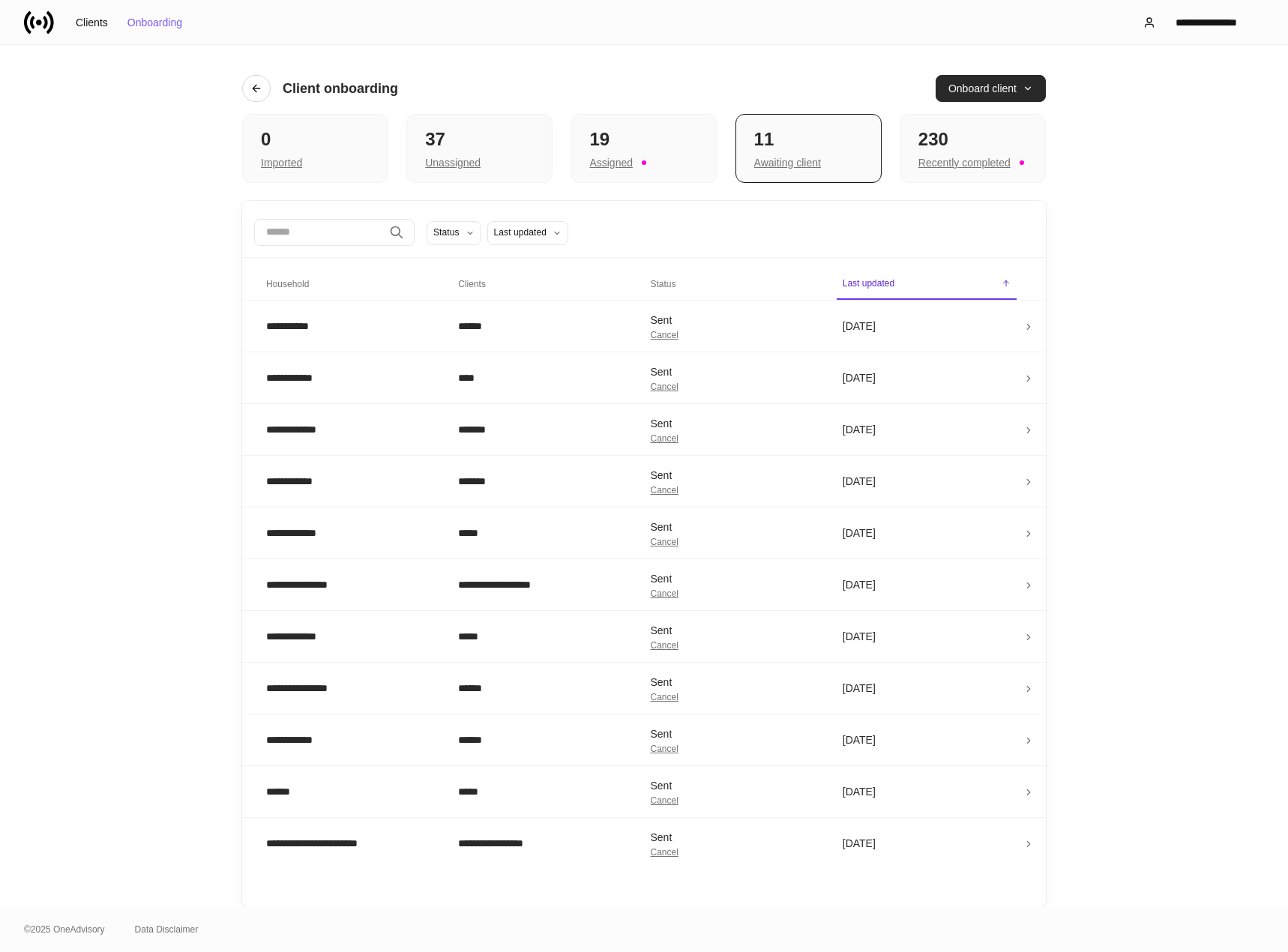 click on "Onboard client" at bounding box center (990, 88) 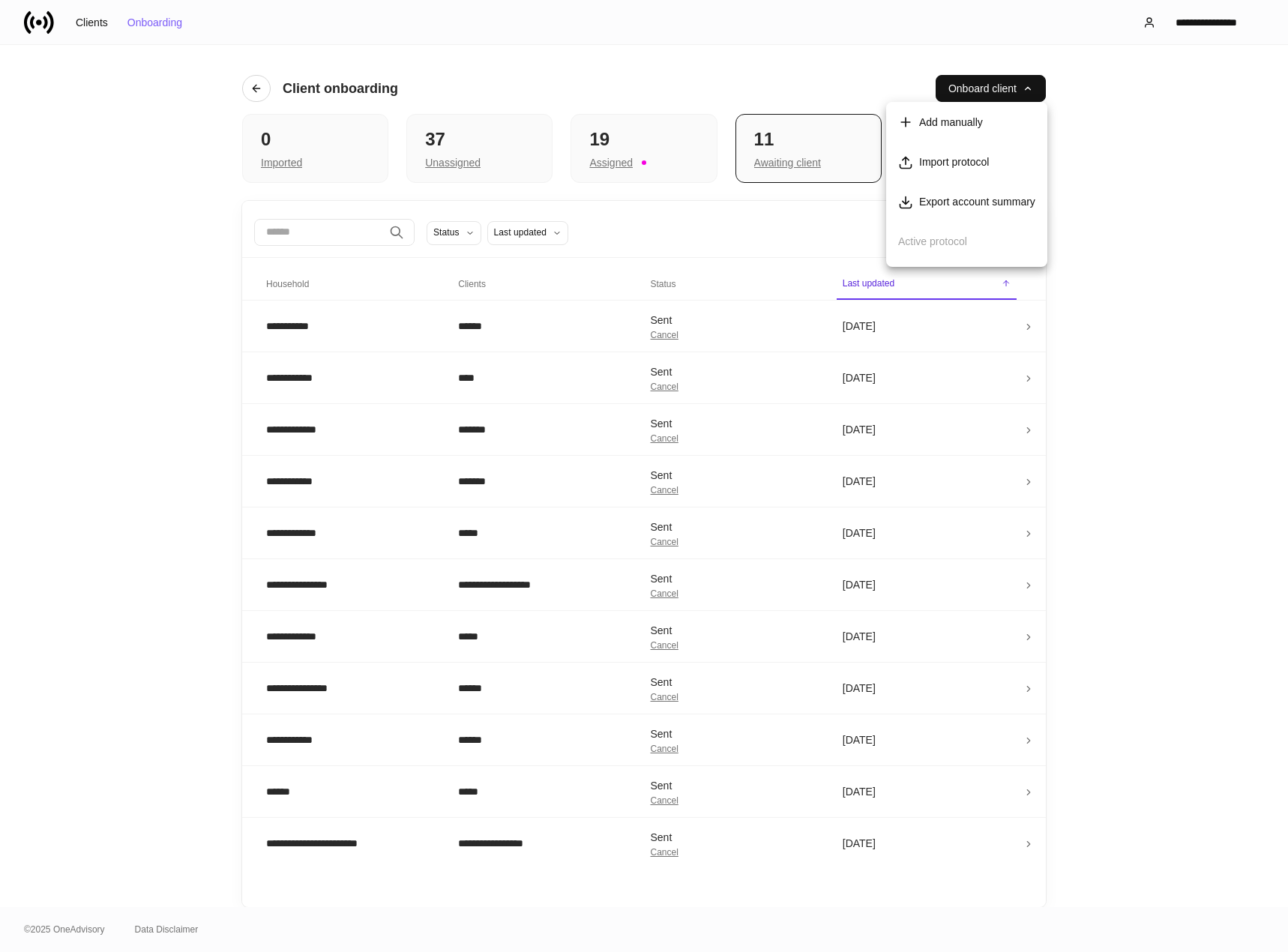 click on "Export account summary" at bounding box center [966, 202] 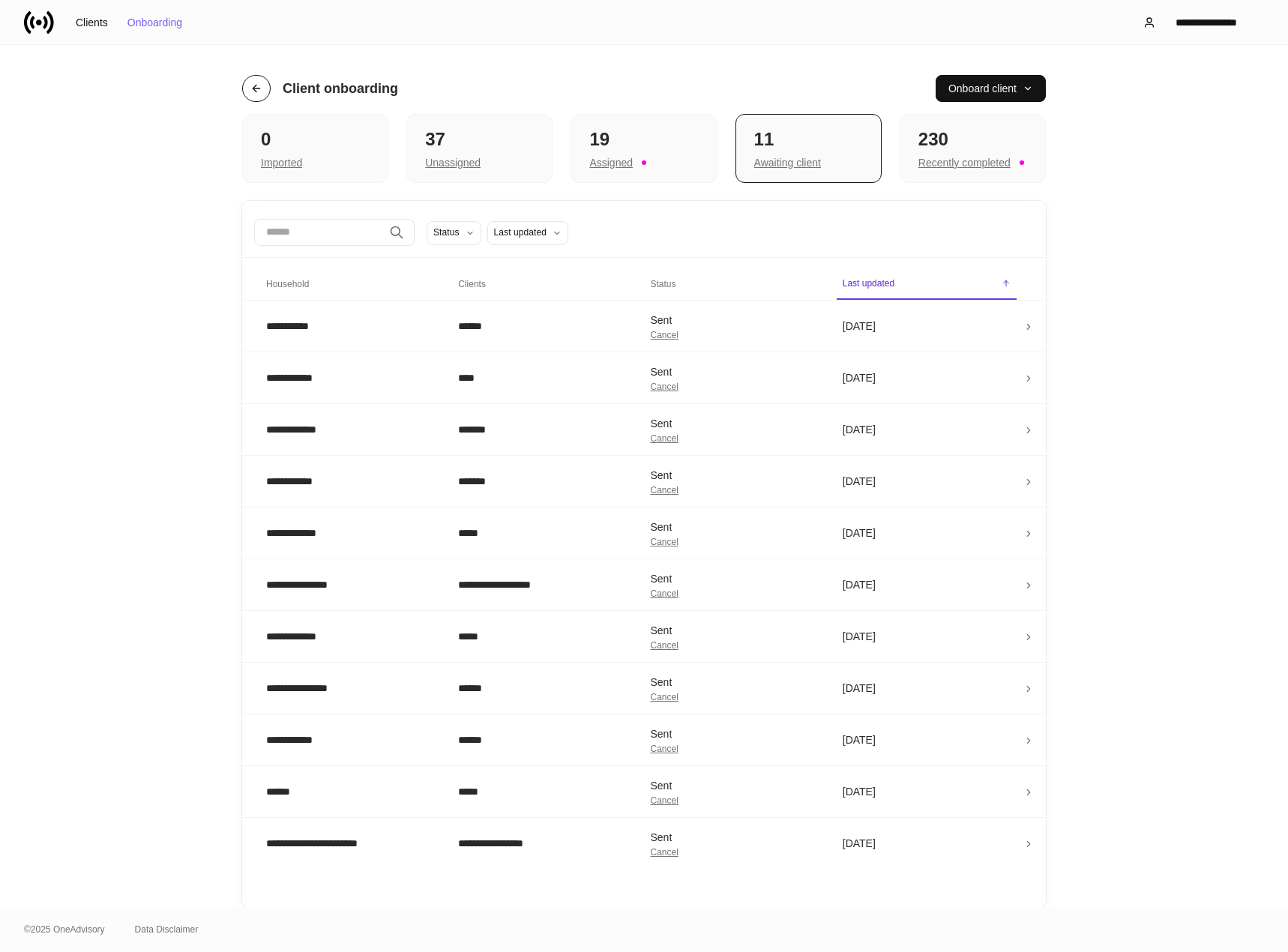 click at bounding box center [256, 88] 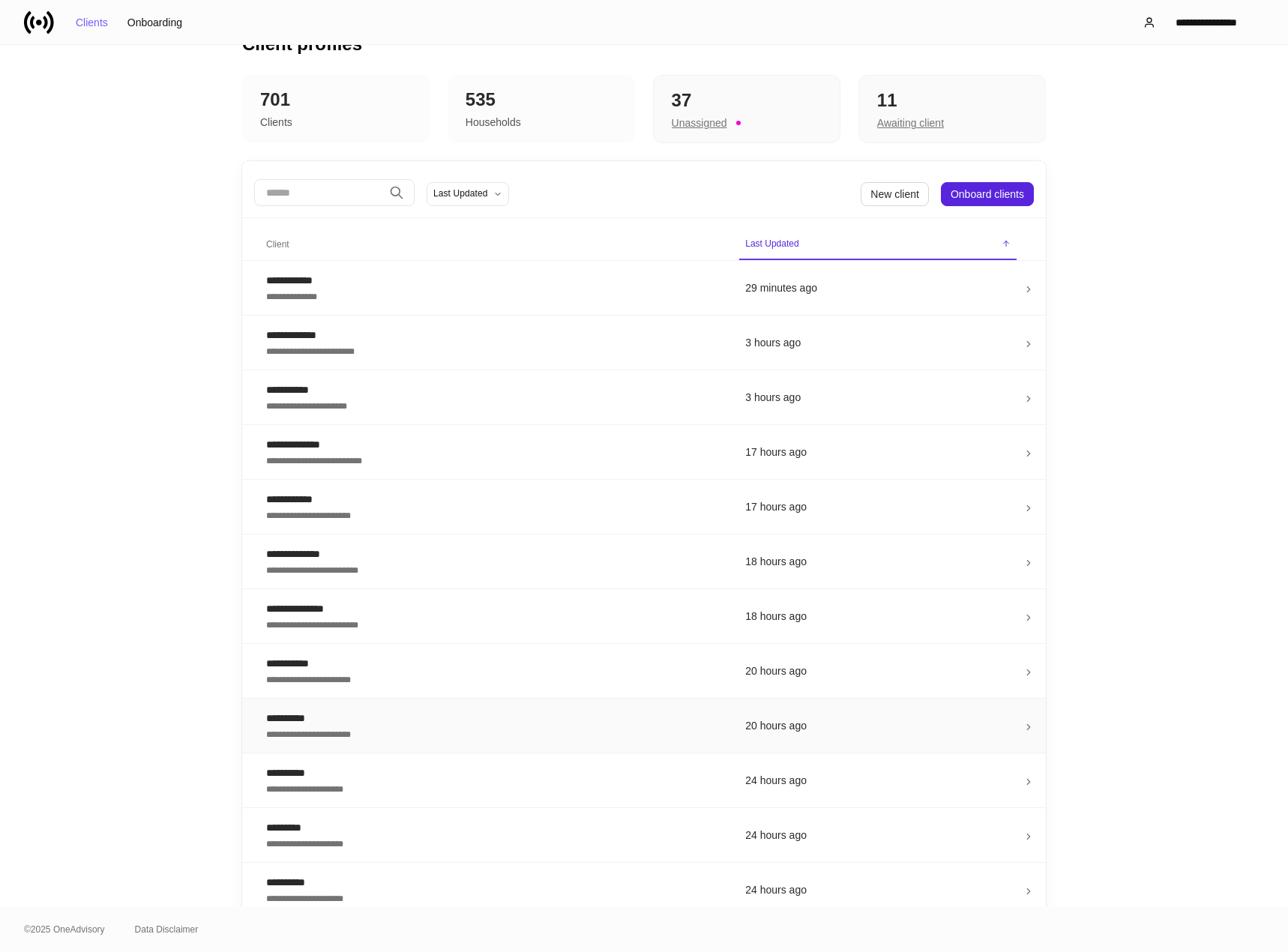 scroll, scrollTop: 75, scrollLeft: 0, axis: vertical 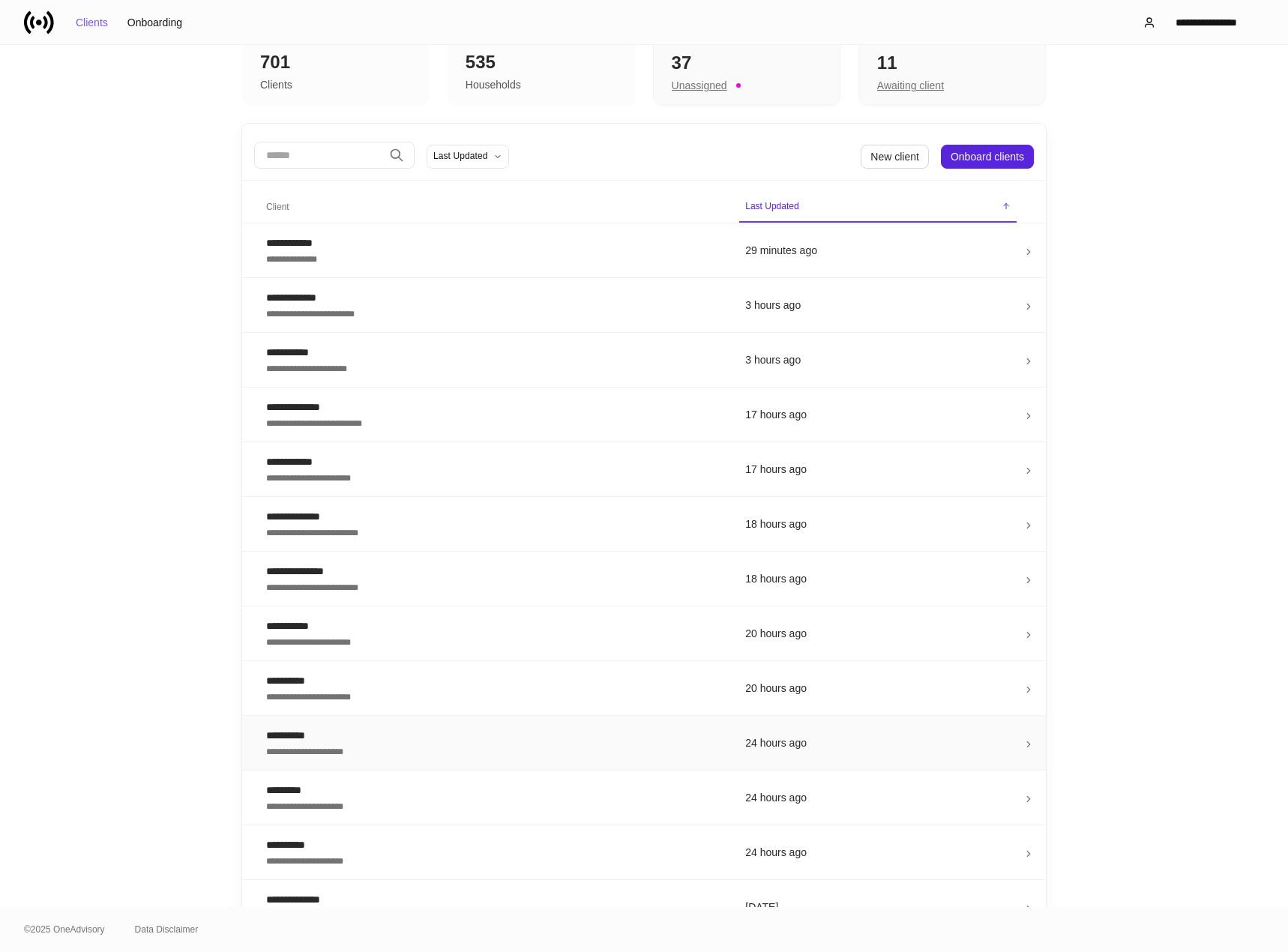 click on "**********" at bounding box center [493, 750] 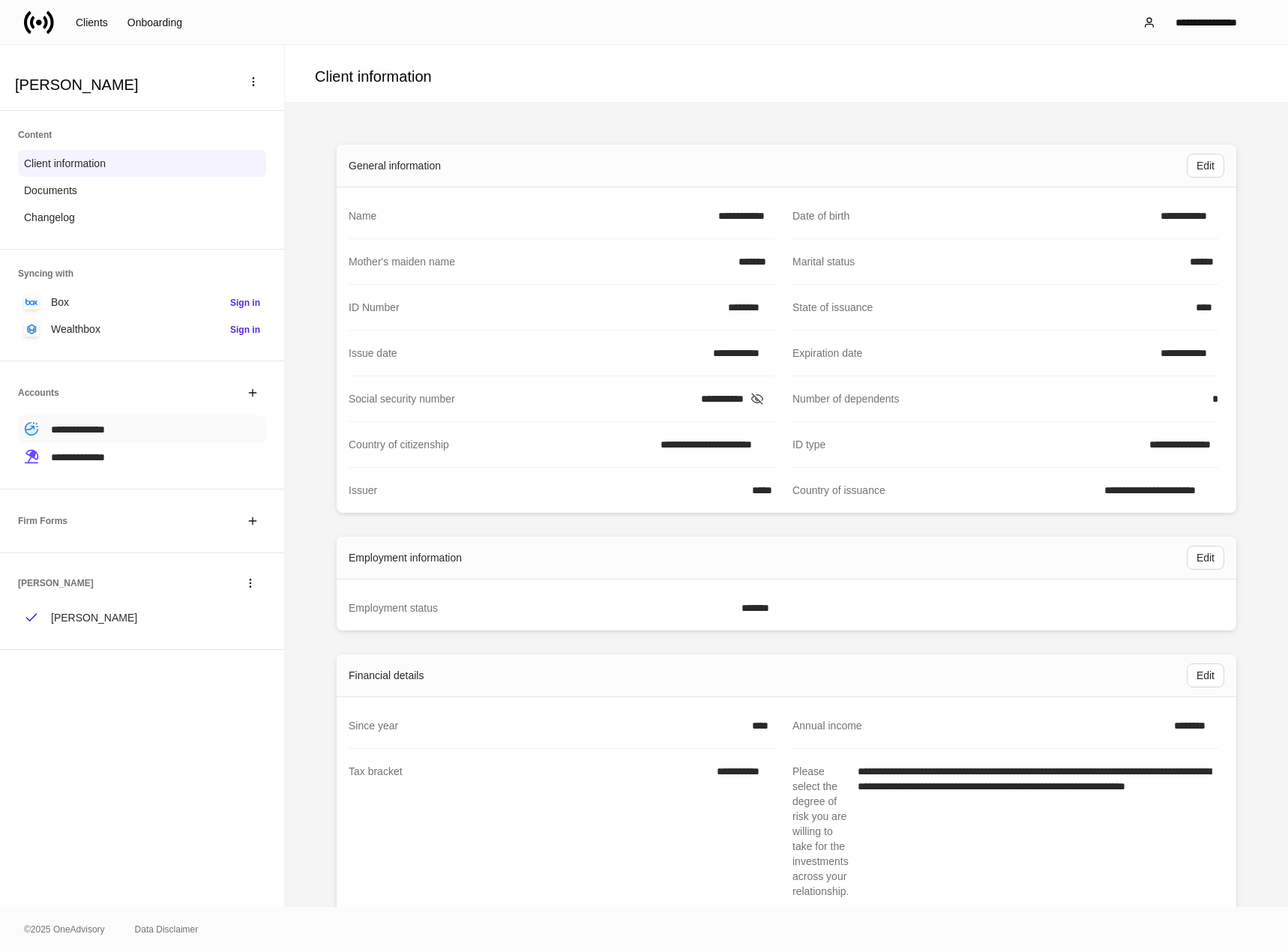click on "**********" at bounding box center [142, 429] 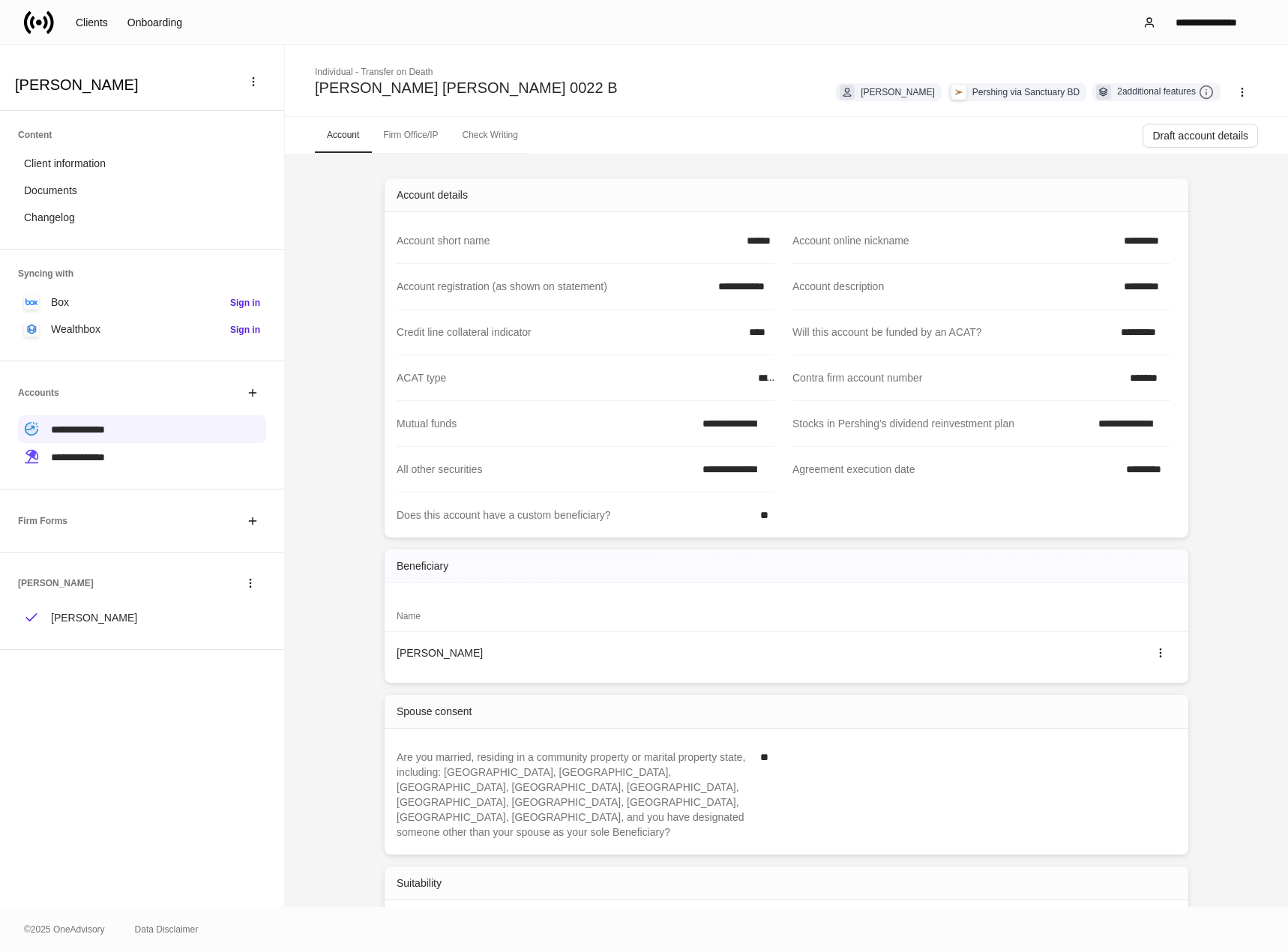 click on "Firm Office/IP" at bounding box center [410, 135] 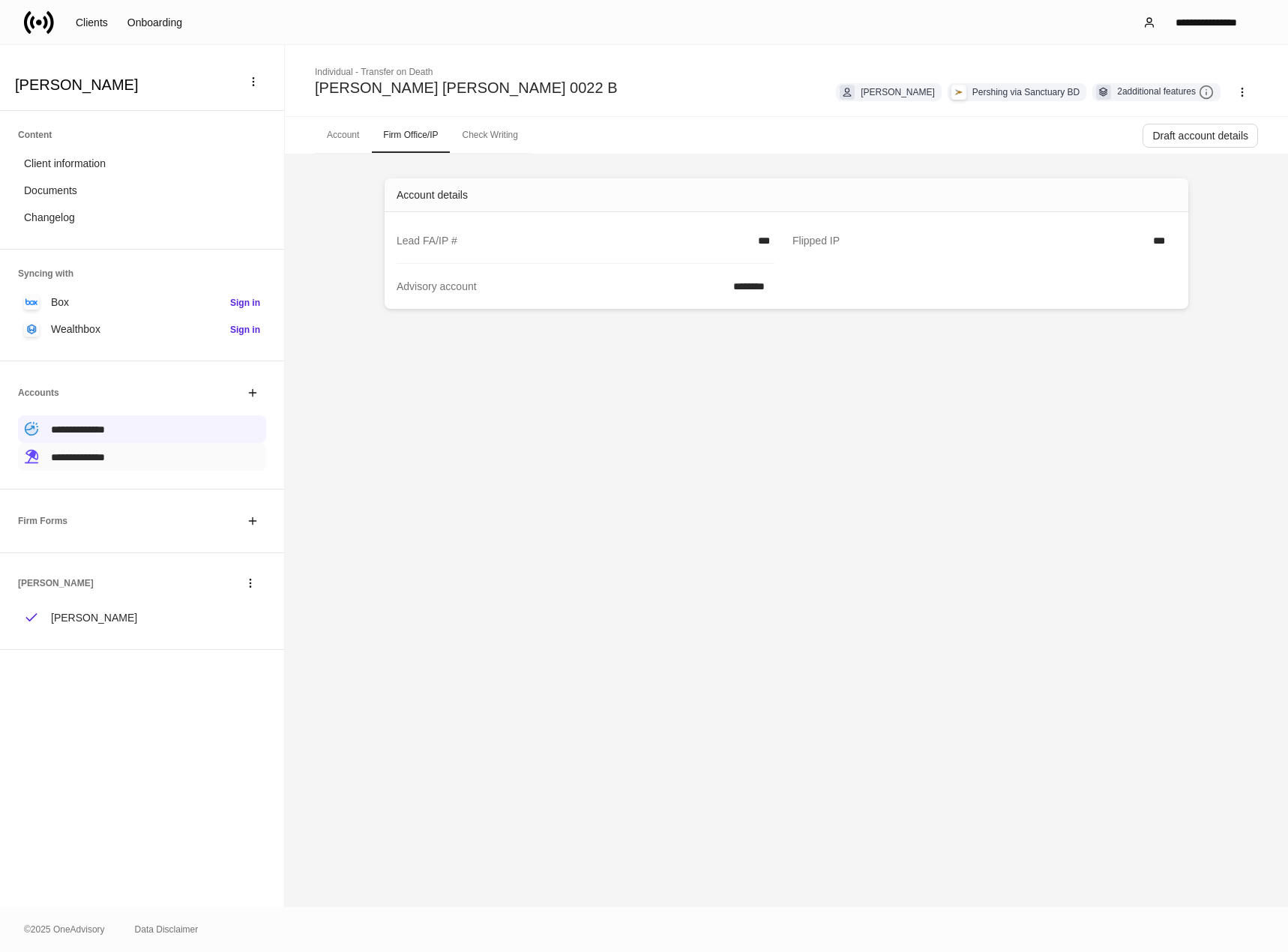 click on "**********" at bounding box center [142, 457] 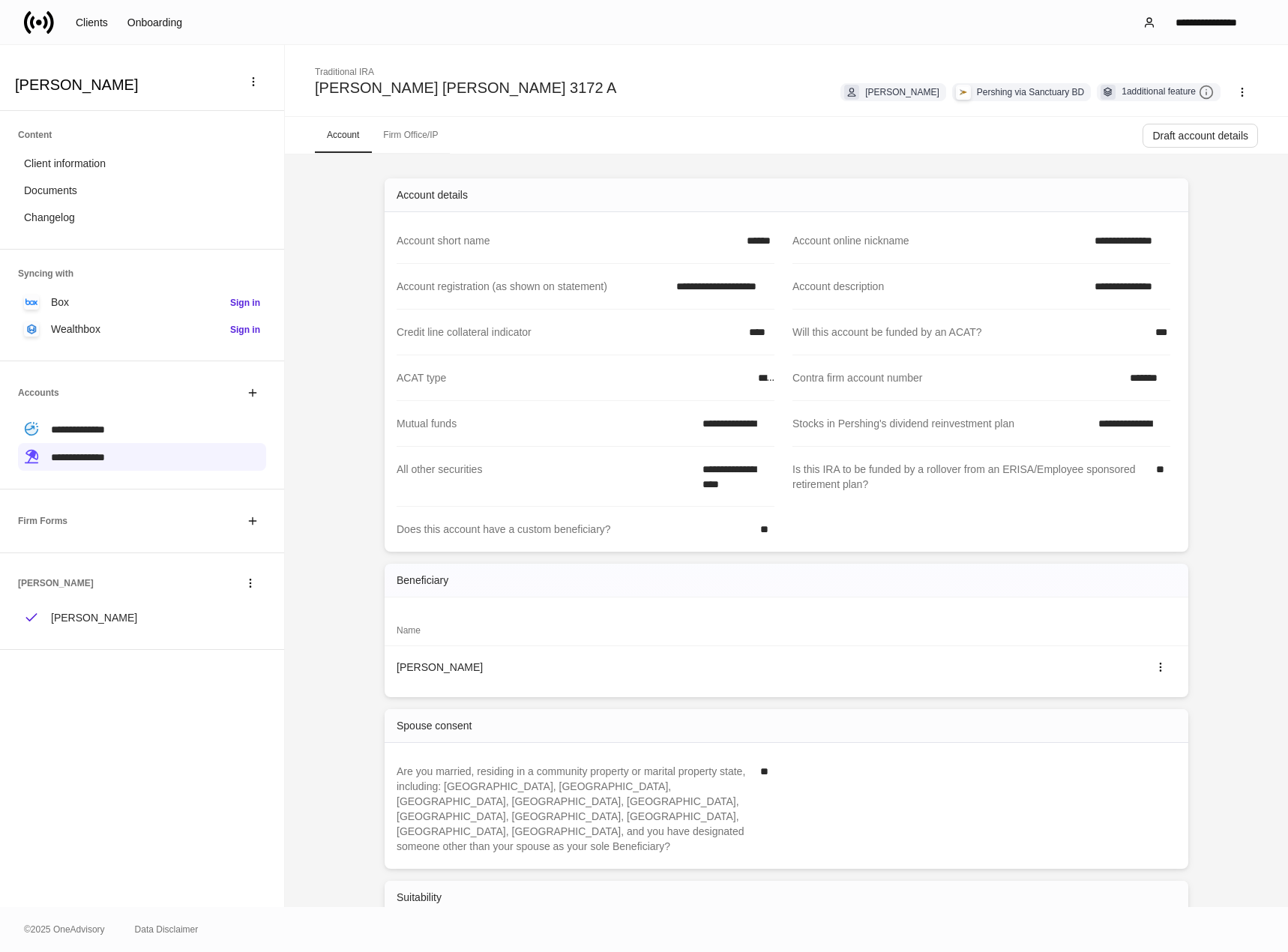 click on "Firm Office/IP" at bounding box center [410, 135] 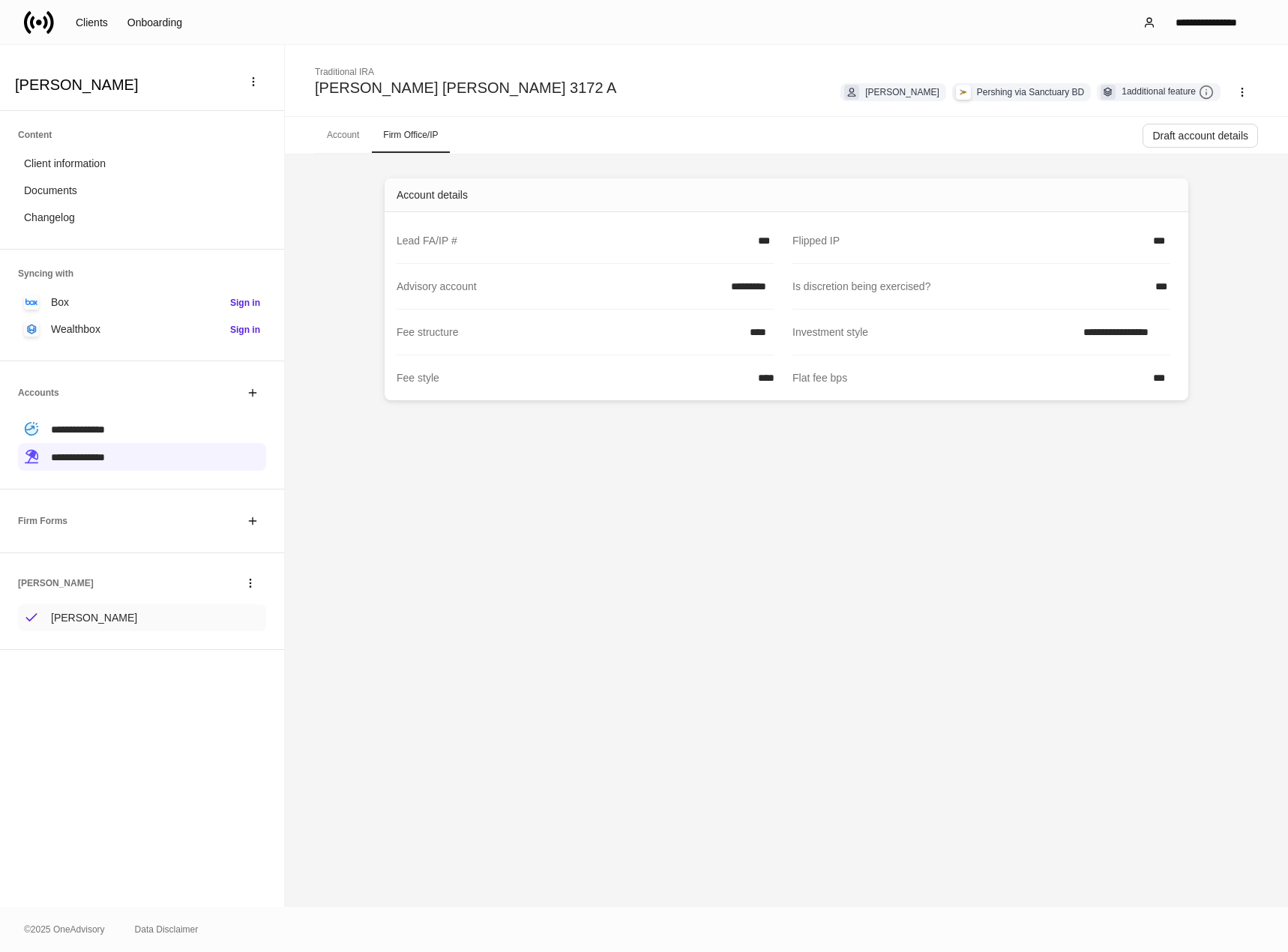 click on "[PERSON_NAME]" at bounding box center (142, 618) 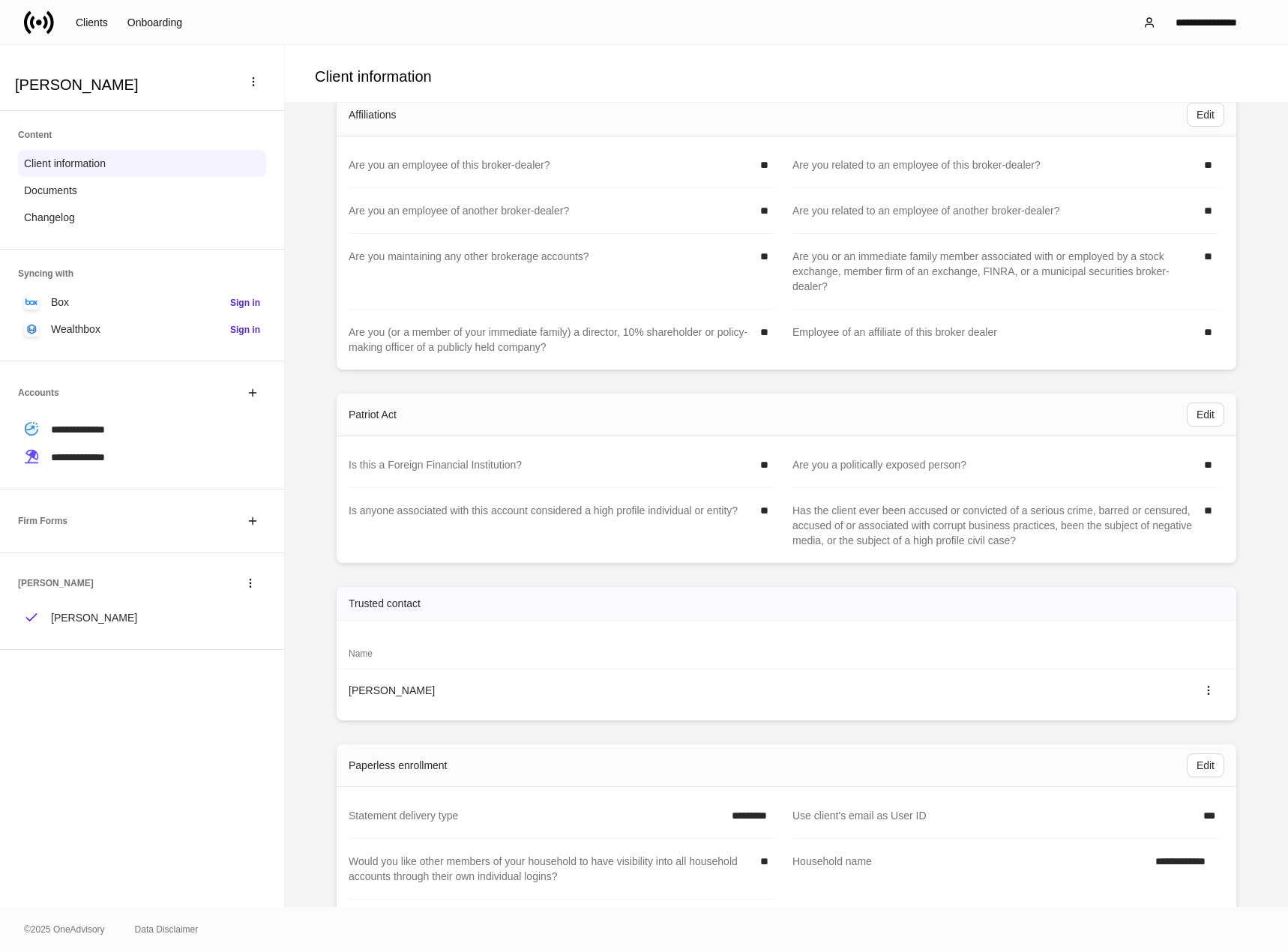 scroll, scrollTop: 1762, scrollLeft: 0, axis: vertical 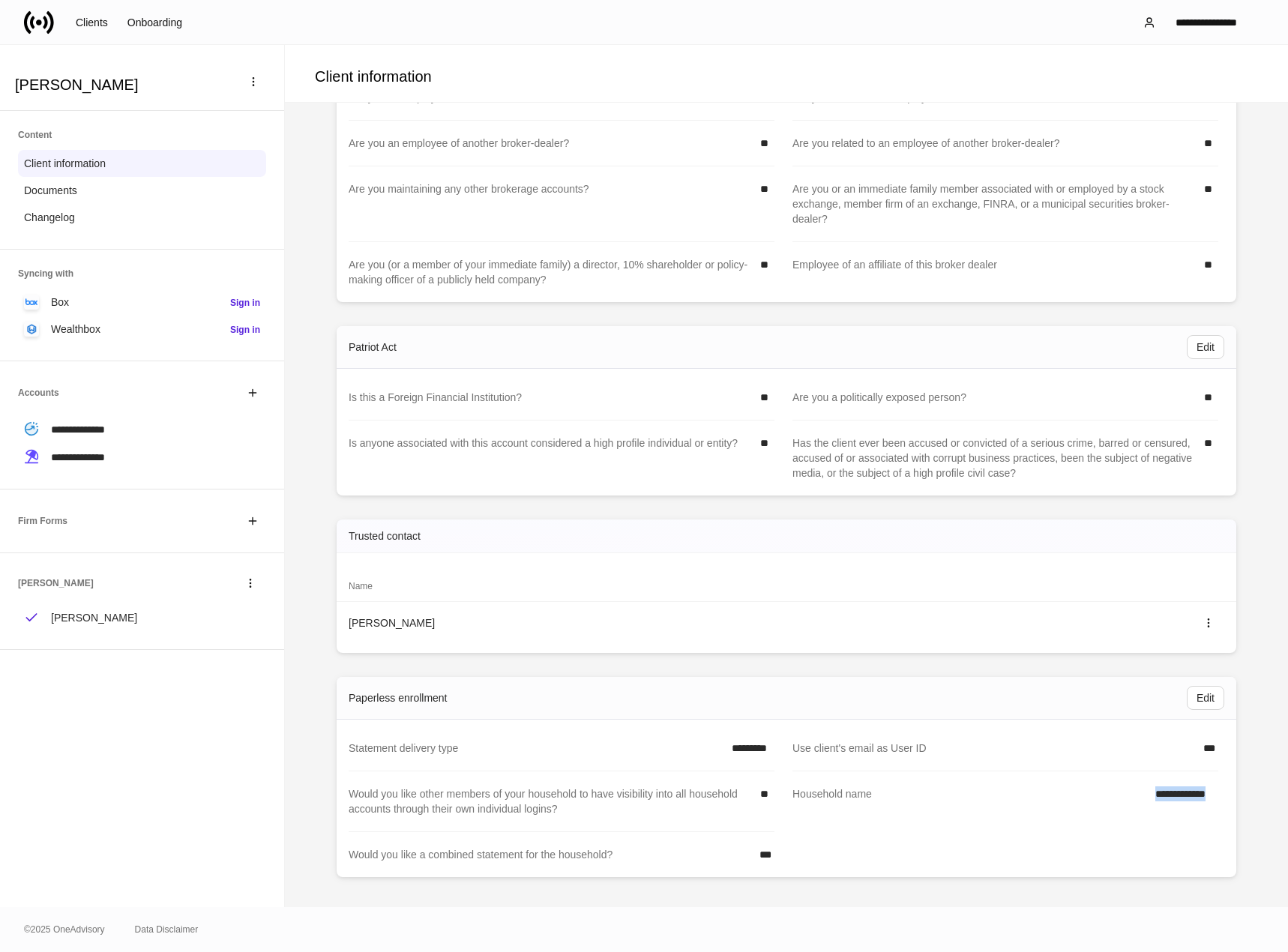 drag, startPoint x: 1091, startPoint y: 792, endPoint x: 1240, endPoint y: 799, distance: 149.16434 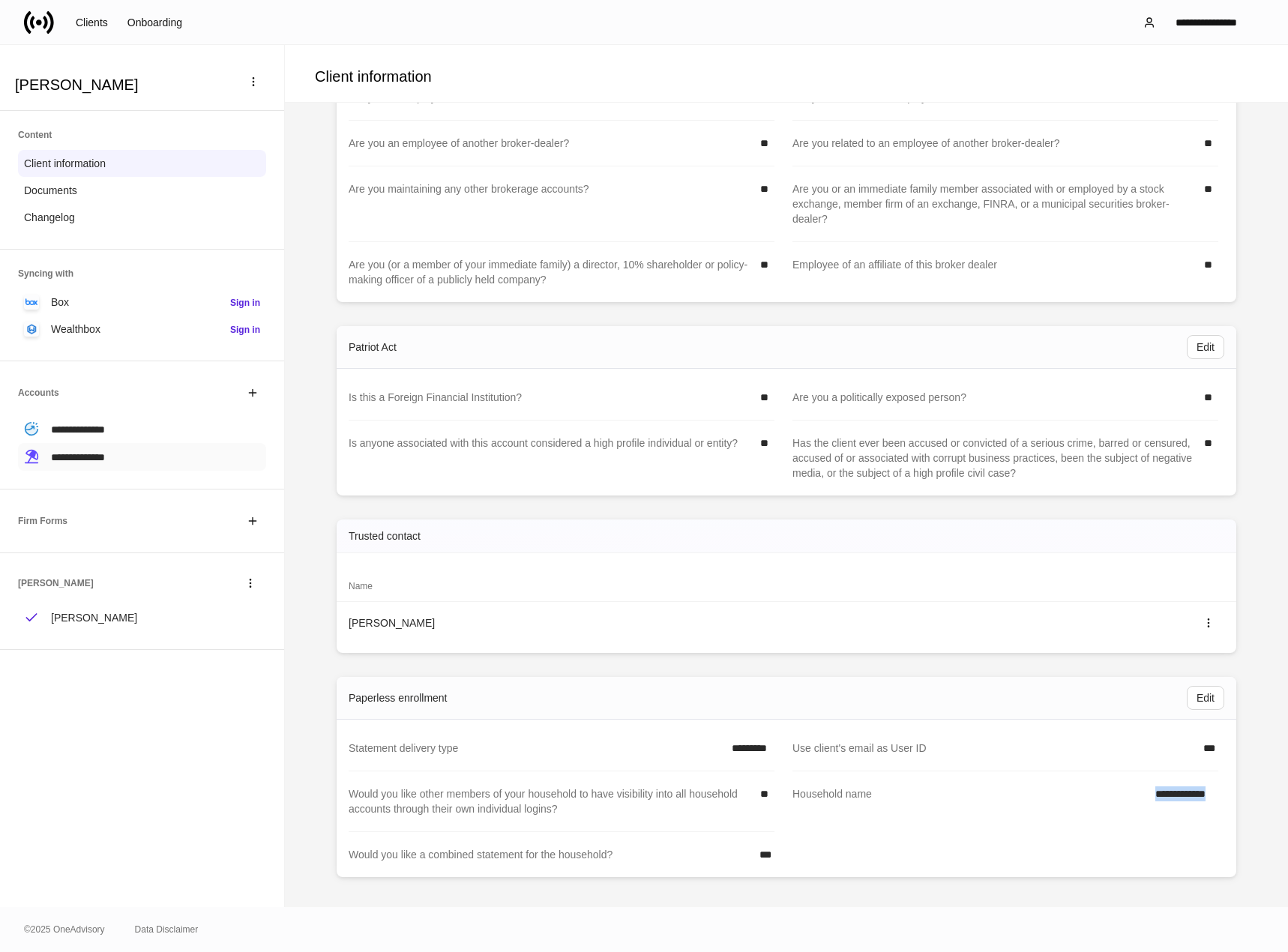 click on "**********" at bounding box center [142, 457] 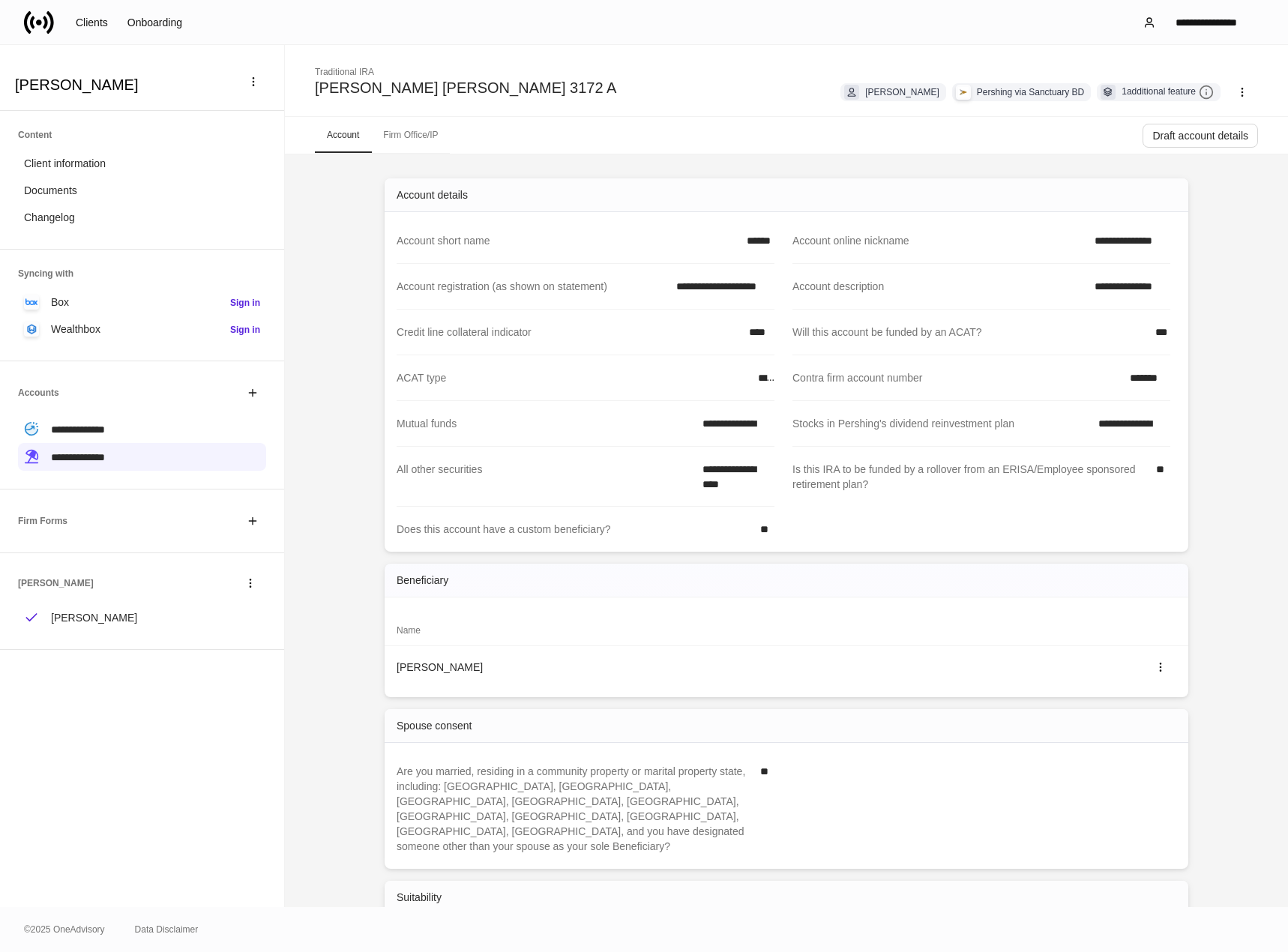 click on "Firm Office/IP" at bounding box center (410, 135) 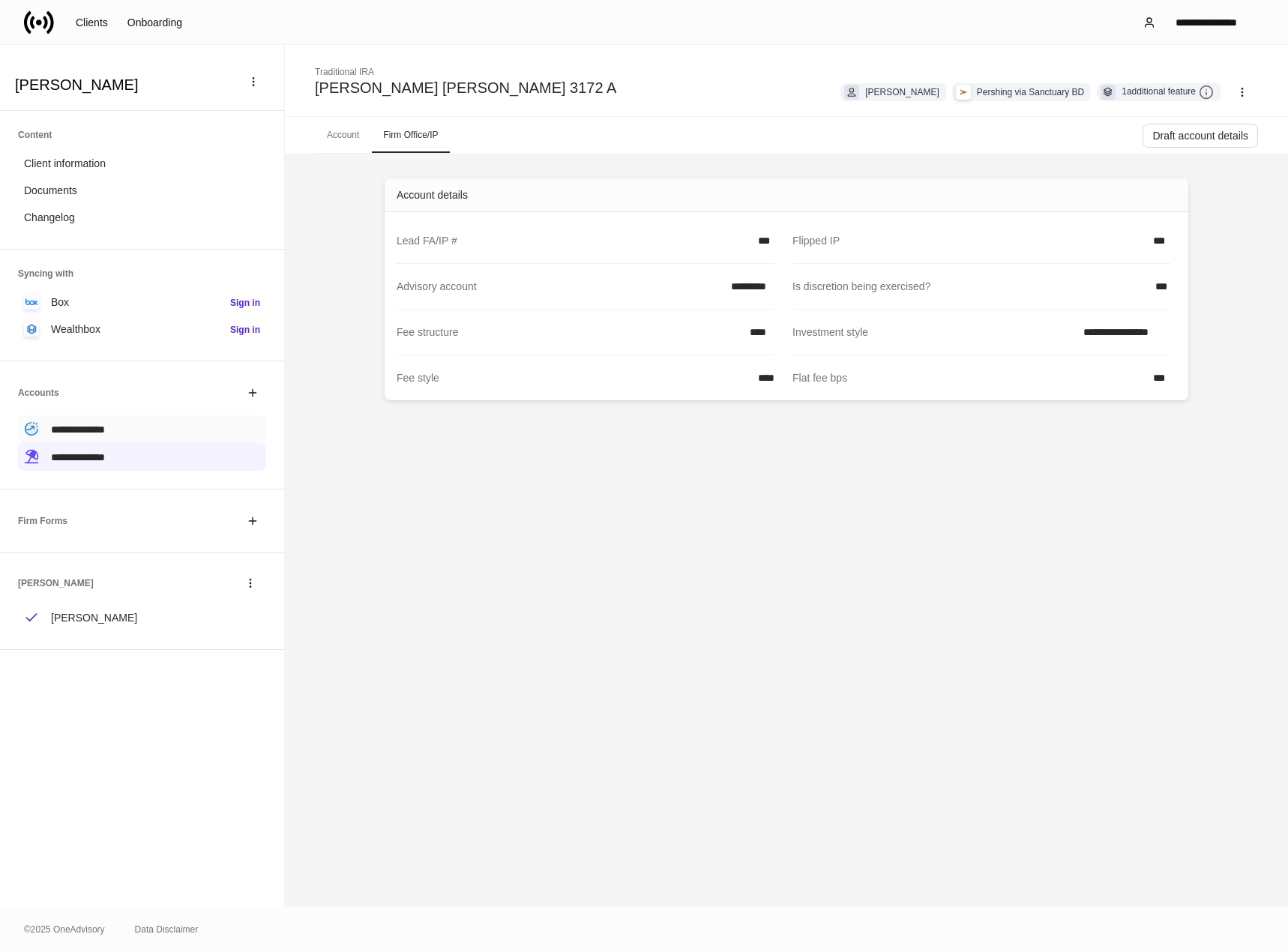 click on "**********" at bounding box center [78, 430] 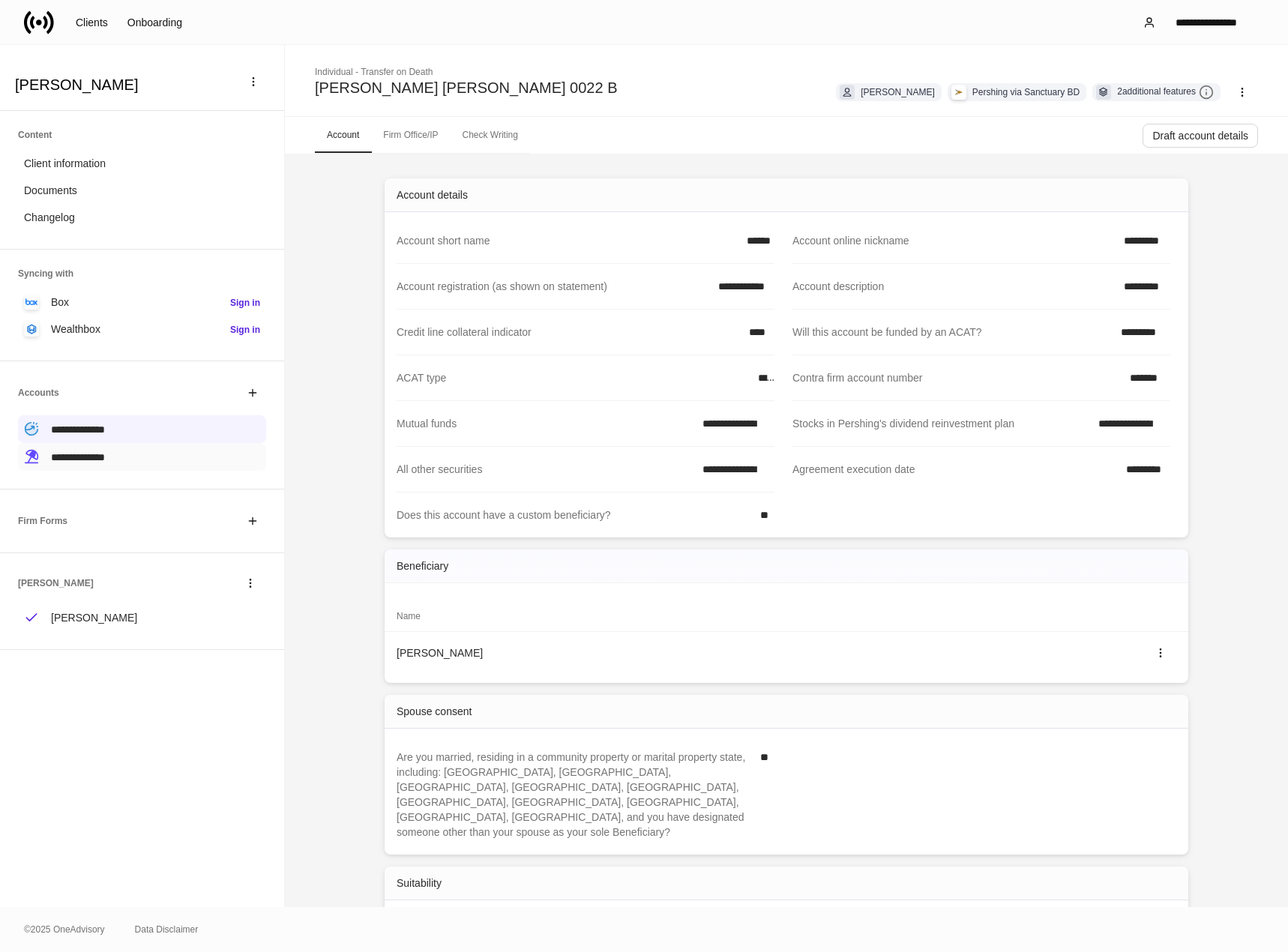 click on "**********" at bounding box center [142, 457] 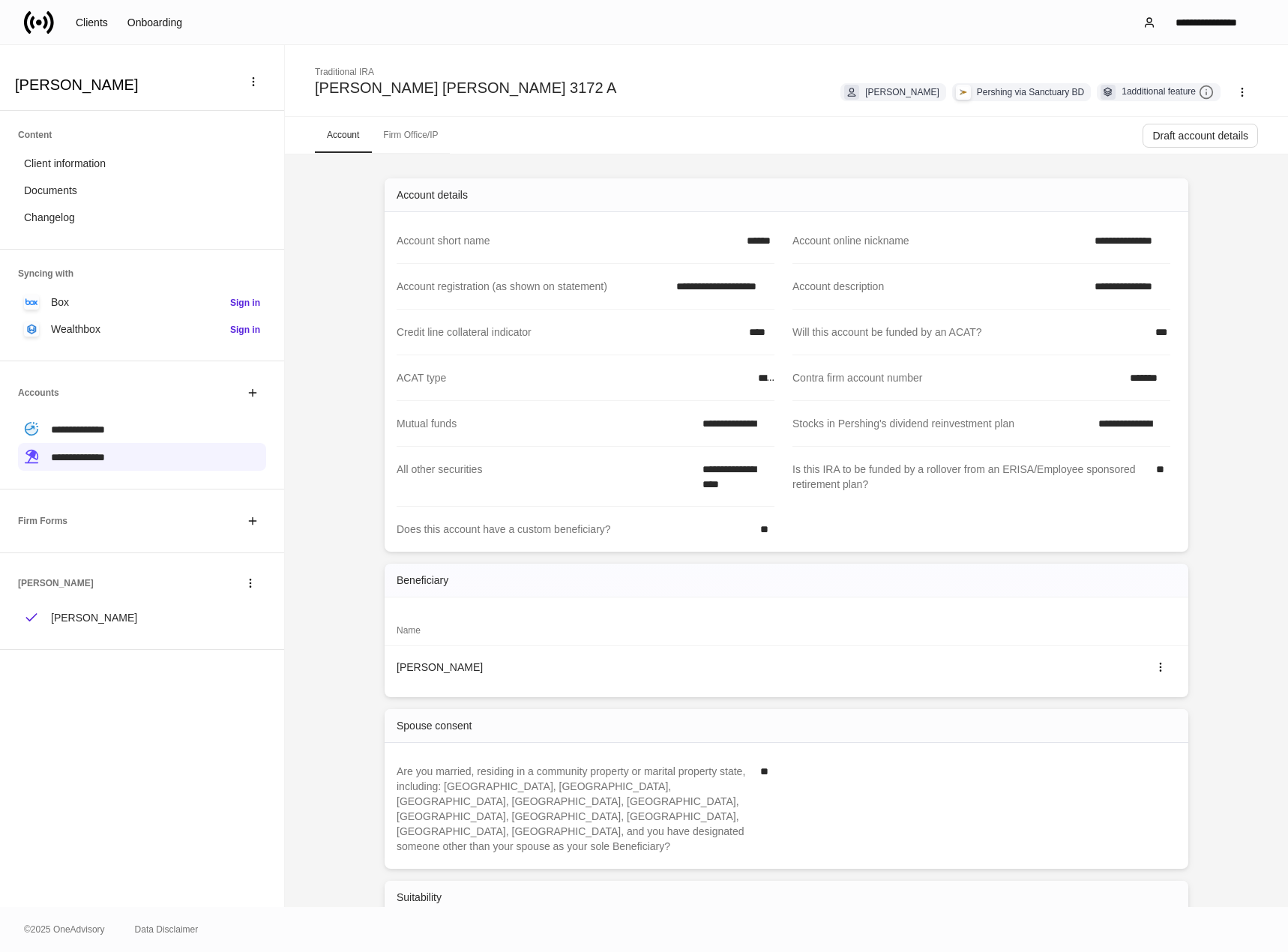 click on "*******" at bounding box center [1146, 378] 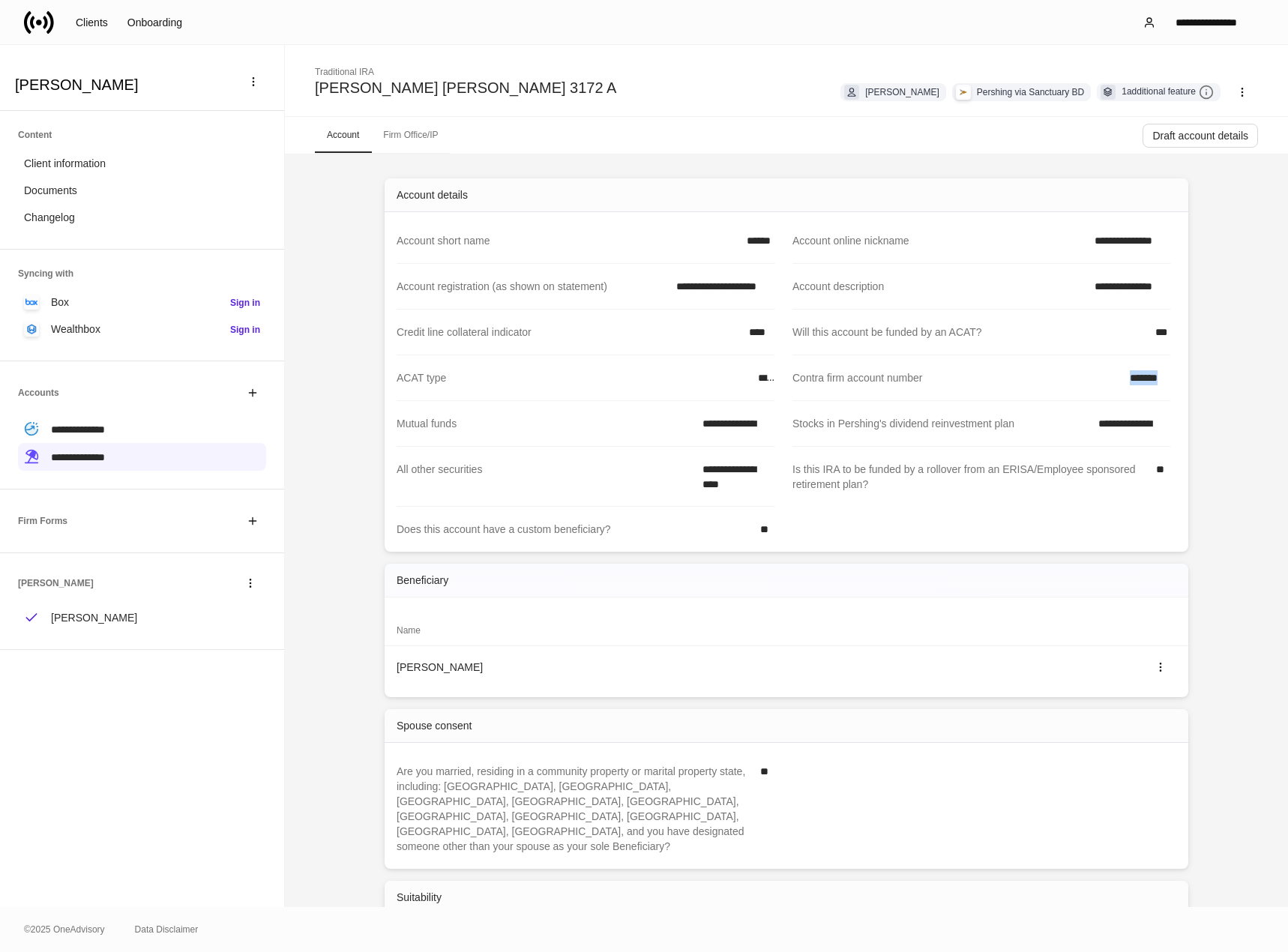 click on "*******" at bounding box center [1146, 378] 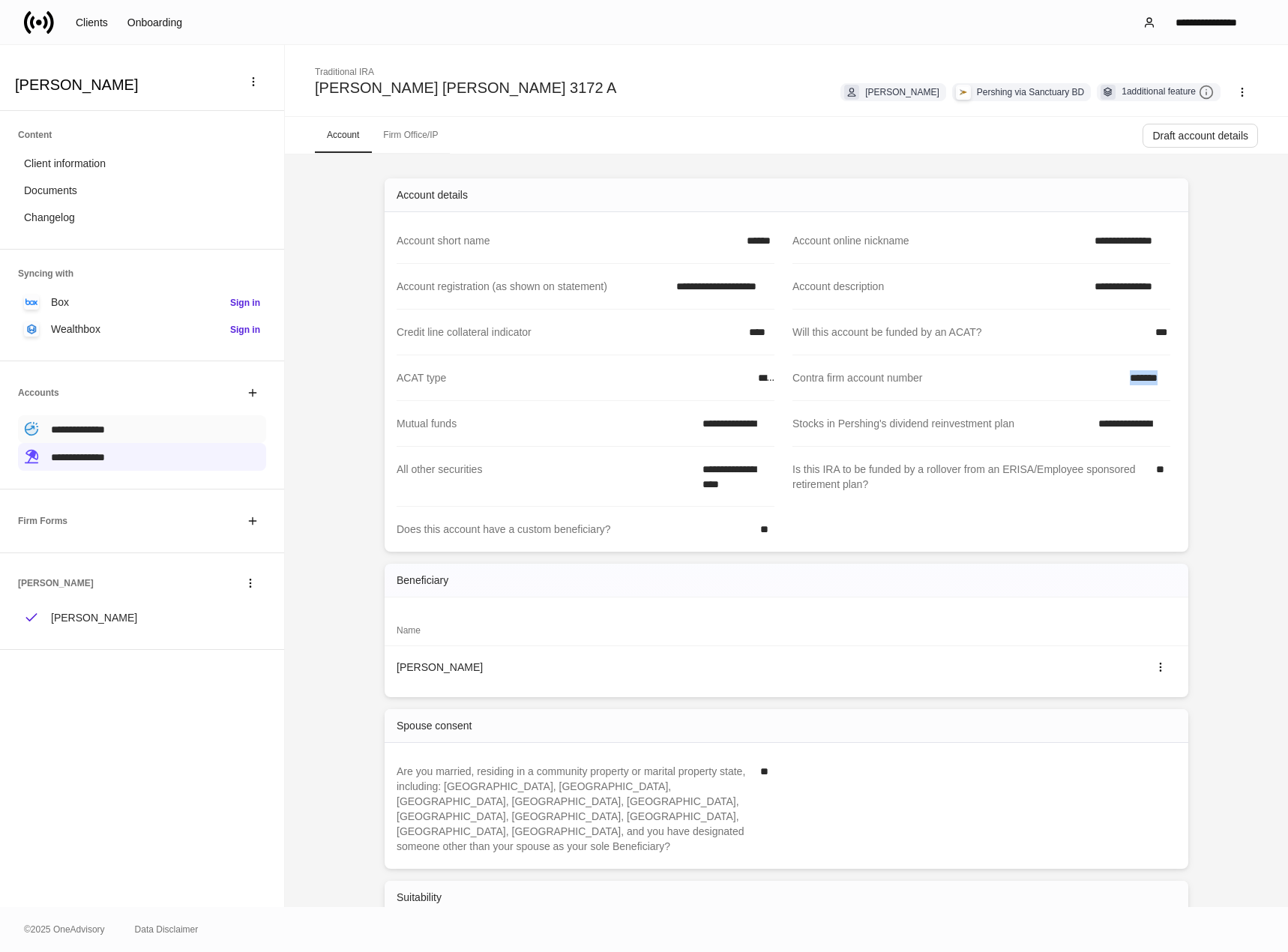 click on "**********" at bounding box center (142, 429) 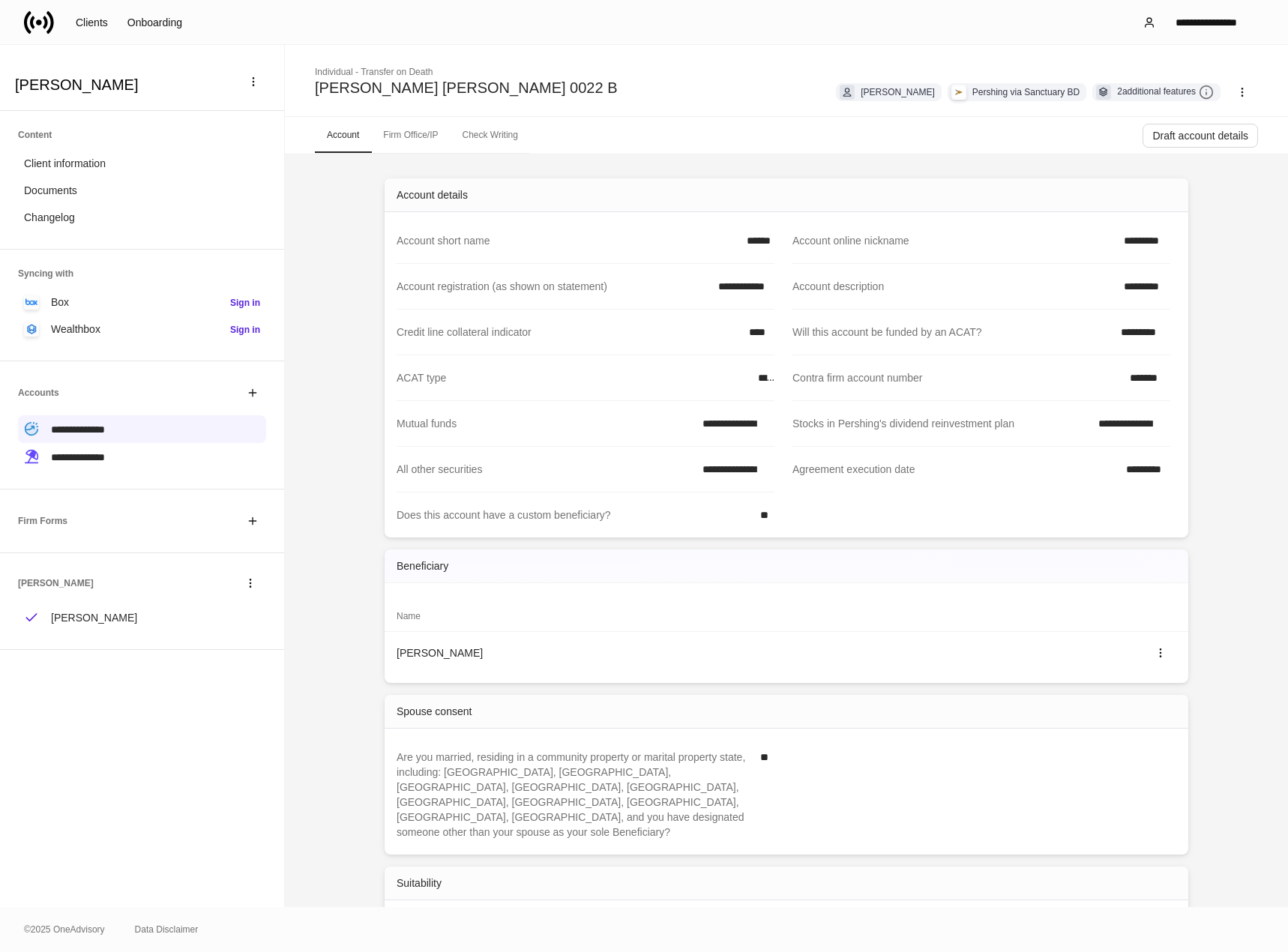 click on "Check Writing" at bounding box center (490, 135) 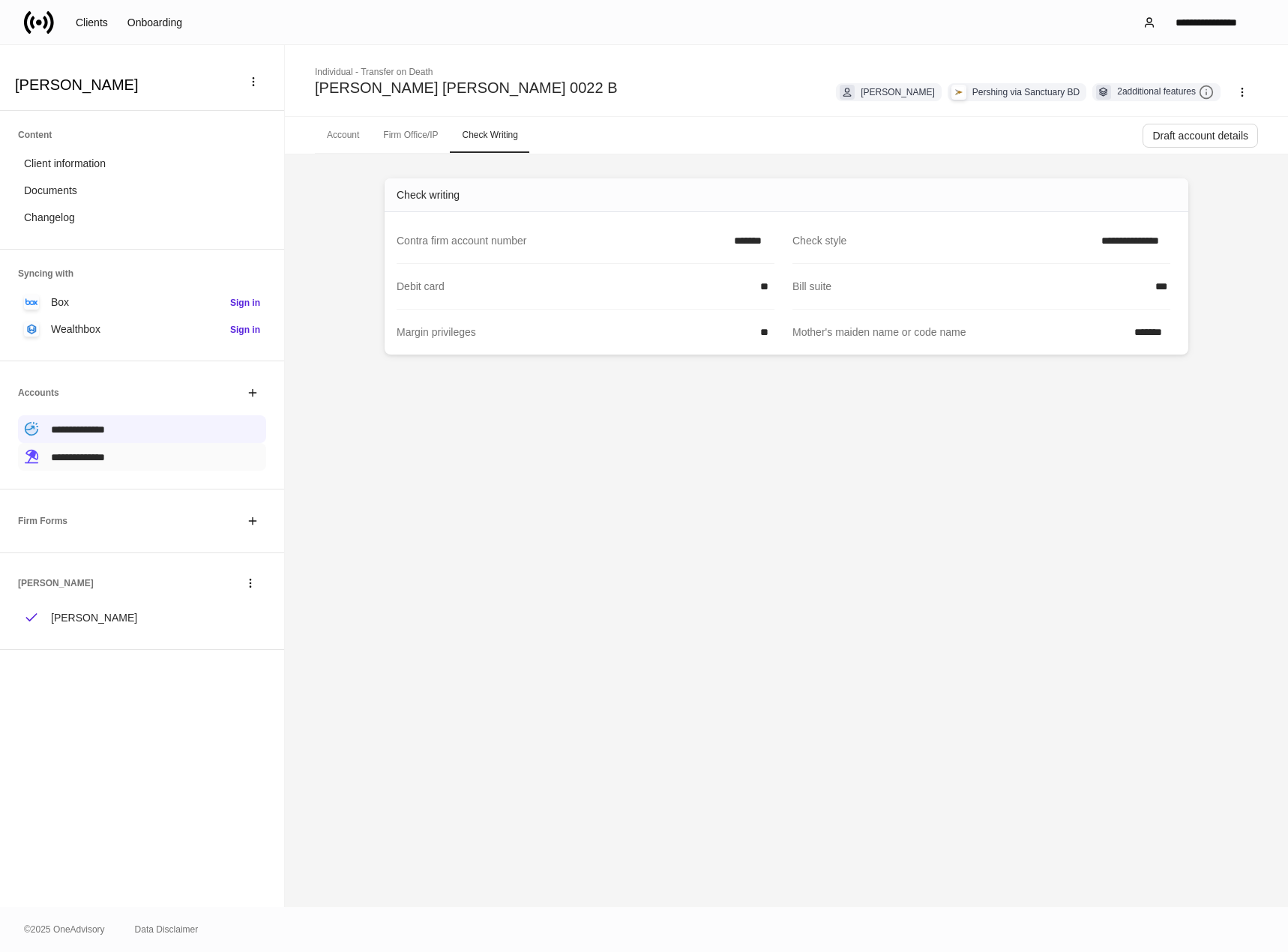 click on "**********" at bounding box center (142, 457) 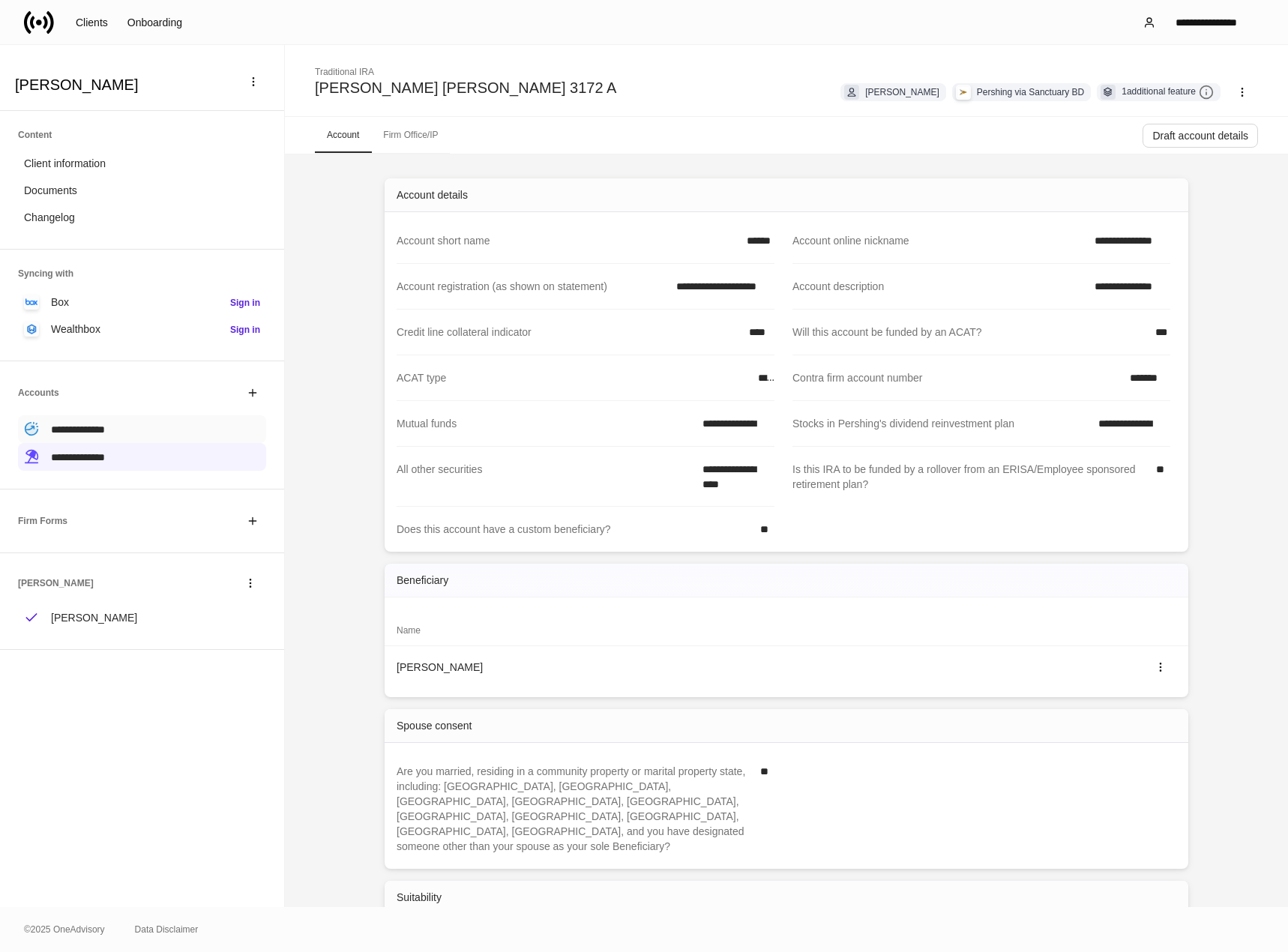 click on "**********" at bounding box center (142, 429) 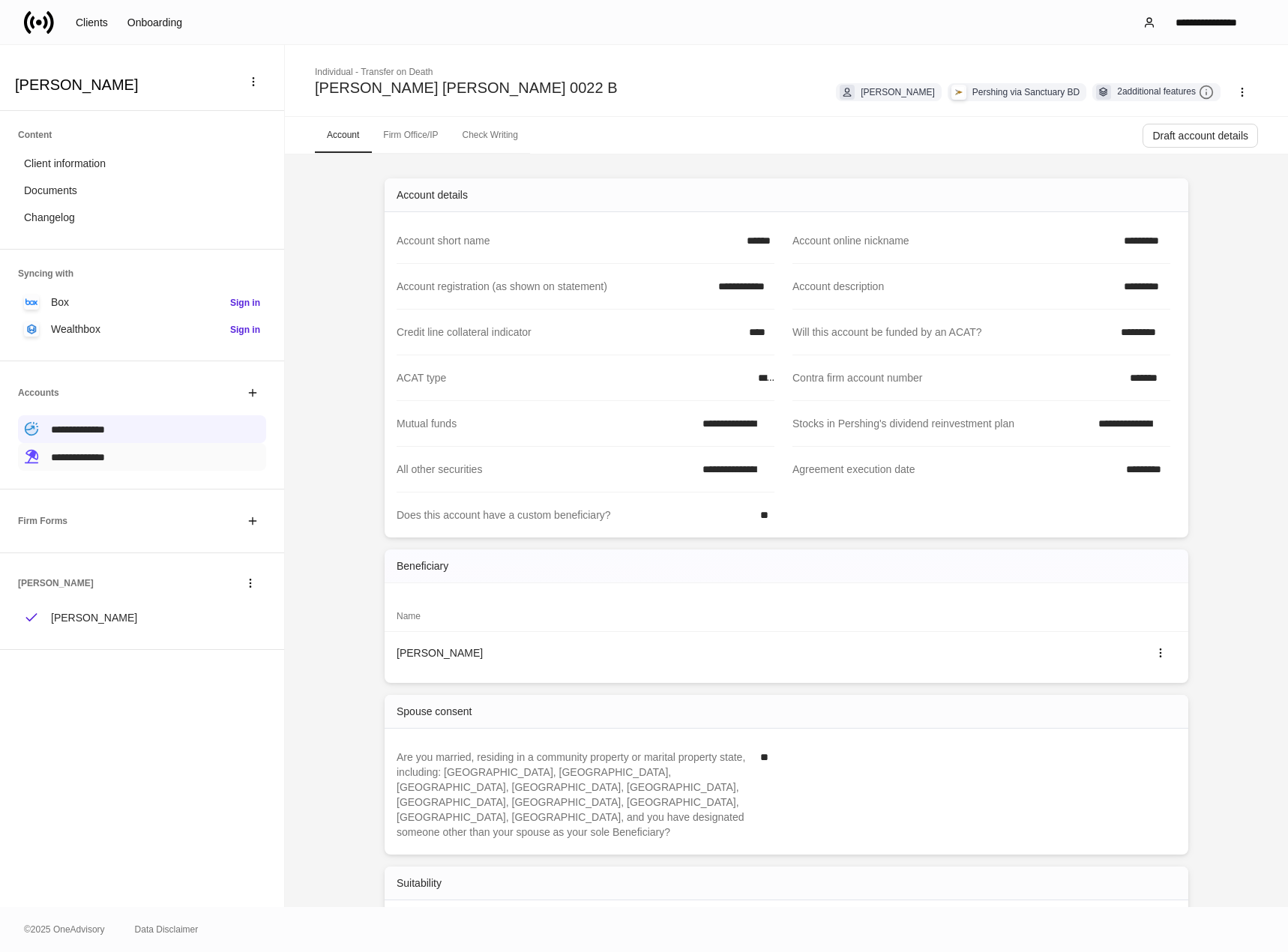 click on "**********" at bounding box center [142, 457] 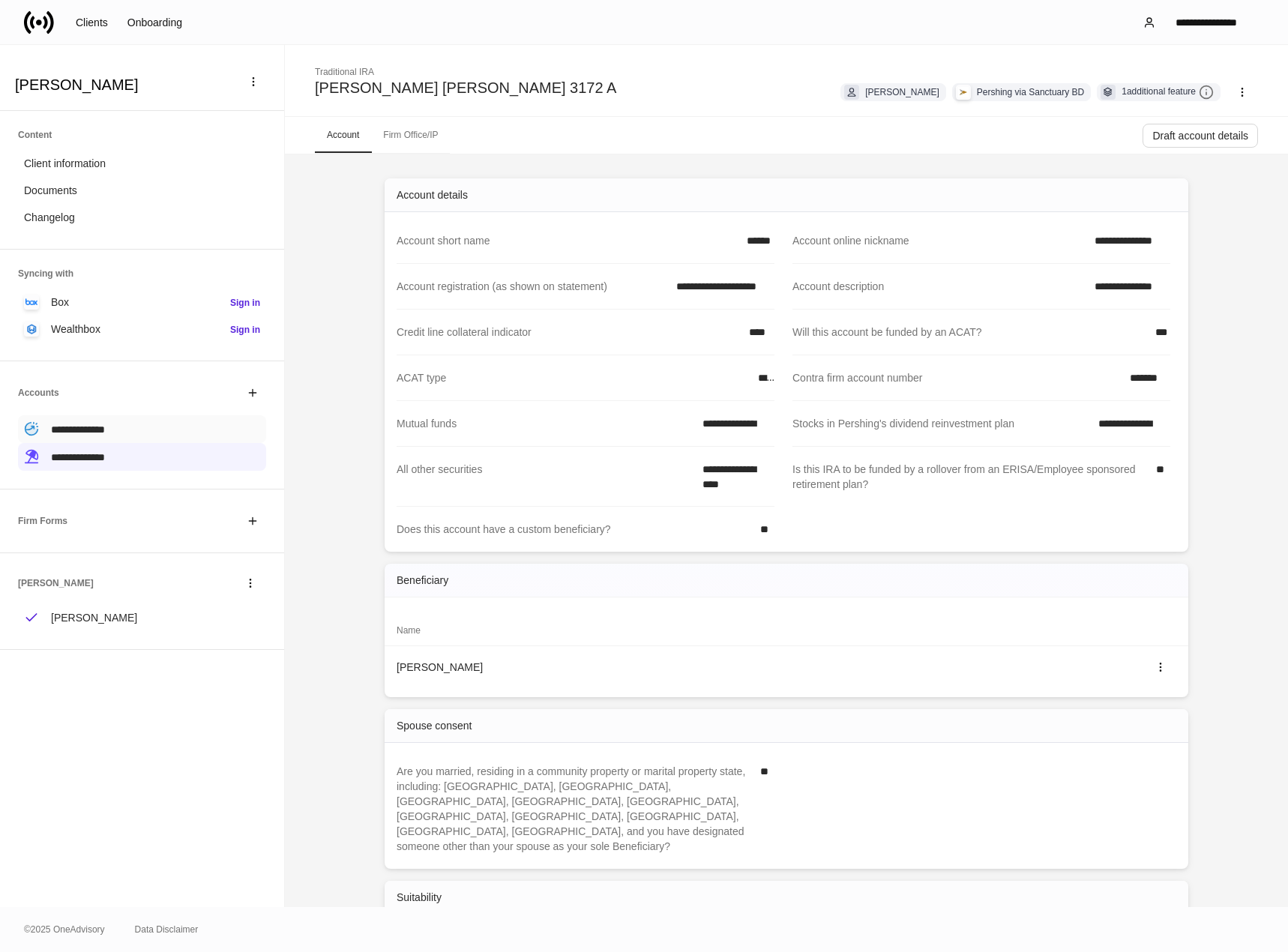 click on "**********" at bounding box center [142, 429] 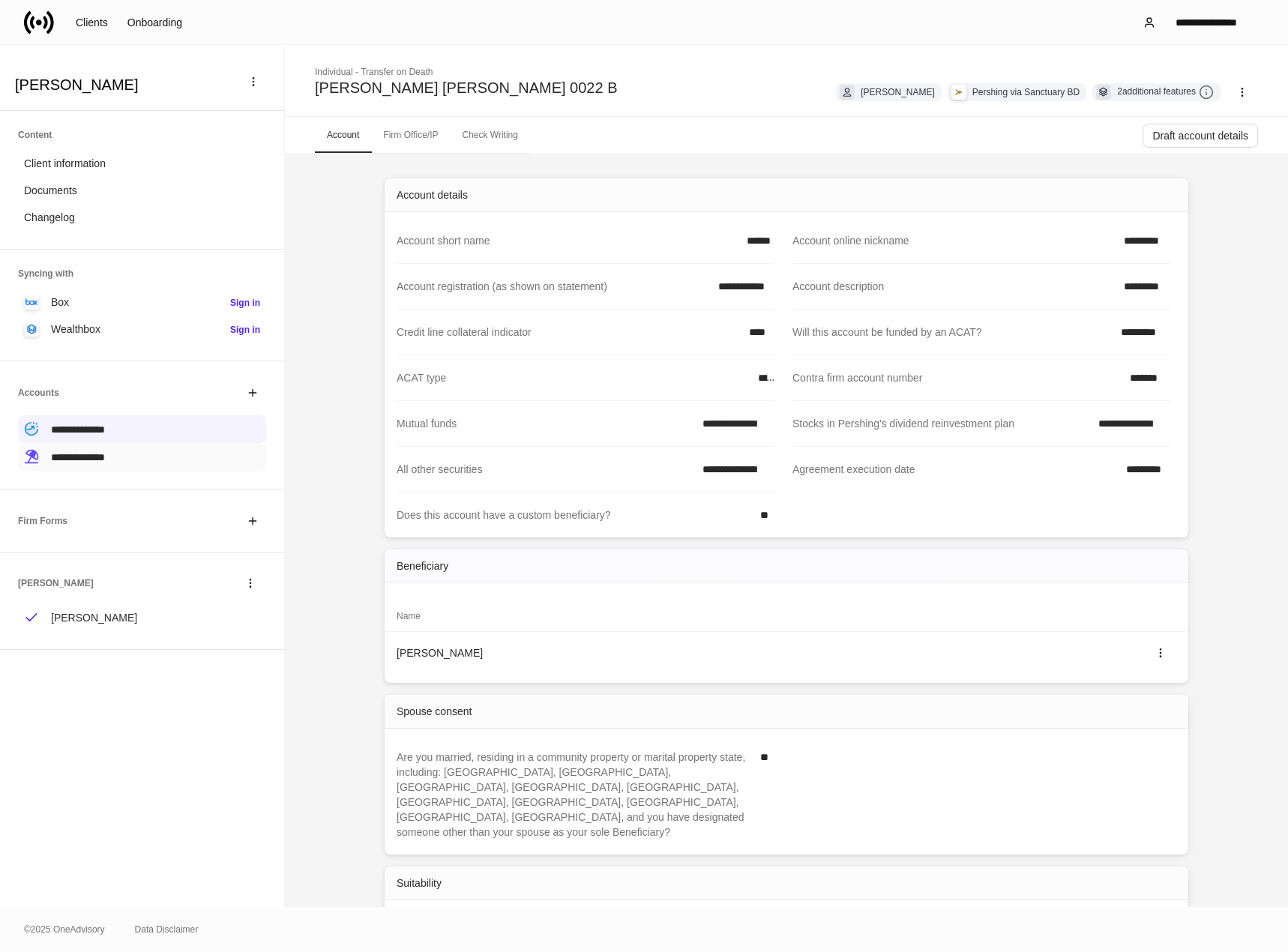 click on "**********" at bounding box center [142, 457] 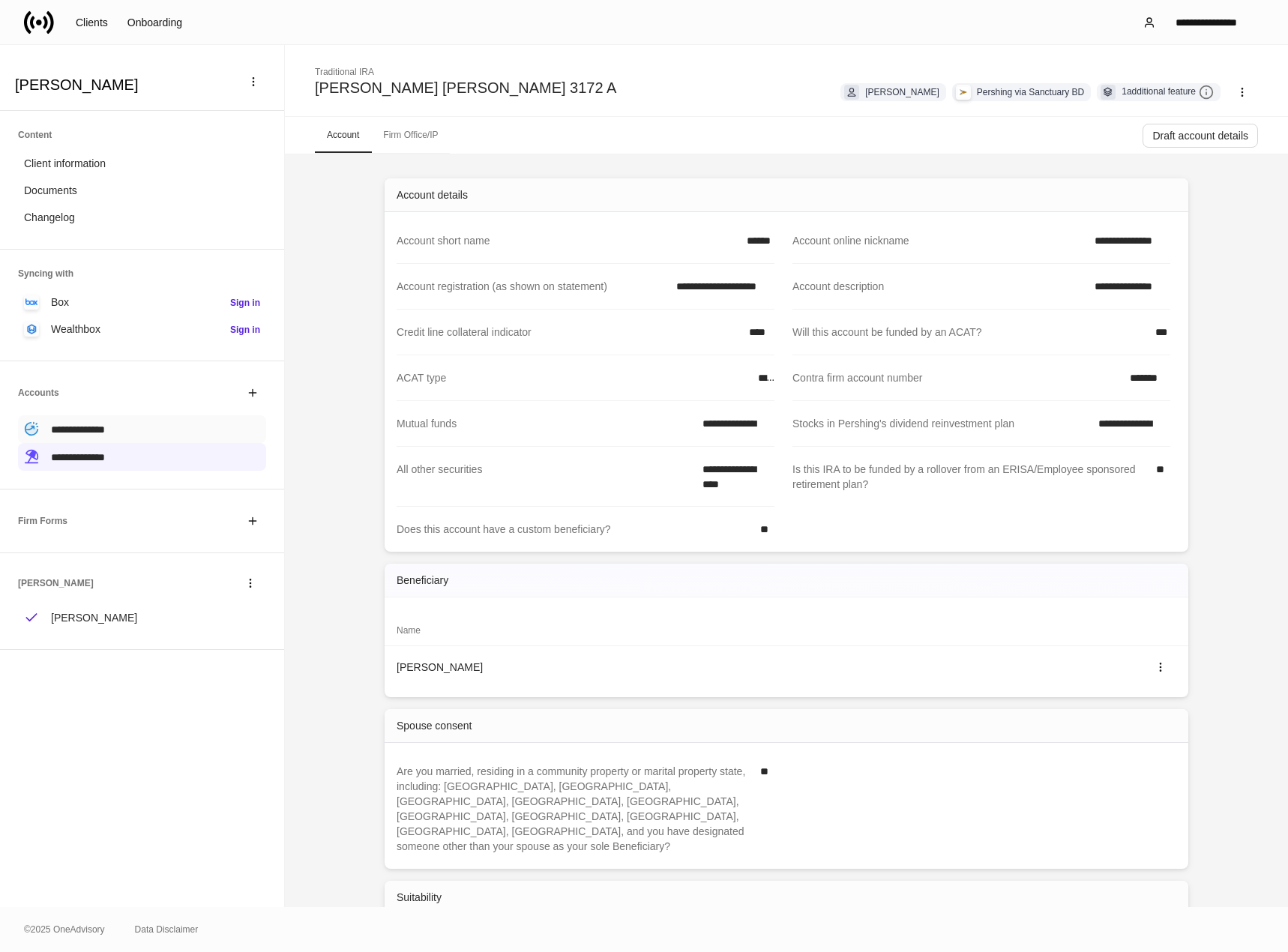click on "**********" at bounding box center (142, 429) 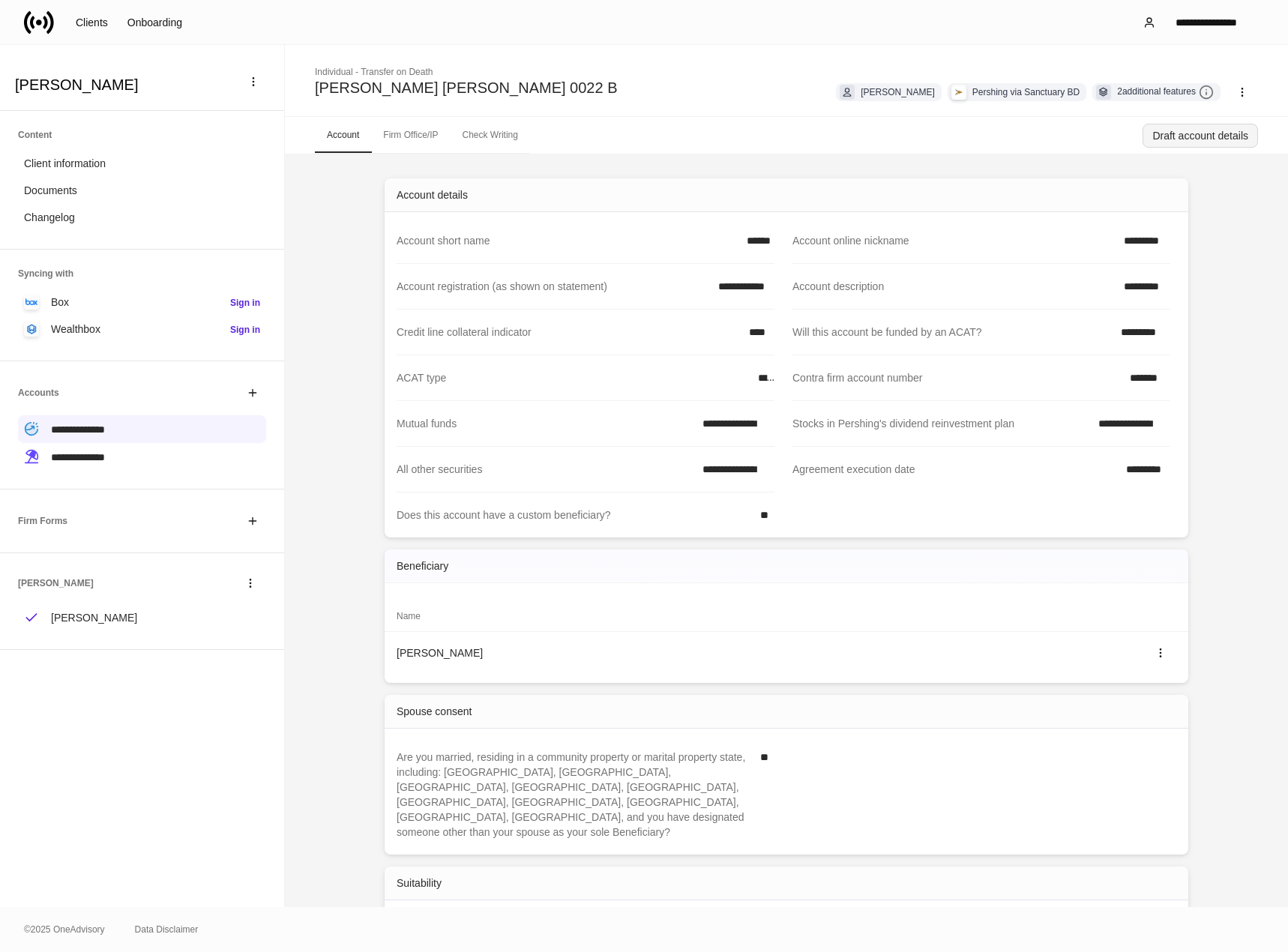 click on "Draft account details" at bounding box center (1200, 136) 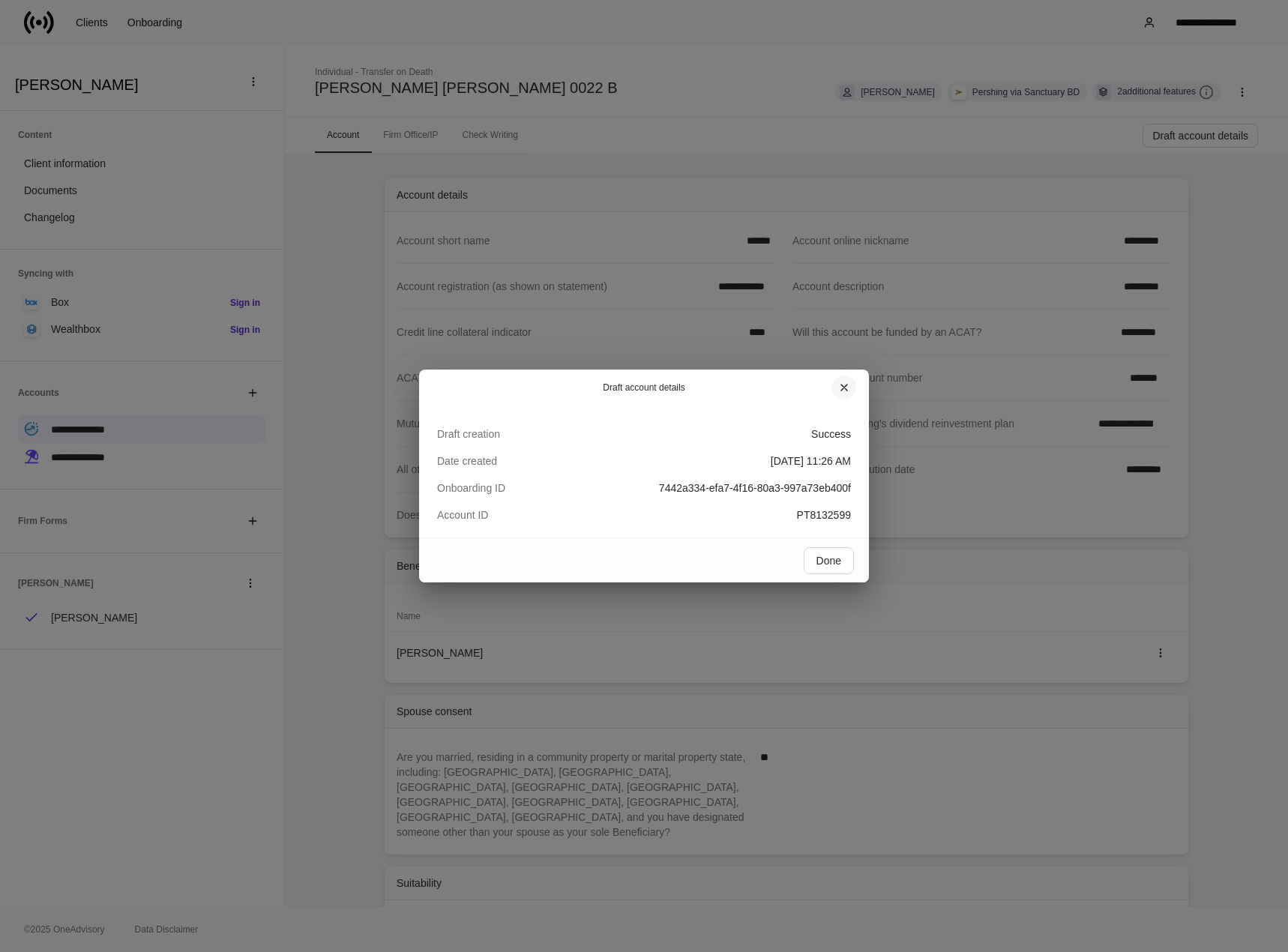 click at bounding box center [844, 388] 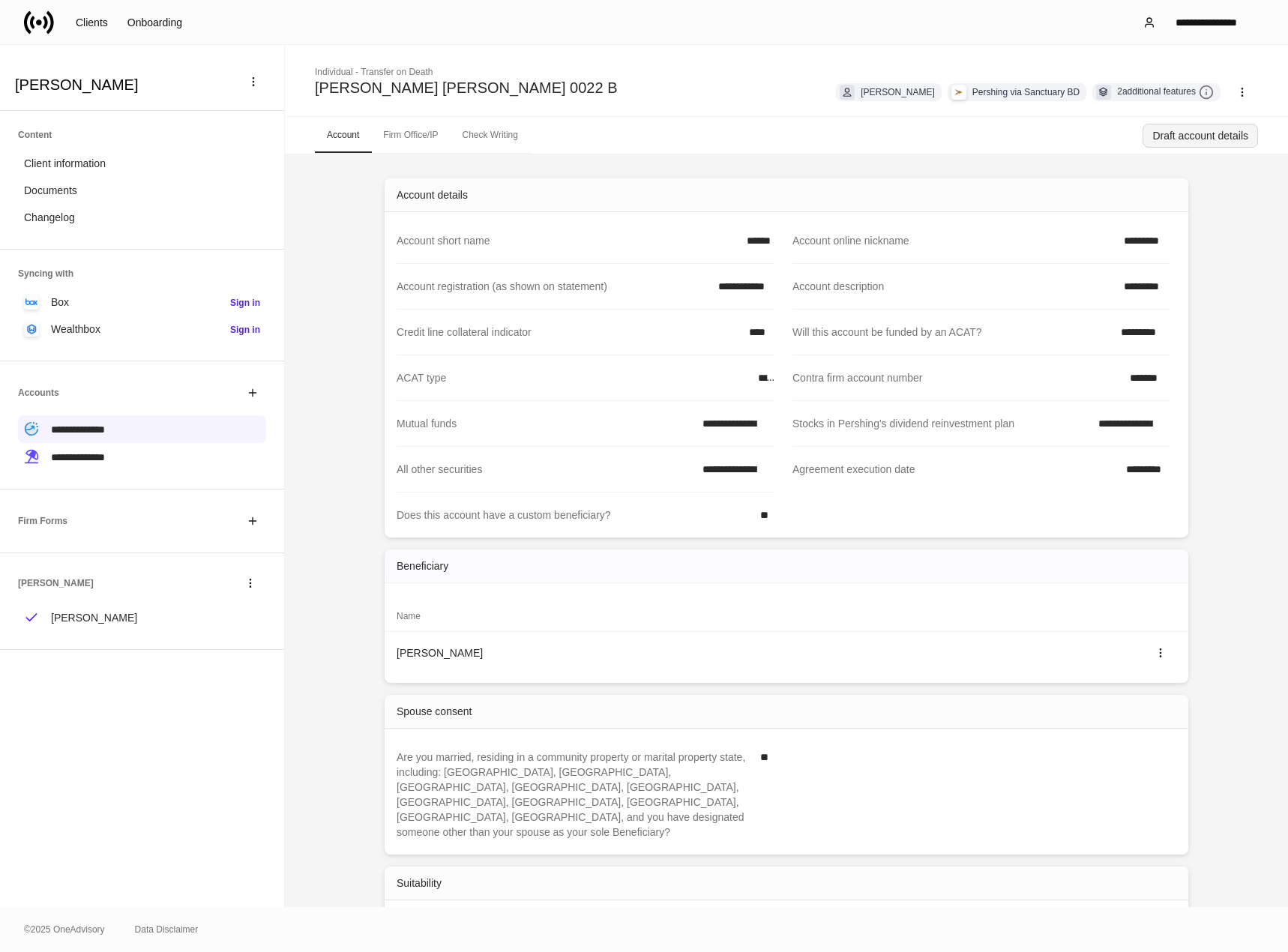 click on "Draft account details" at bounding box center (1200, 136) 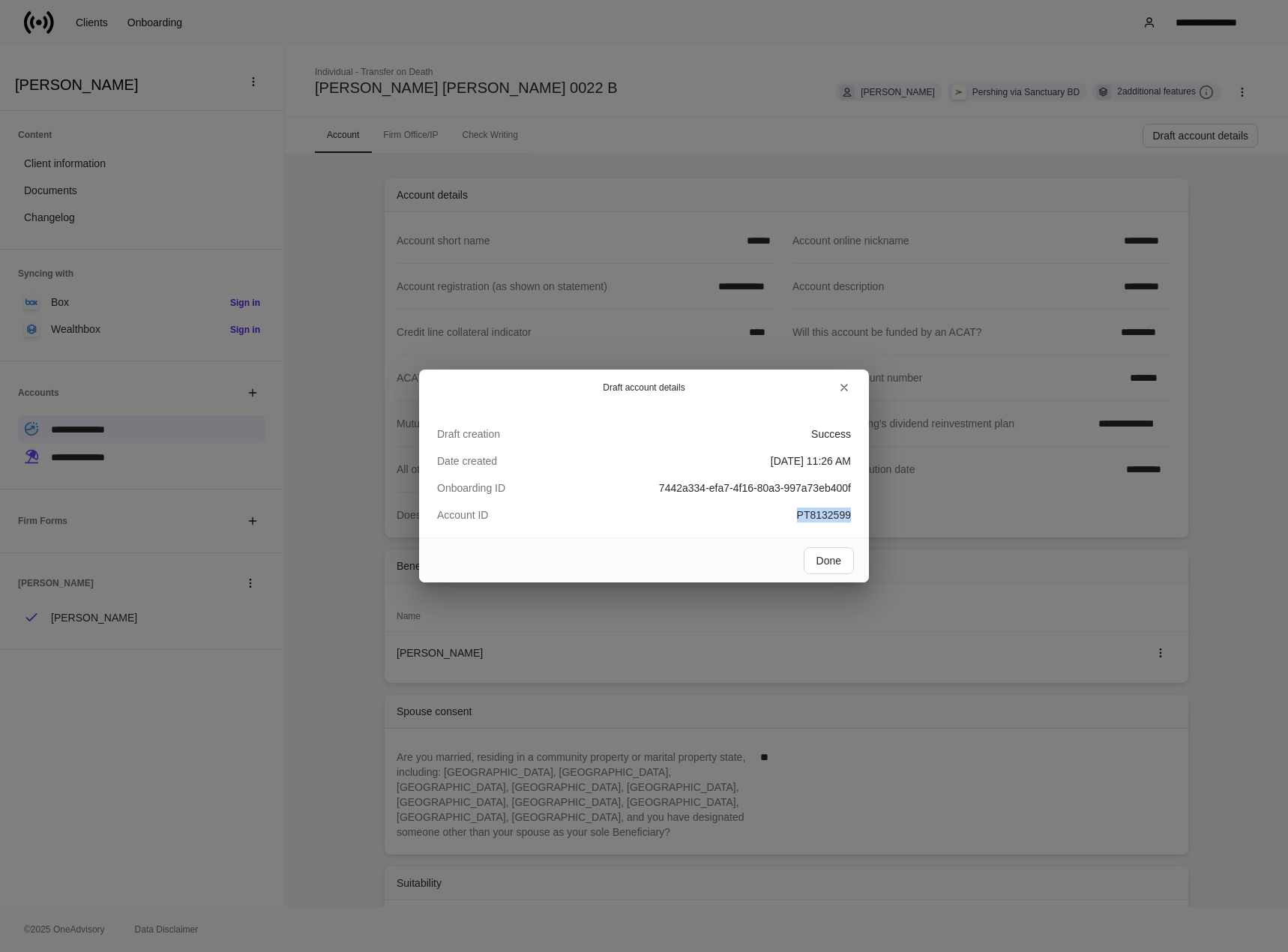 drag, startPoint x: 785, startPoint y: 511, endPoint x: 879, endPoint y: 514, distance: 94.04786 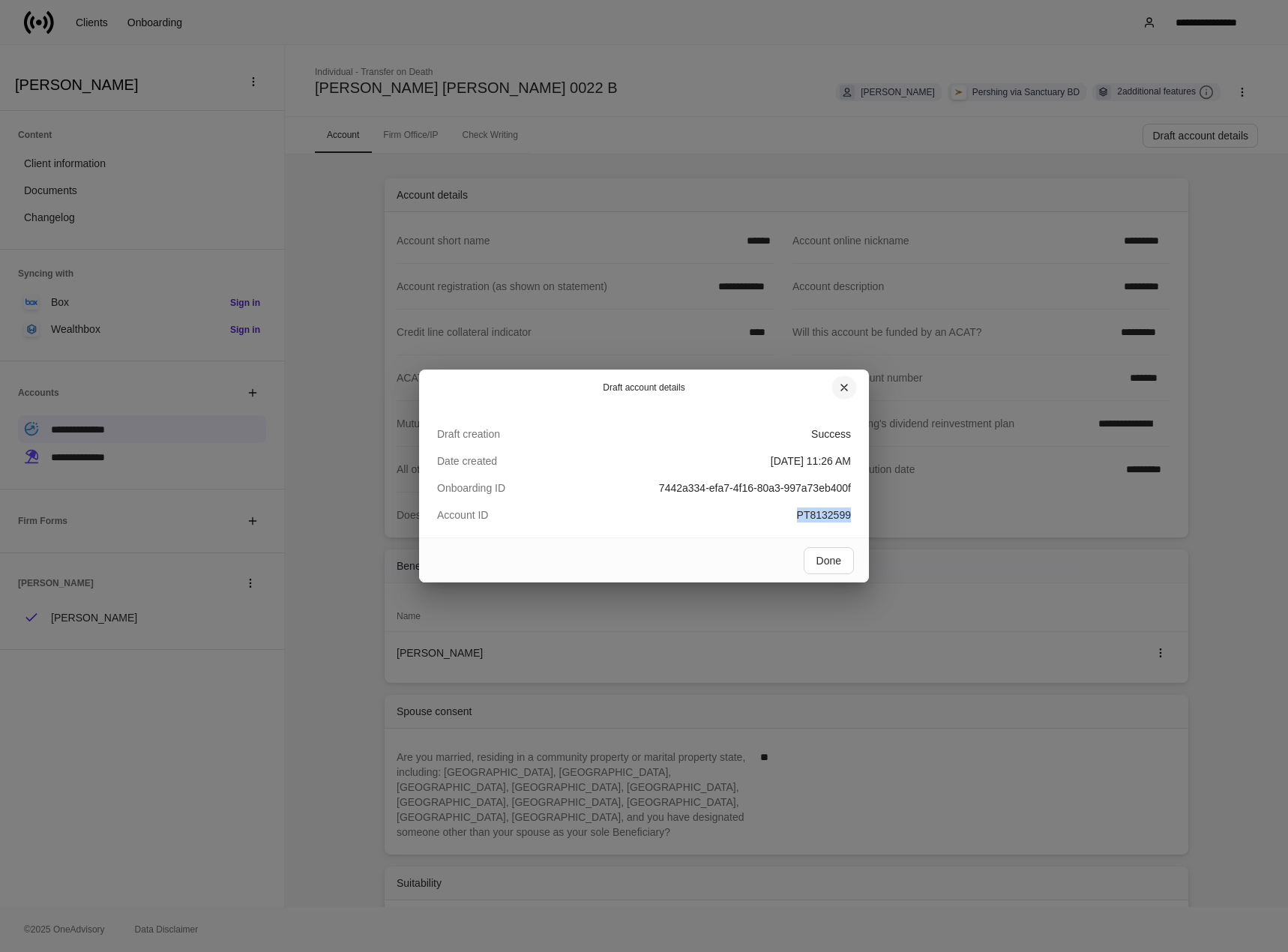 drag, startPoint x: 844, startPoint y: 388, endPoint x: 811, endPoint y: 410, distance: 39.66106 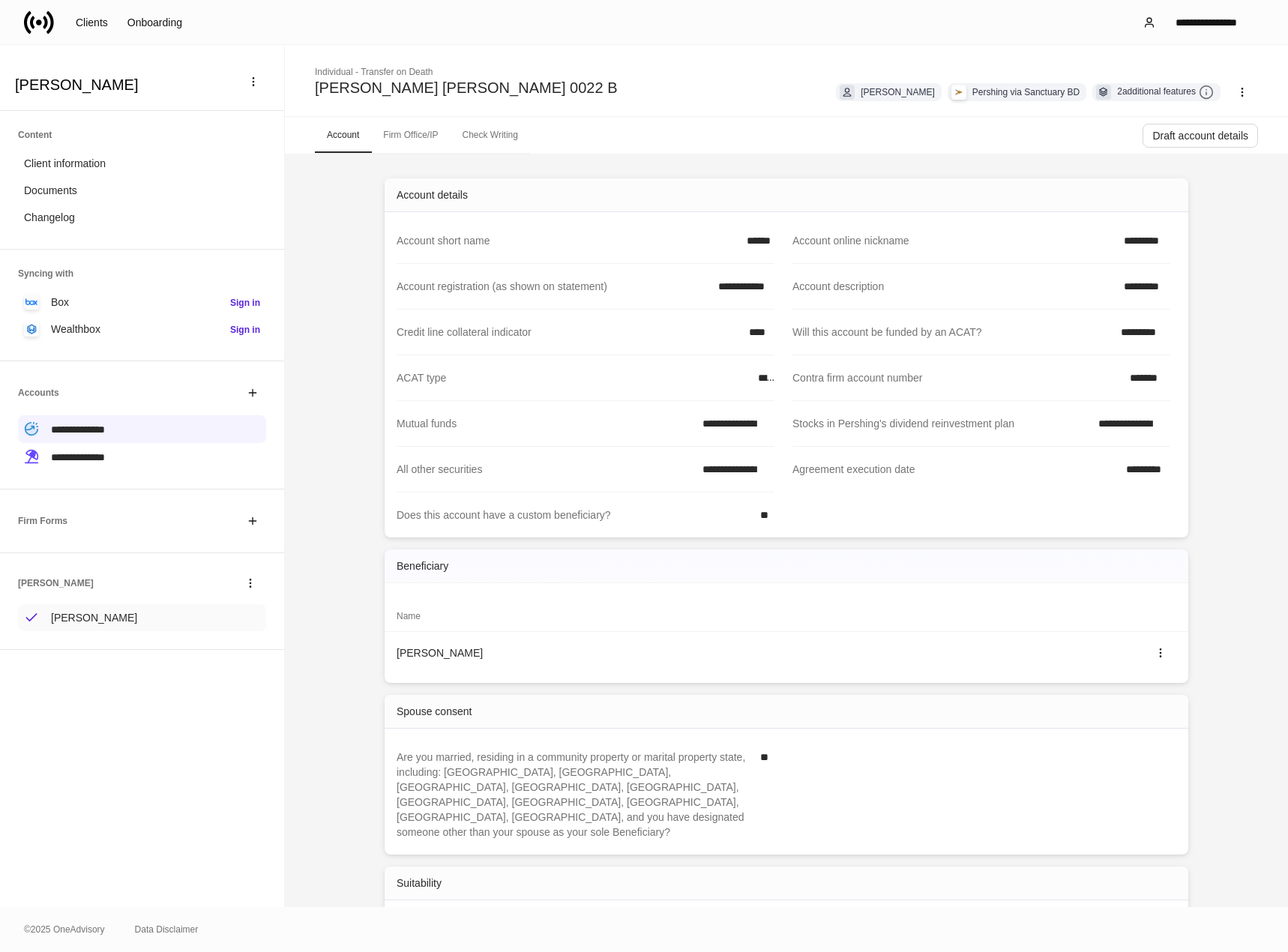click on "[PERSON_NAME]" at bounding box center (142, 618) 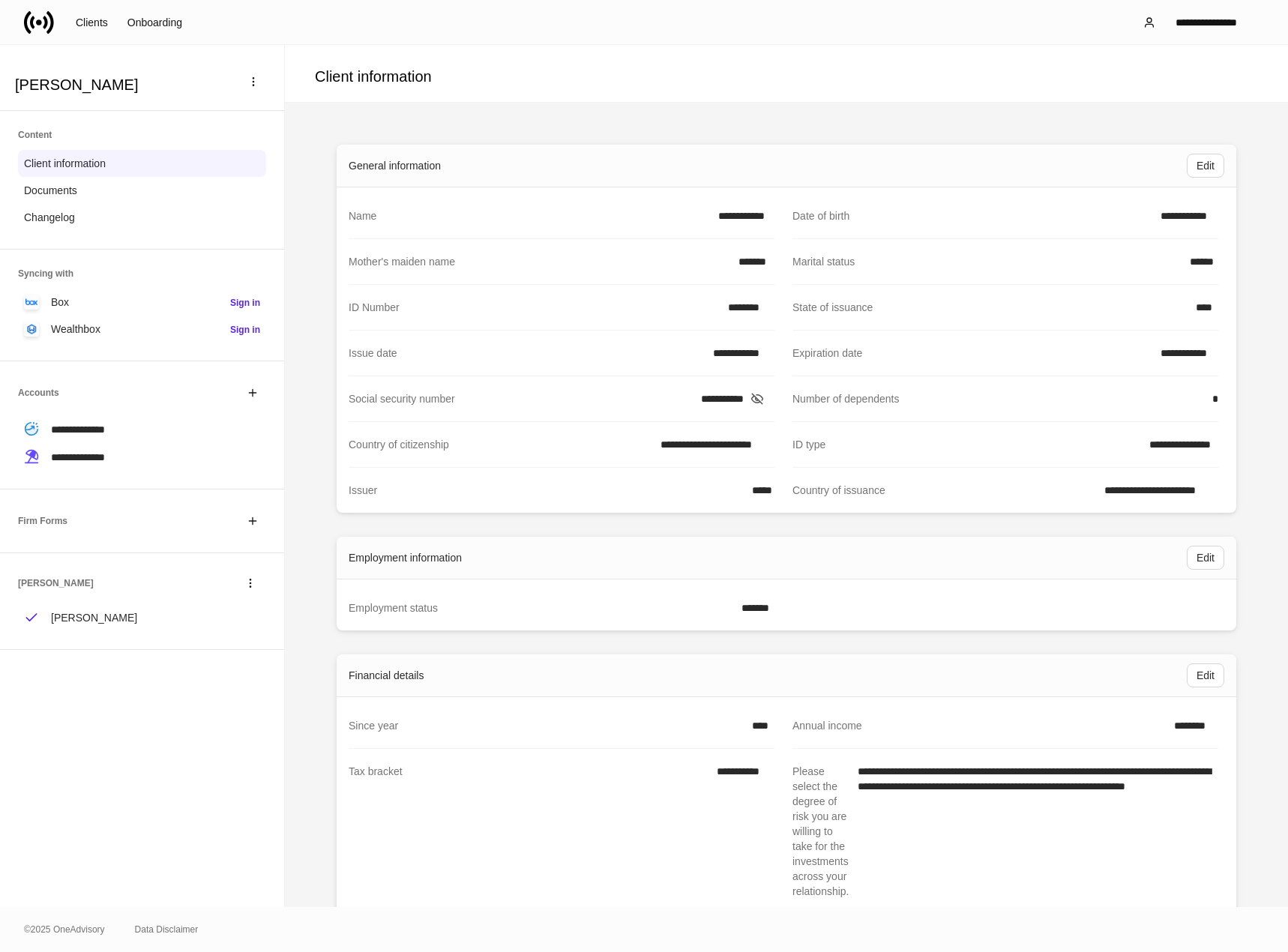 click on "**********" at bounding box center (738, 399) 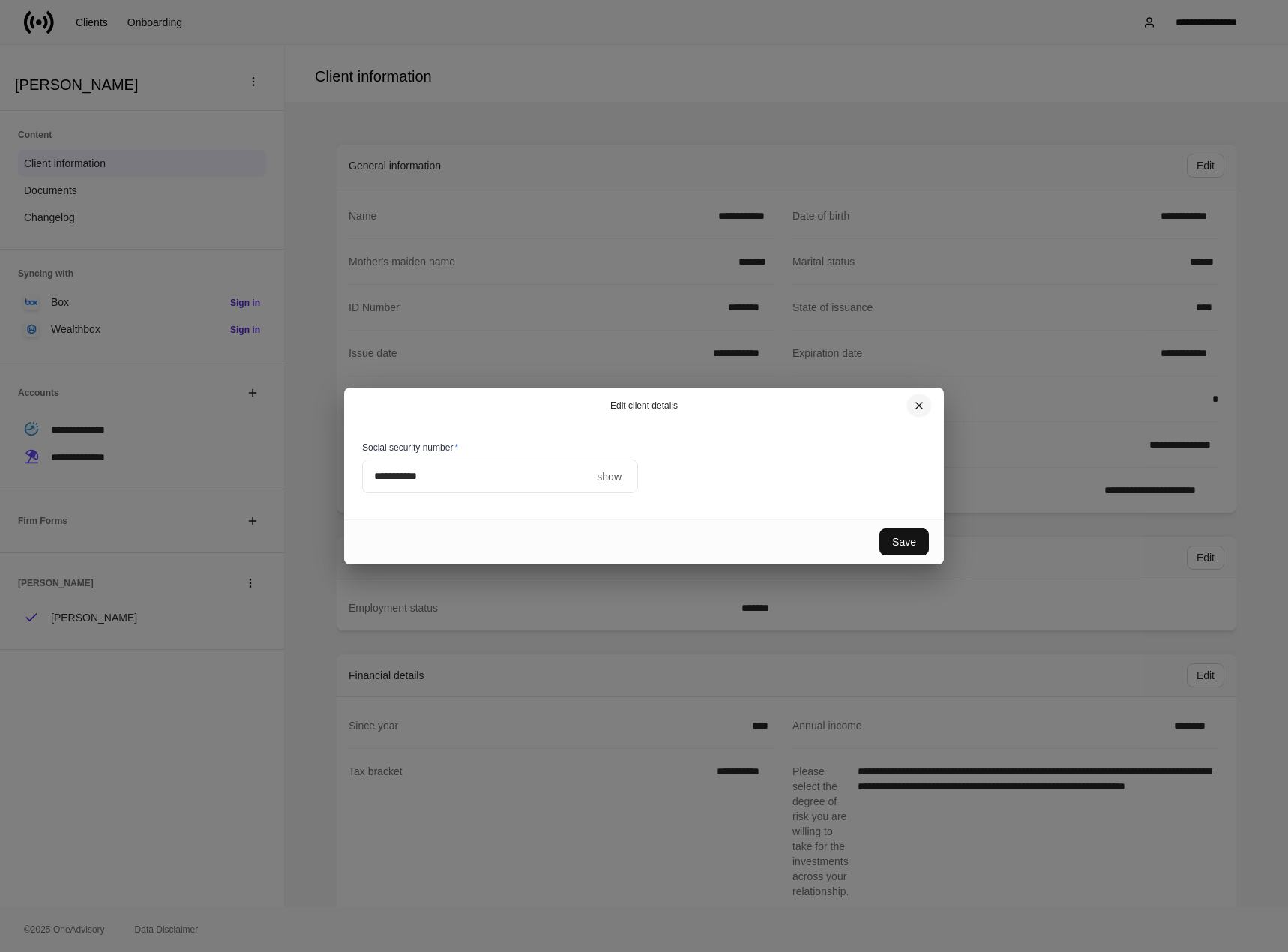 click 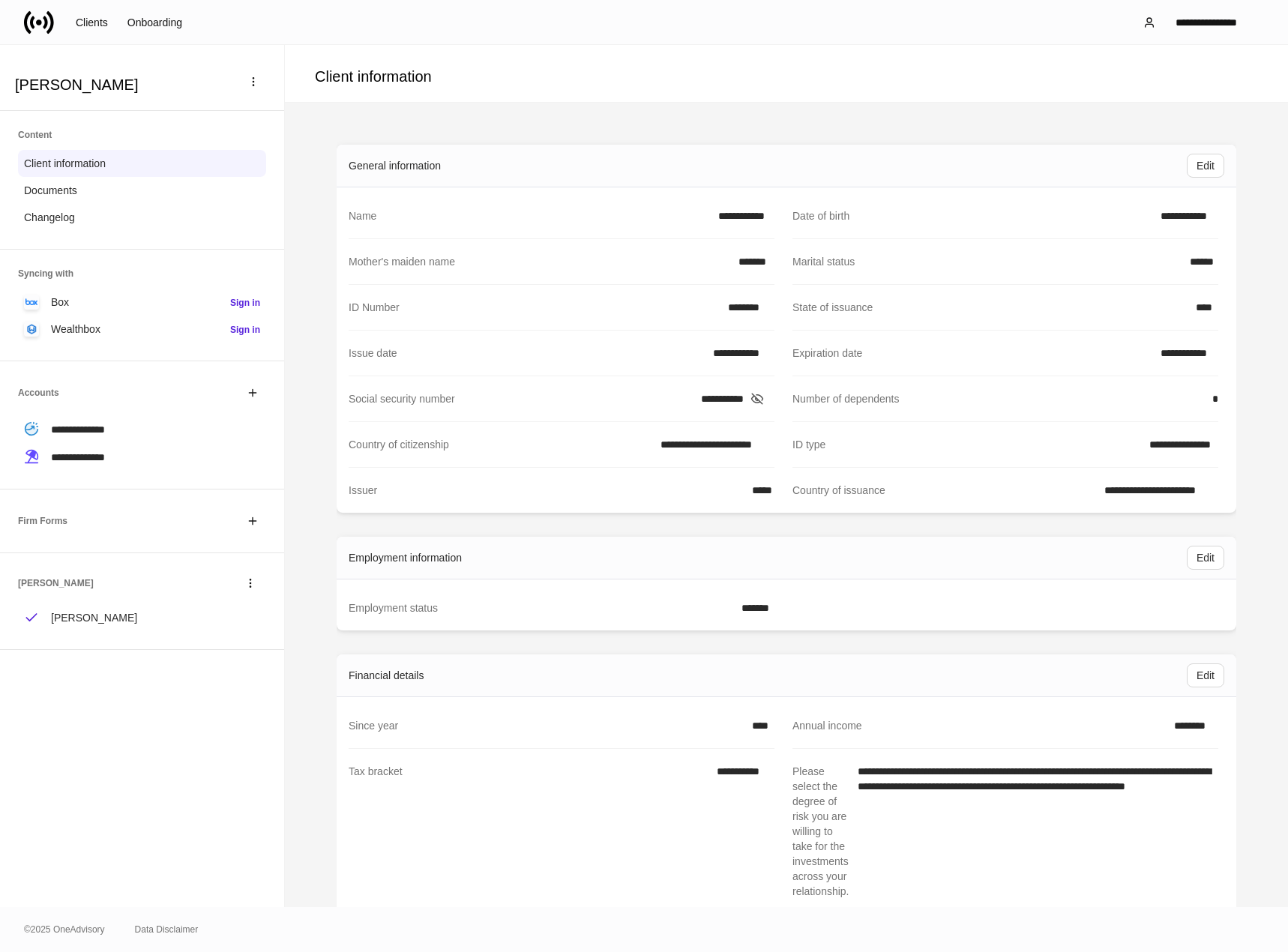 click 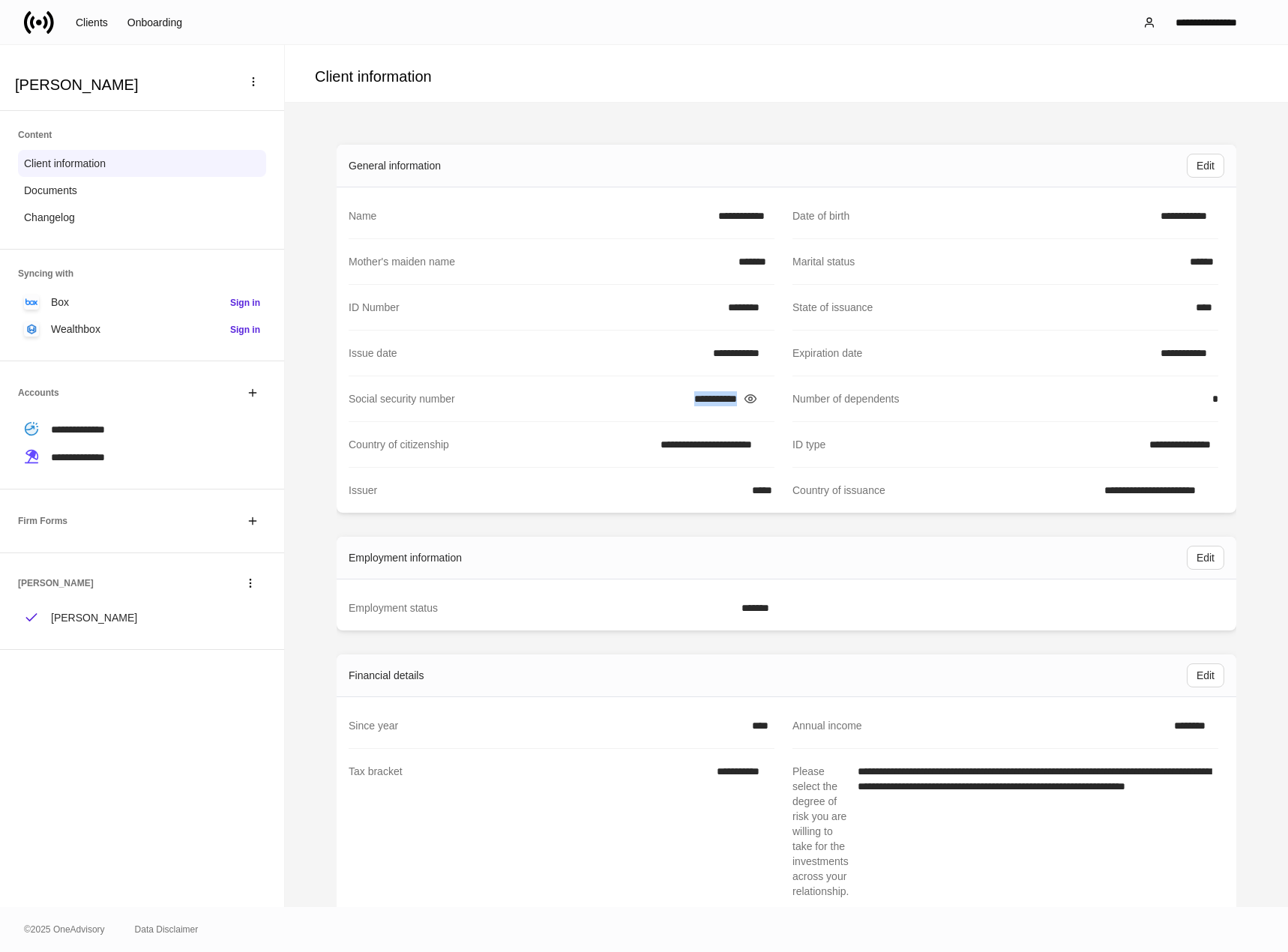 copy on "**********" 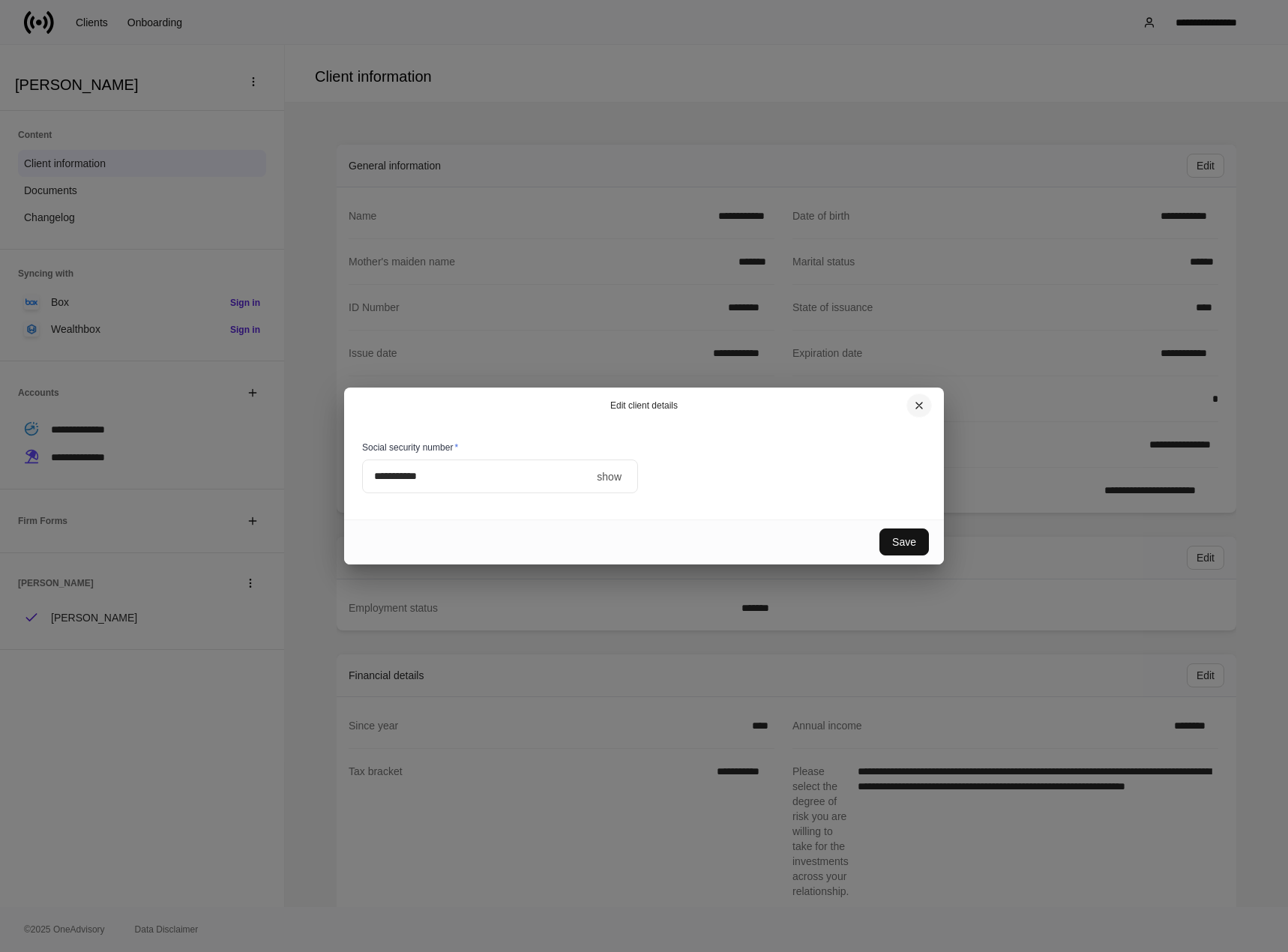 click 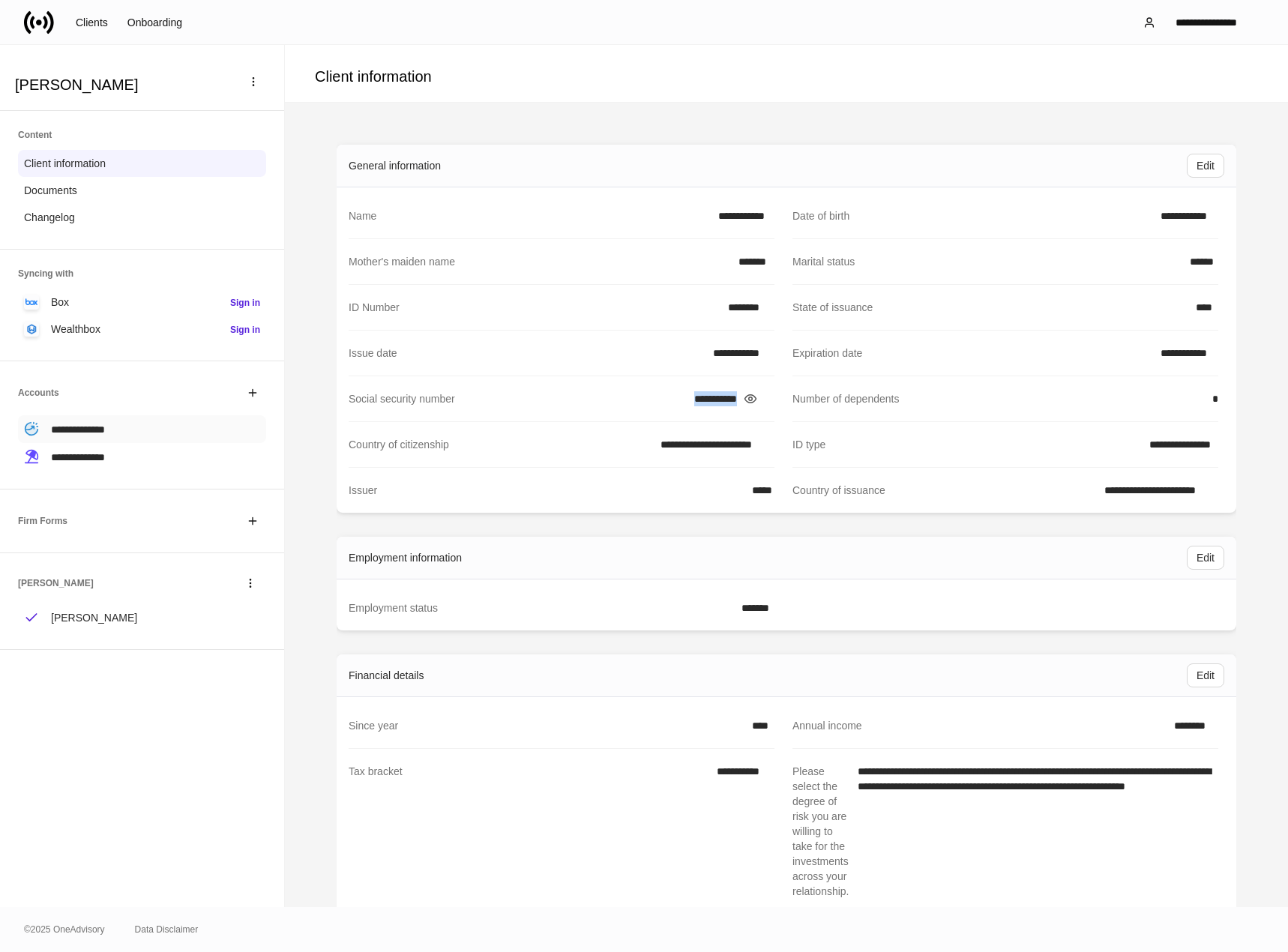 click on "**********" at bounding box center [142, 429] 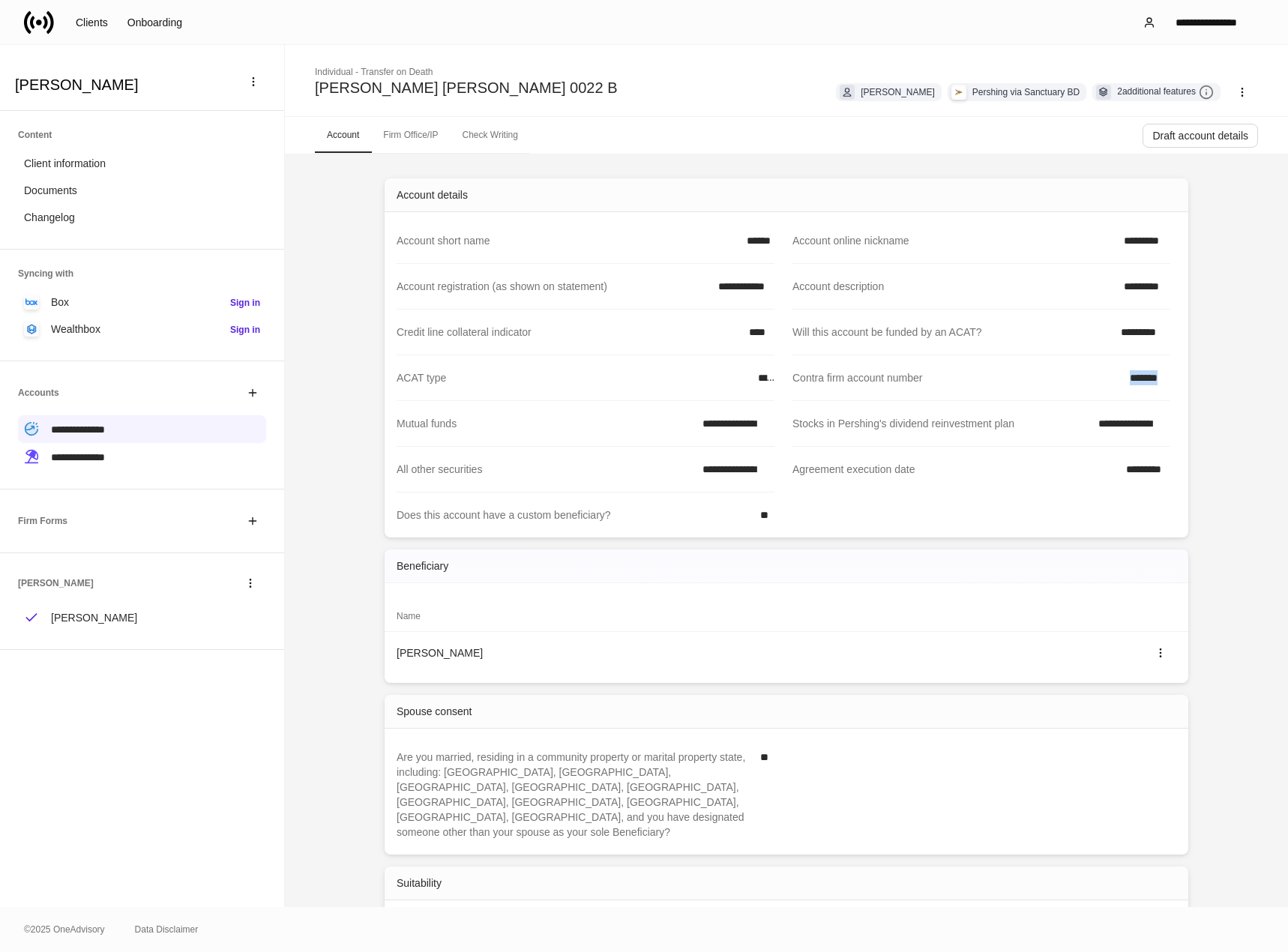 drag, startPoint x: 1095, startPoint y: 369, endPoint x: 1174, endPoint y: 373, distance: 79.1012 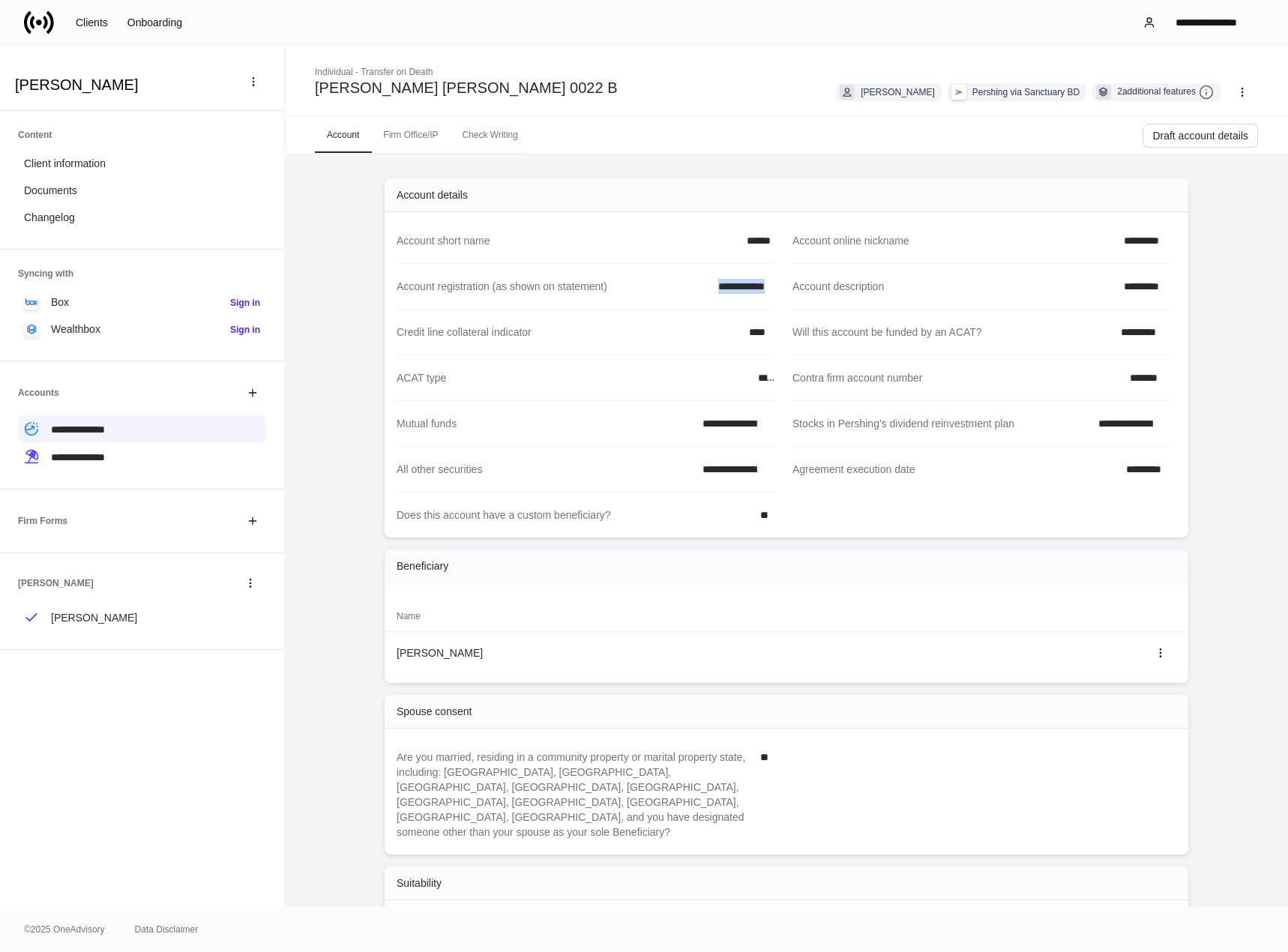 drag, startPoint x: 703, startPoint y: 281, endPoint x: 781, endPoint y: 286, distance: 78.16009 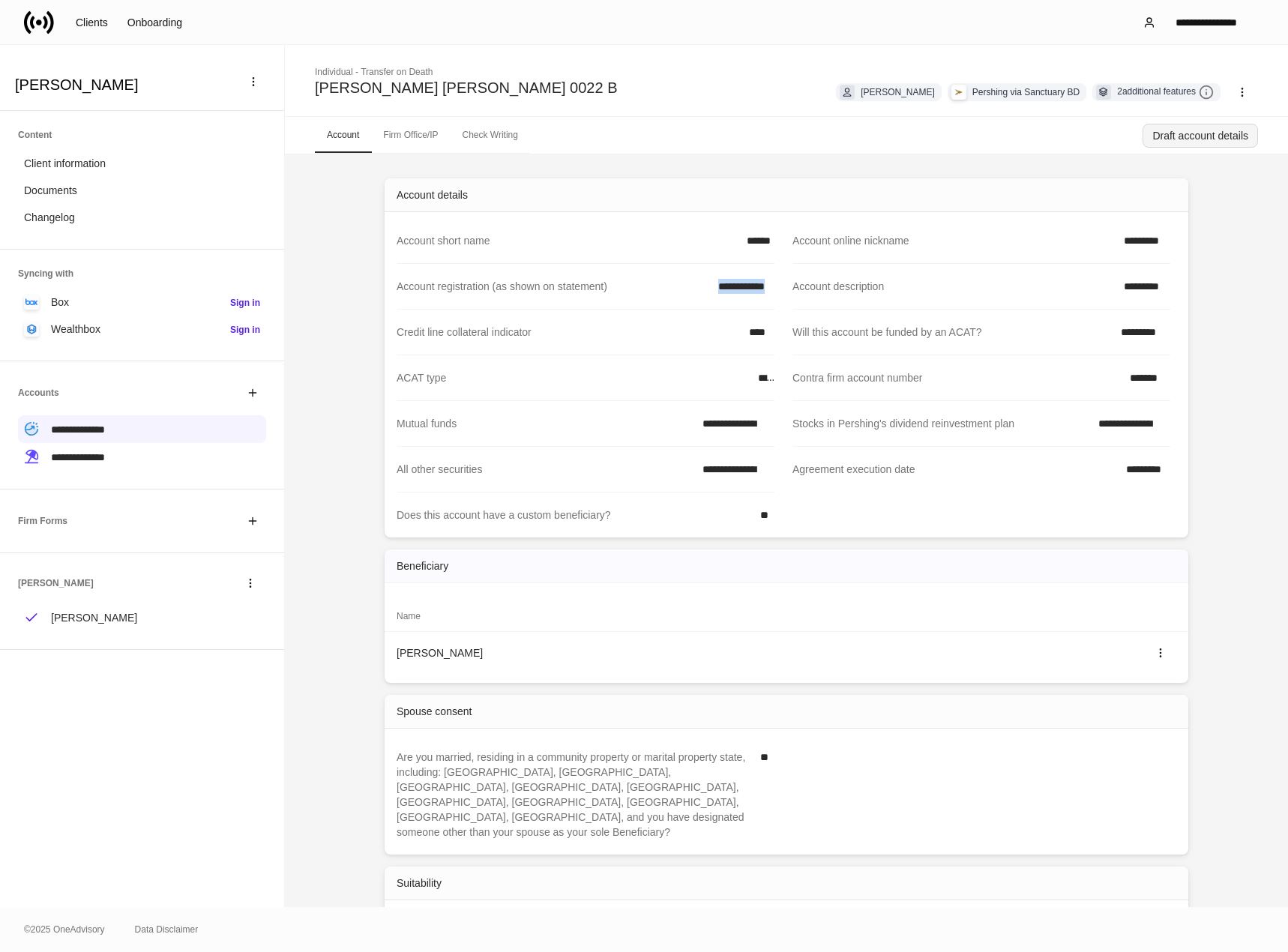 click on "Draft account details" at bounding box center (1200, 136) 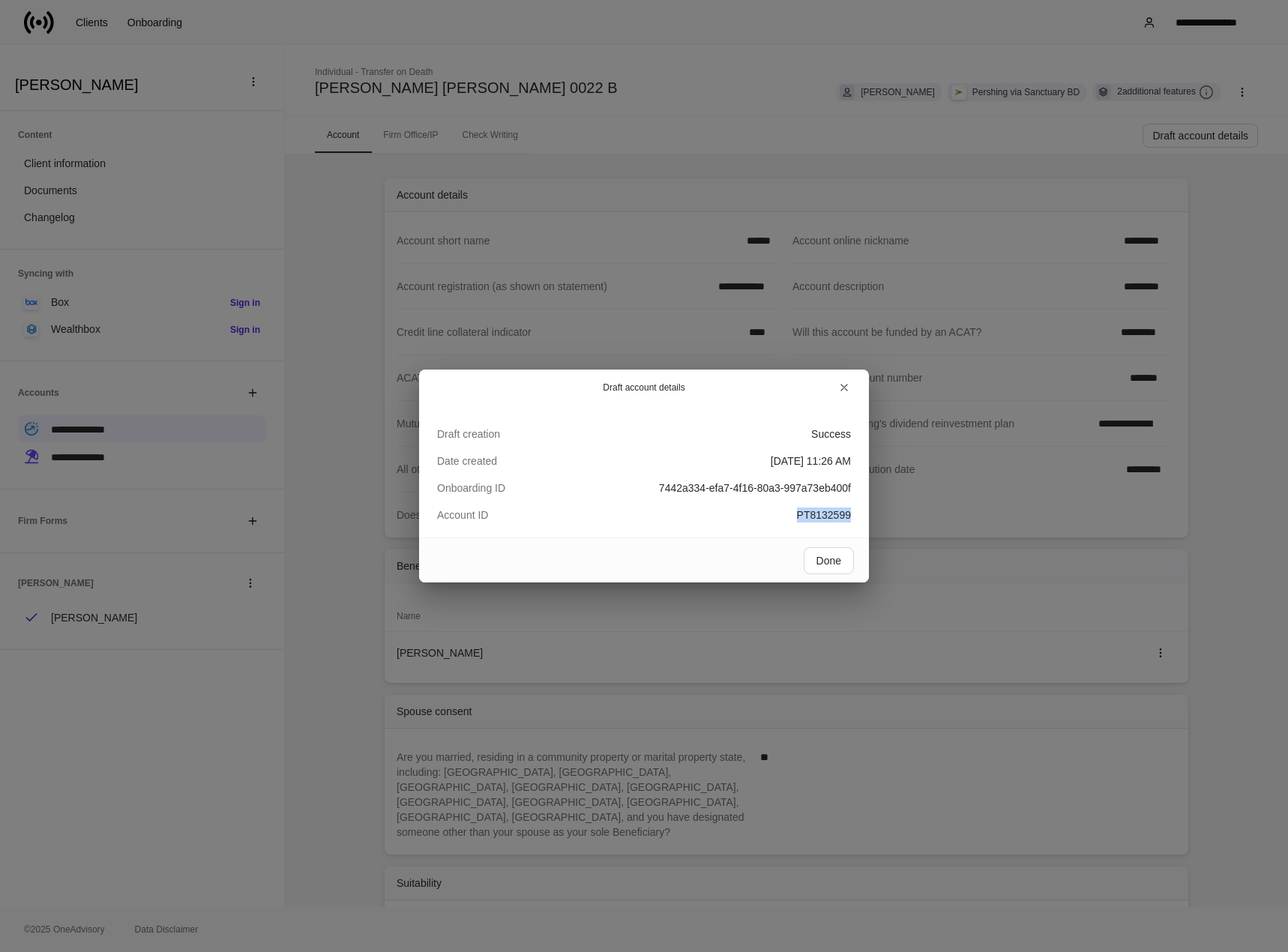 drag, startPoint x: 847, startPoint y: 506, endPoint x: 861, endPoint y: 504, distance: 14.142136 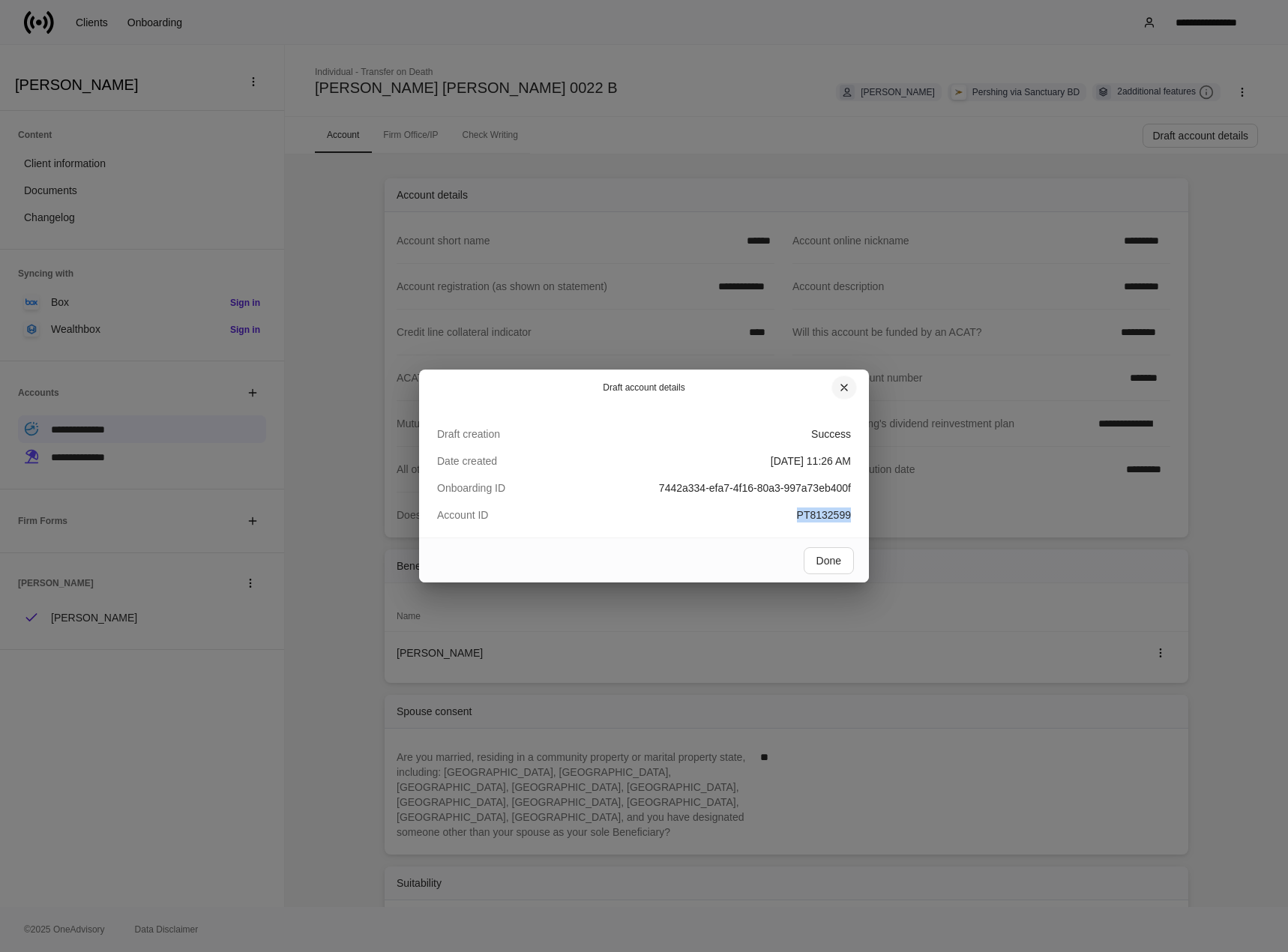 click at bounding box center [844, 388] 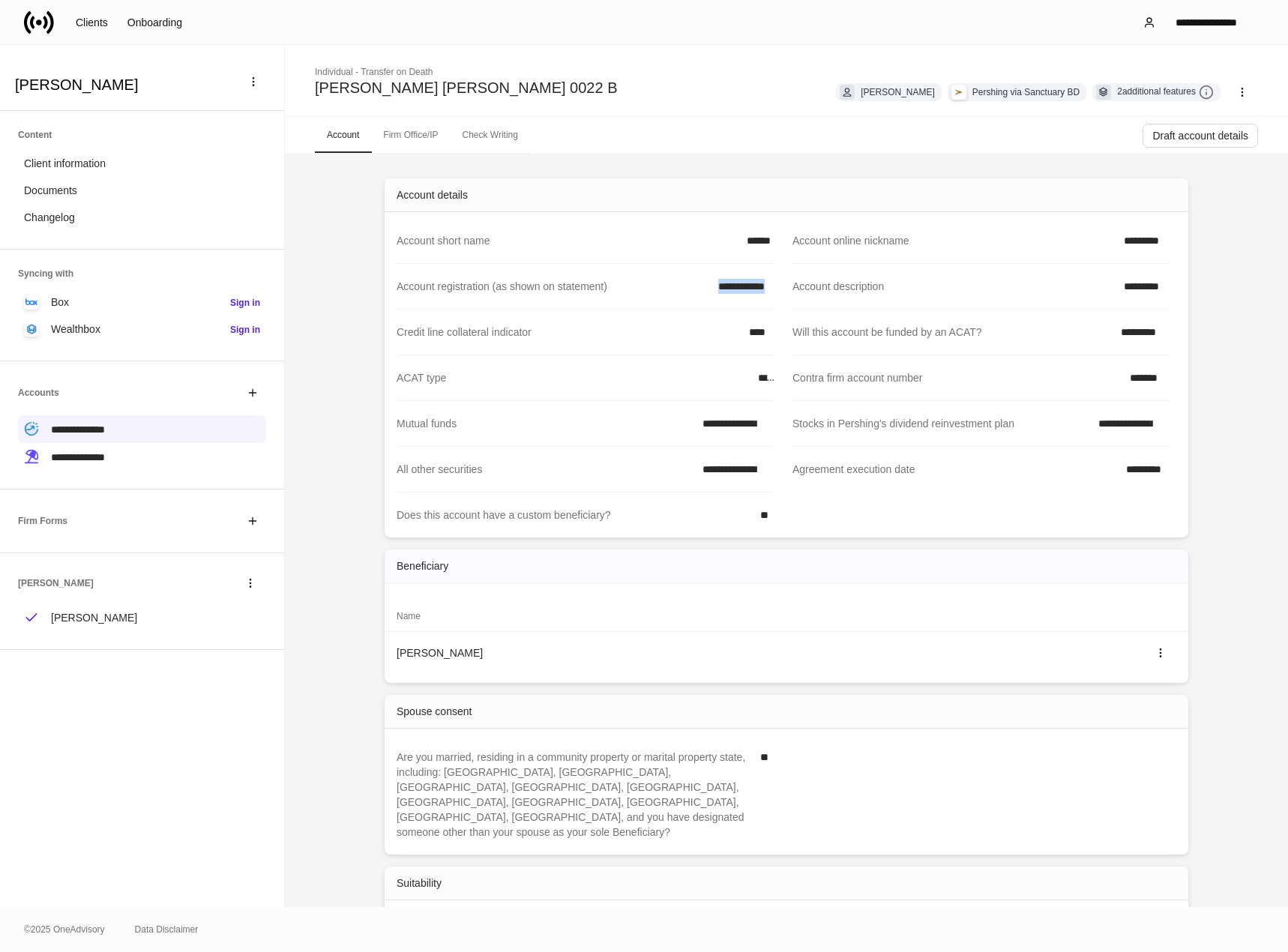 drag, startPoint x: 708, startPoint y: 282, endPoint x: 771, endPoint y: 291, distance: 63.63961 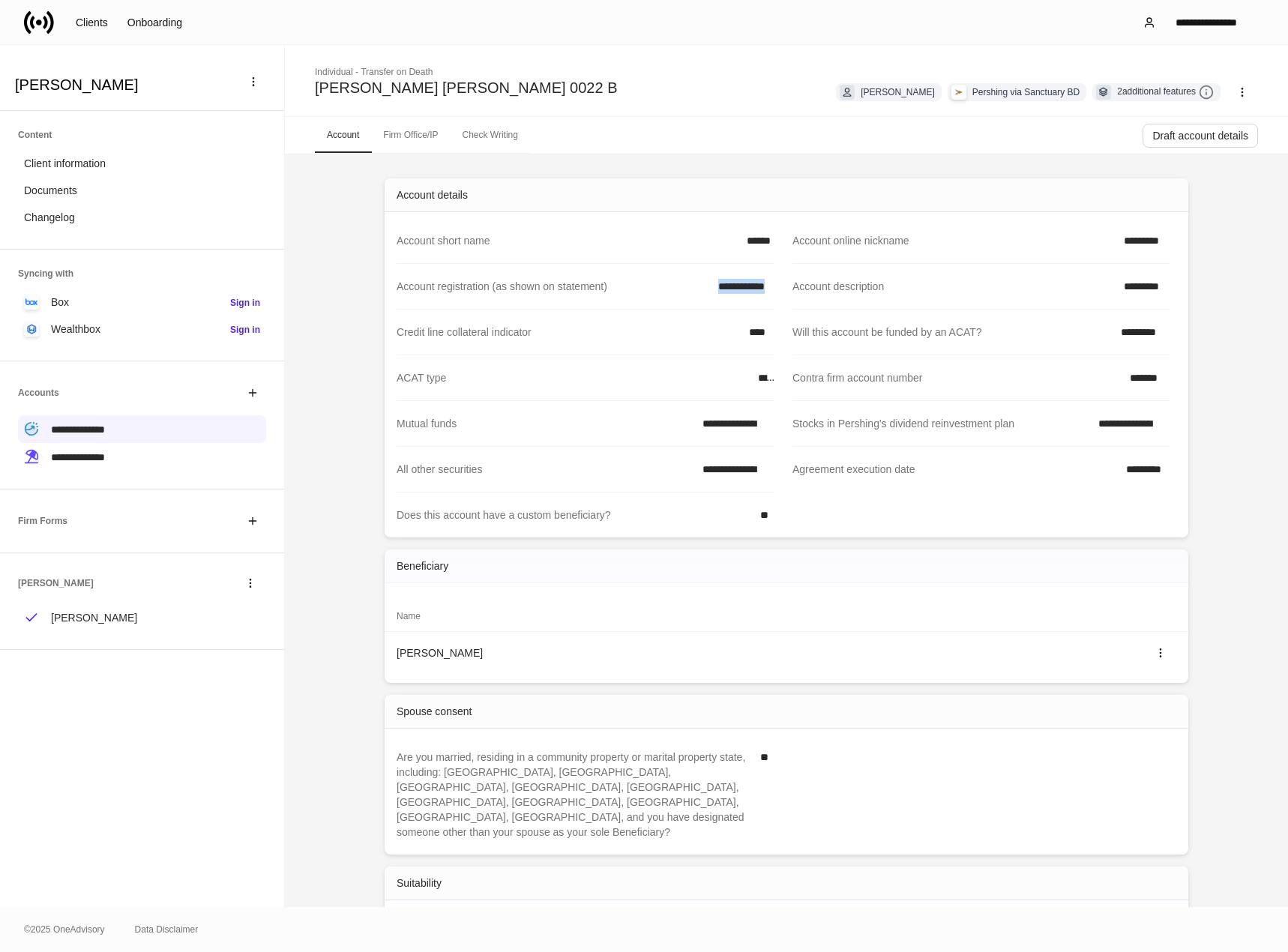 click on "Account registration (as shown on statement)" at bounding box center [553, 286] 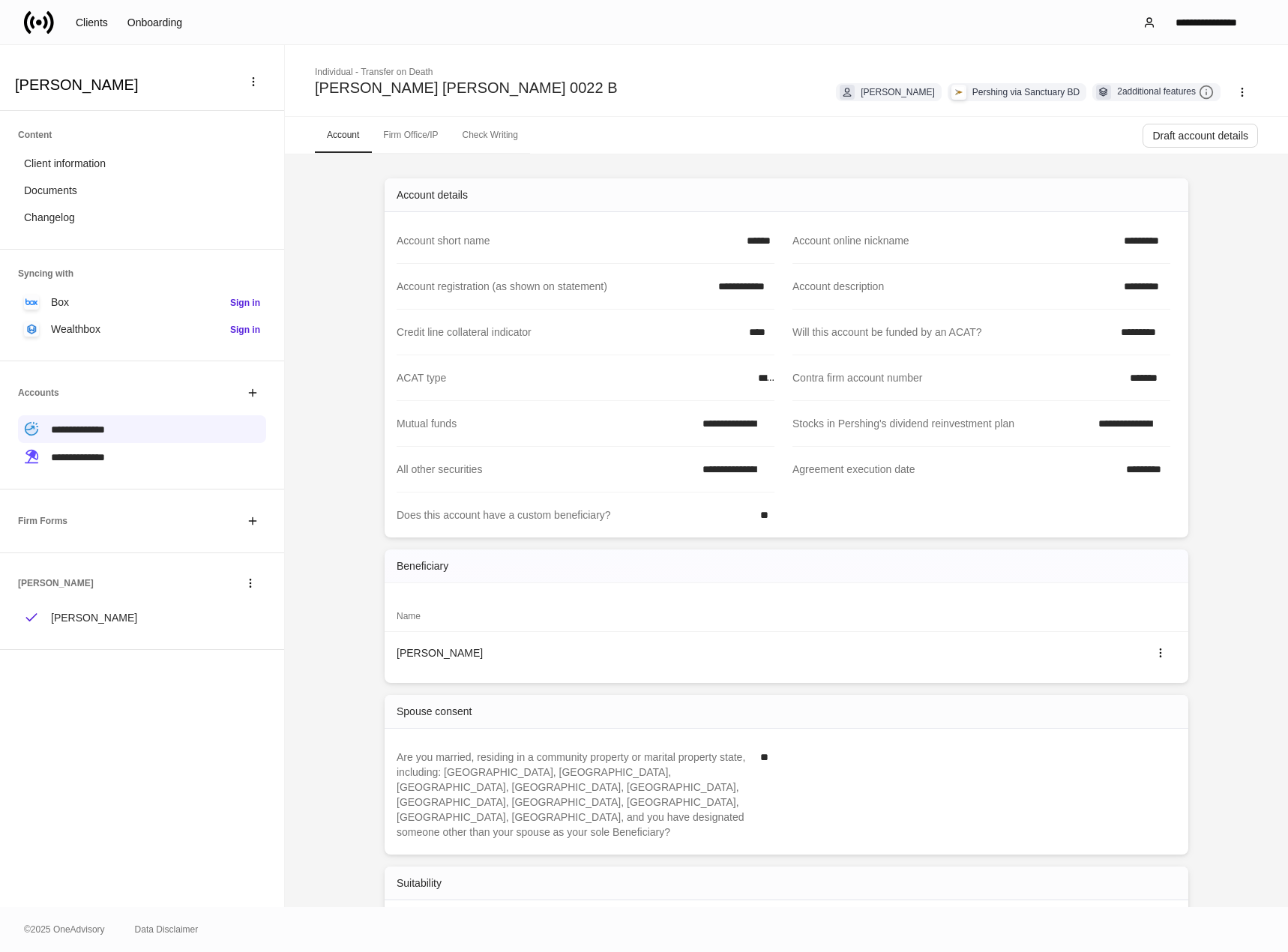 click on "Check Writing" at bounding box center (490, 135) 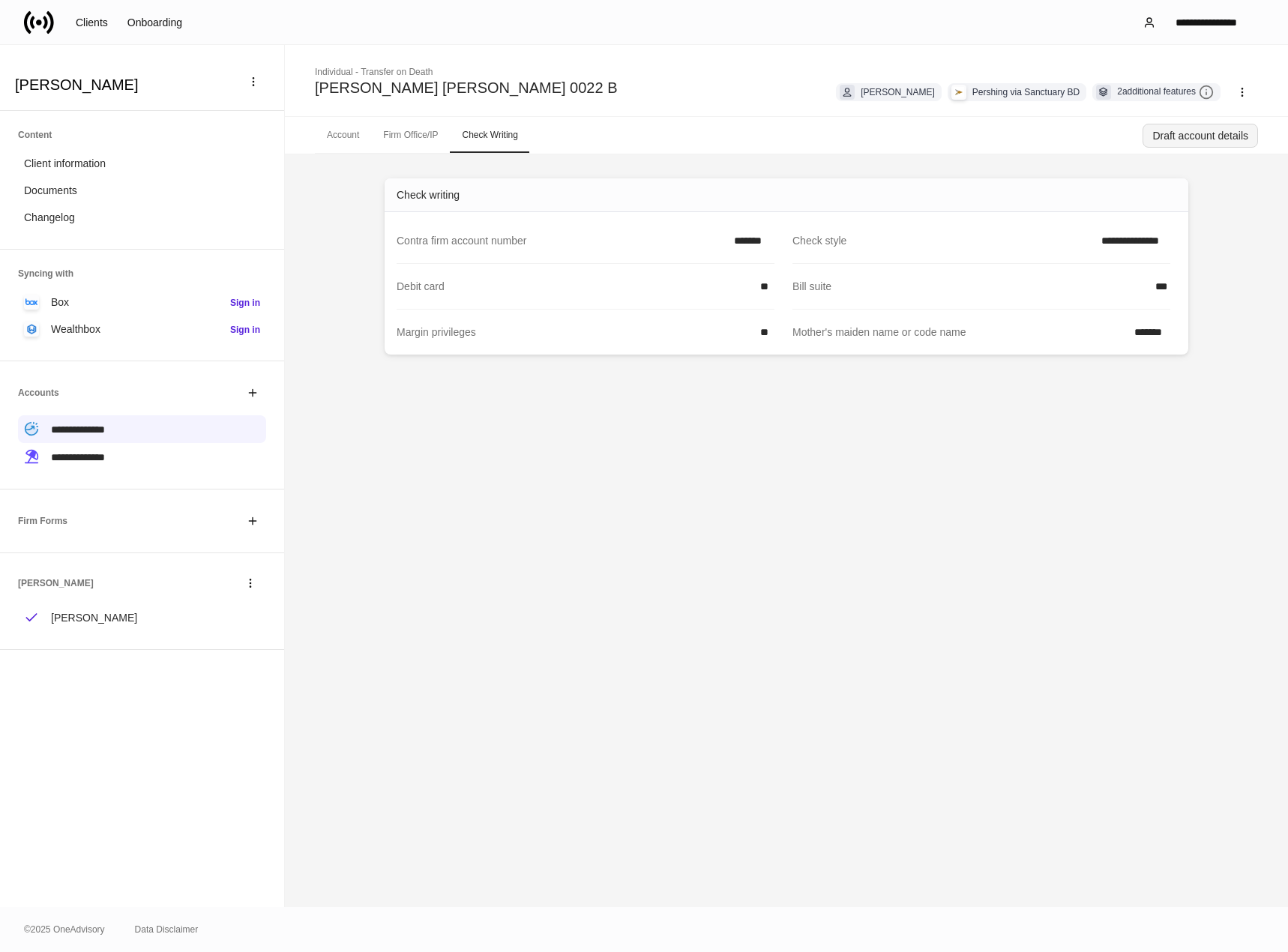 click on "Draft account details" at bounding box center [1200, 136] 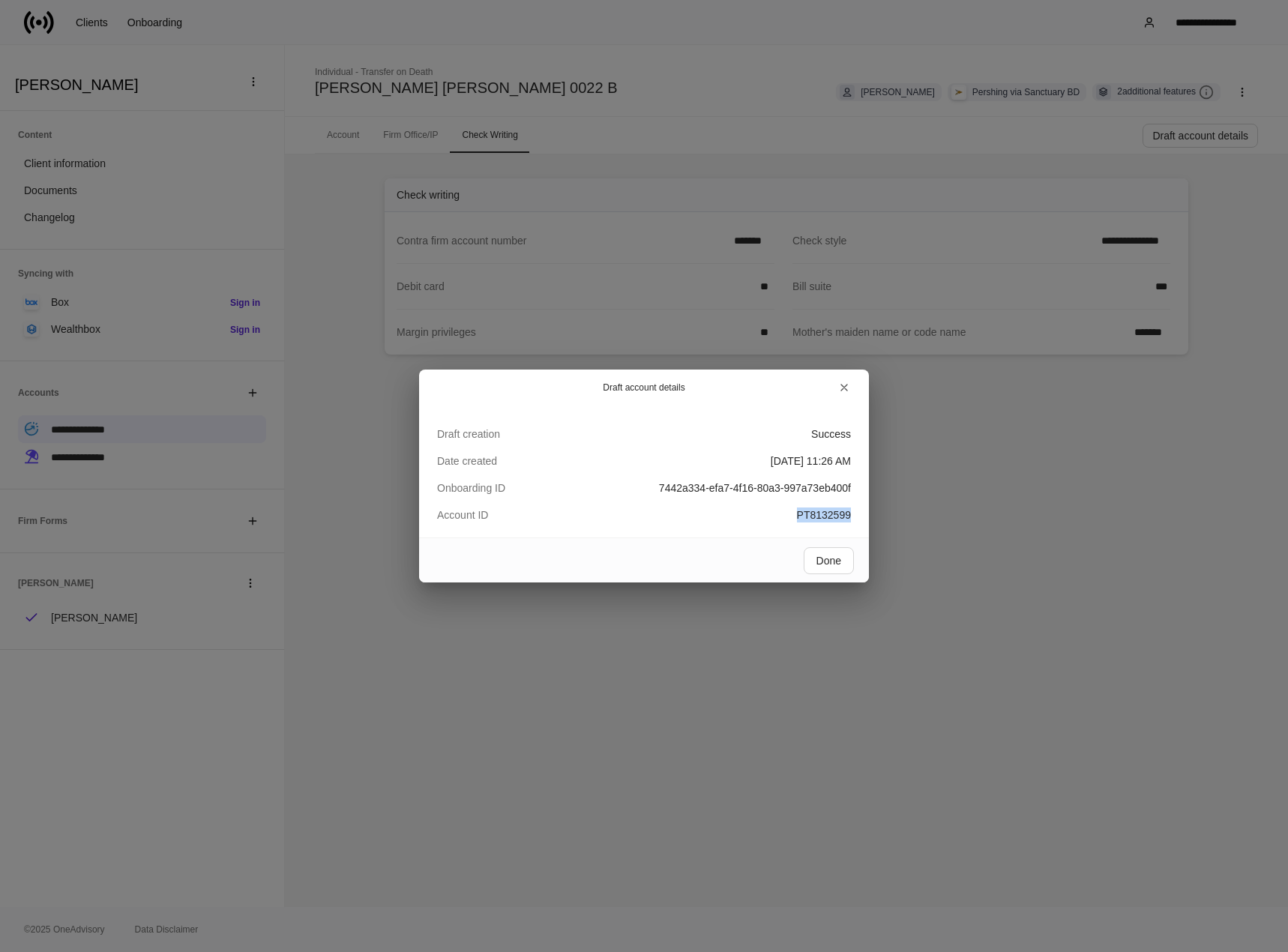 drag, startPoint x: 801, startPoint y: 522, endPoint x: 873, endPoint y: 506, distance: 73.756356 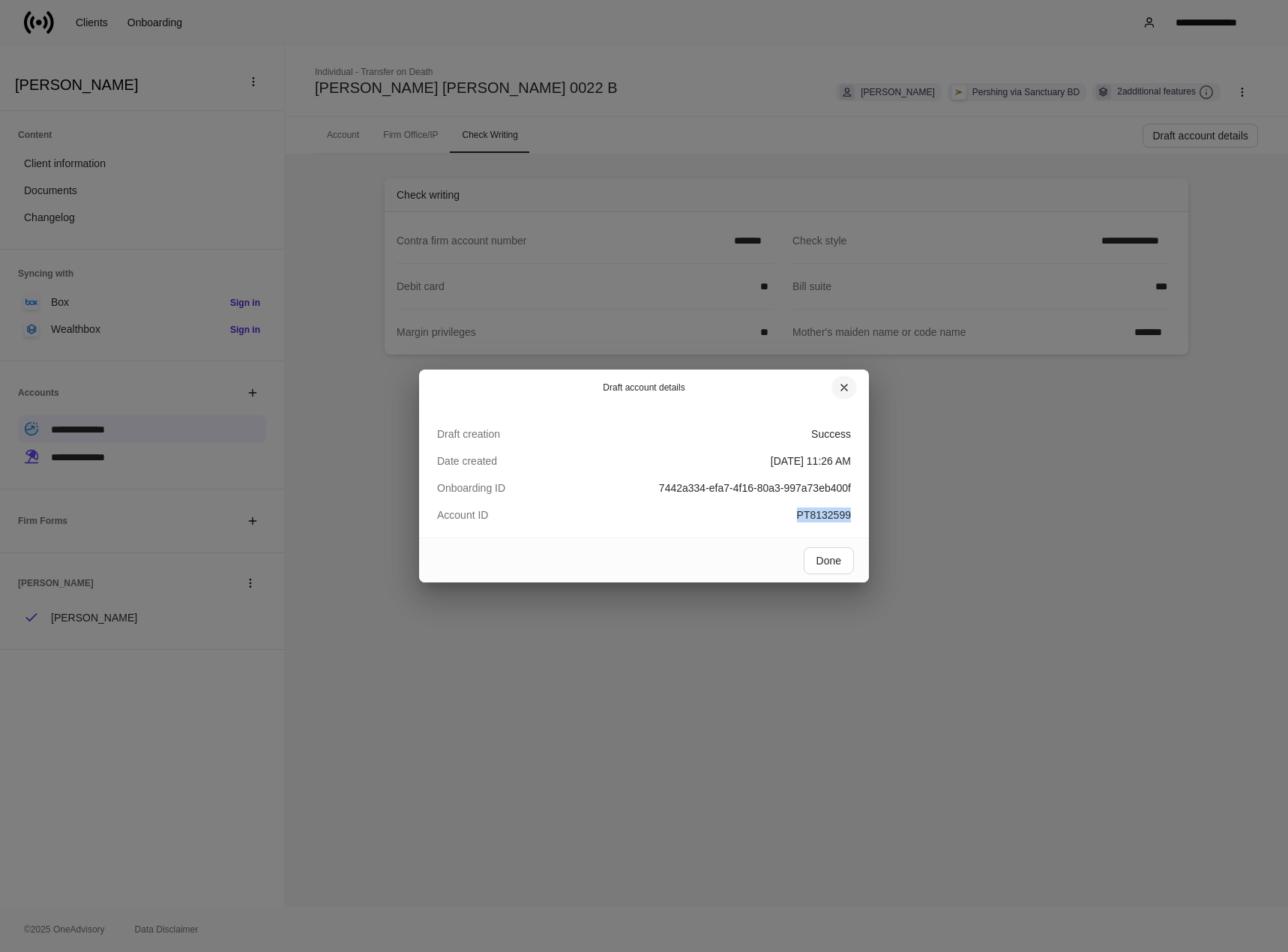 click 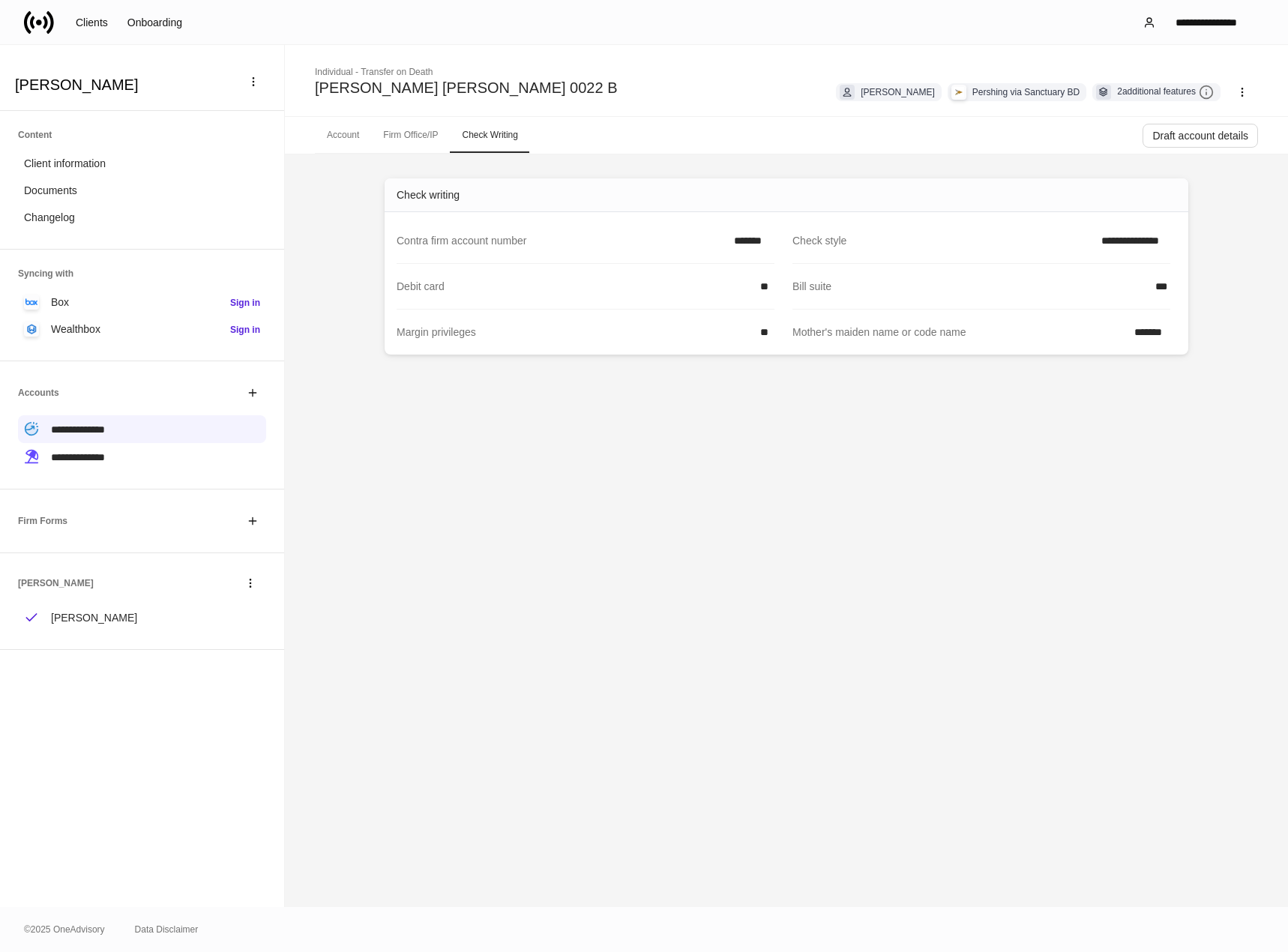 drag, startPoint x: 336, startPoint y: 141, endPoint x: 350, endPoint y: 211, distance: 71.38627 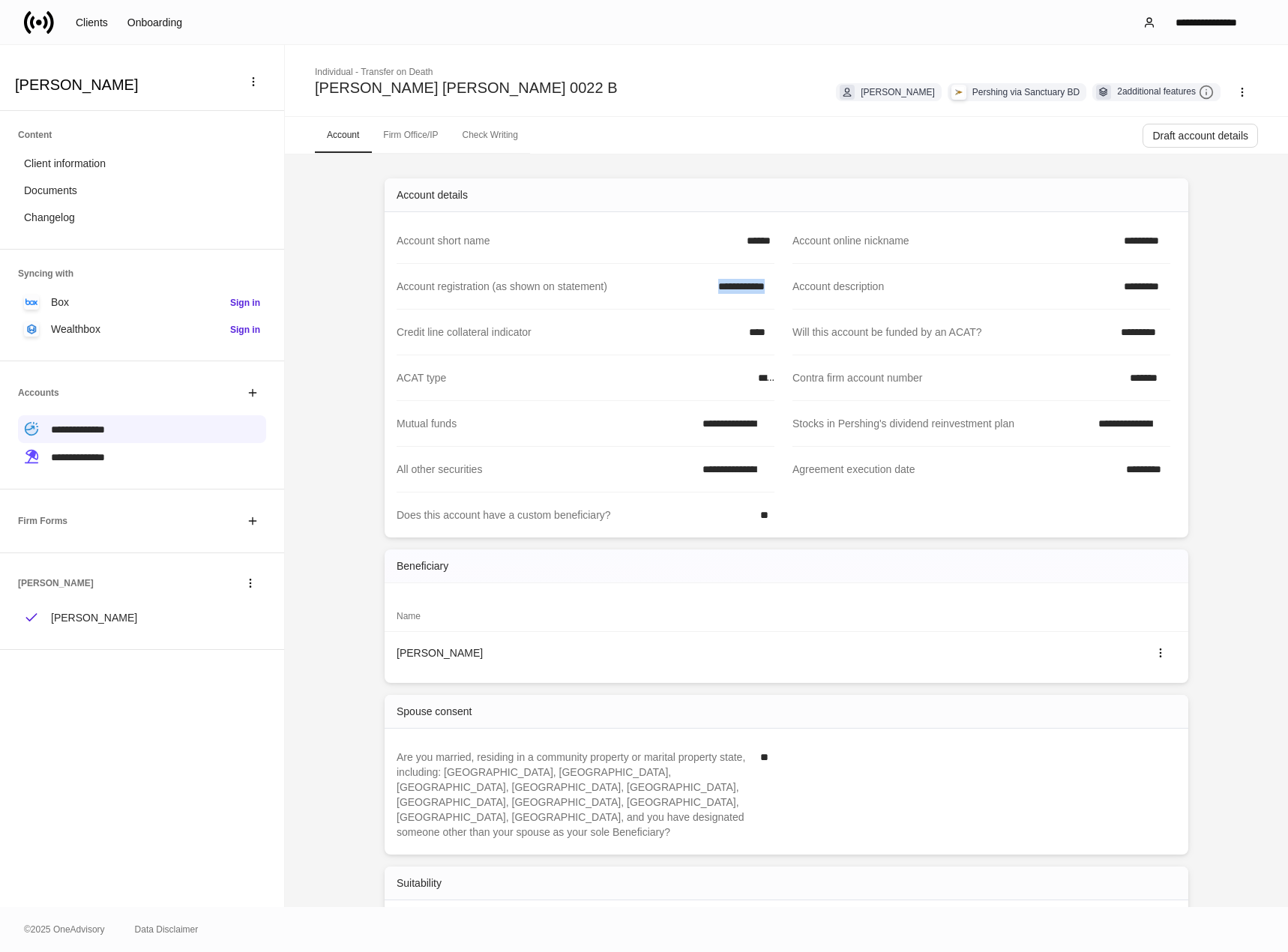 drag, startPoint x: 737, startPoint y: 295, endPoint x: 774, endPoint y: 291, distance: 37.215588 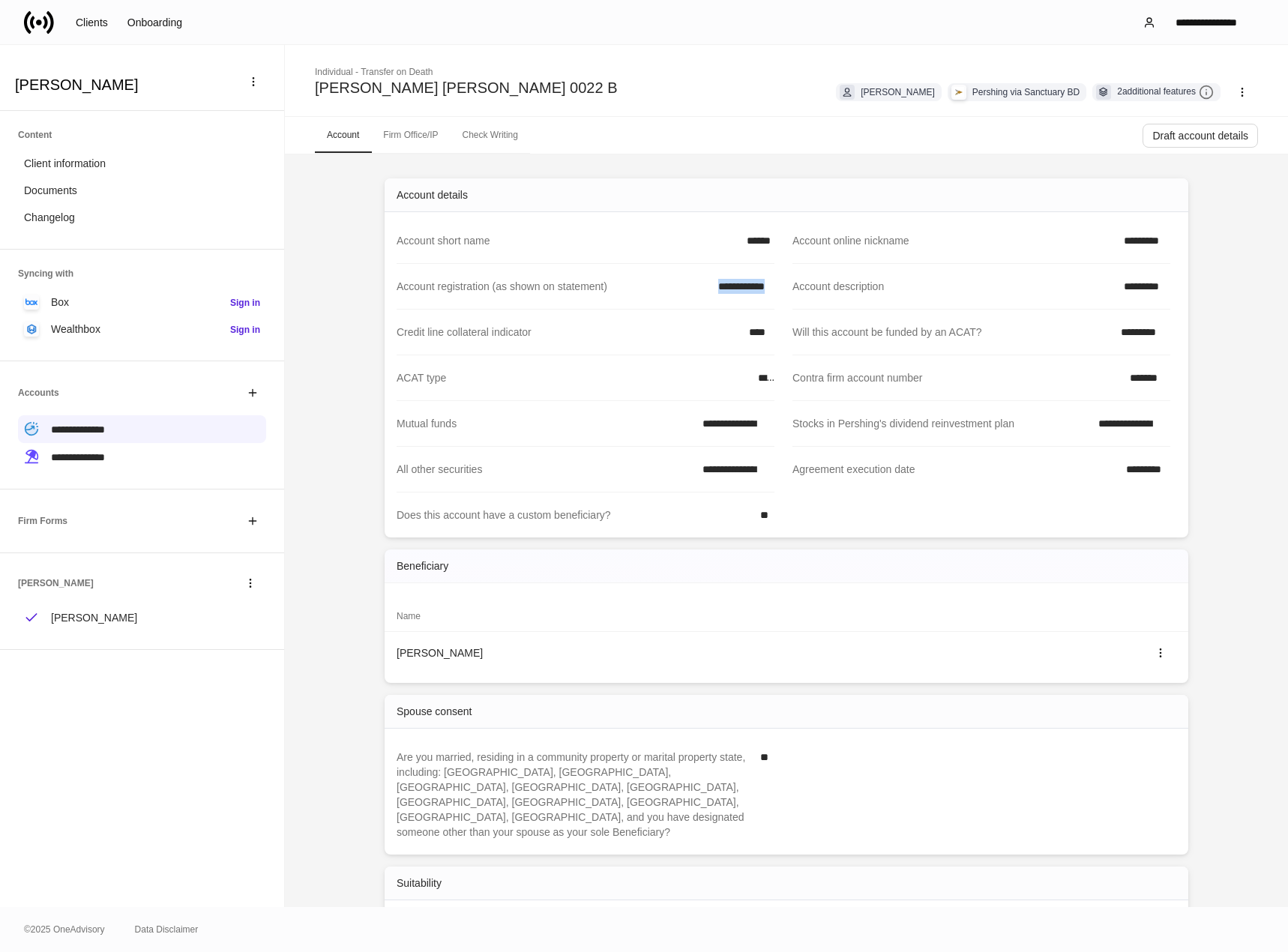 click on "[PERSON_NAME] [PERSON_NAME]" at bounding box center [142, 601] 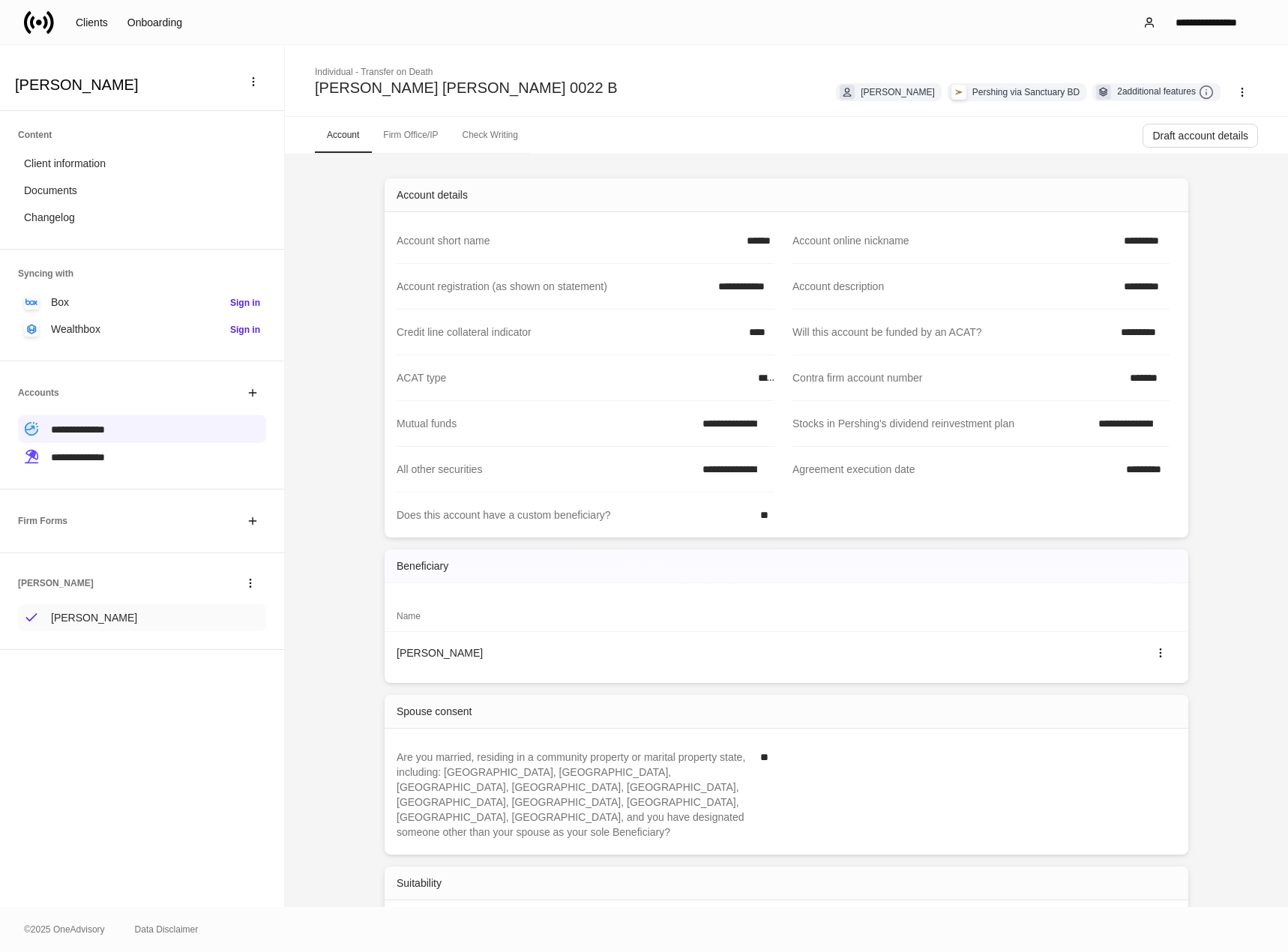 click on "[PERSON_NAME]" at bounding box center (142, 618) 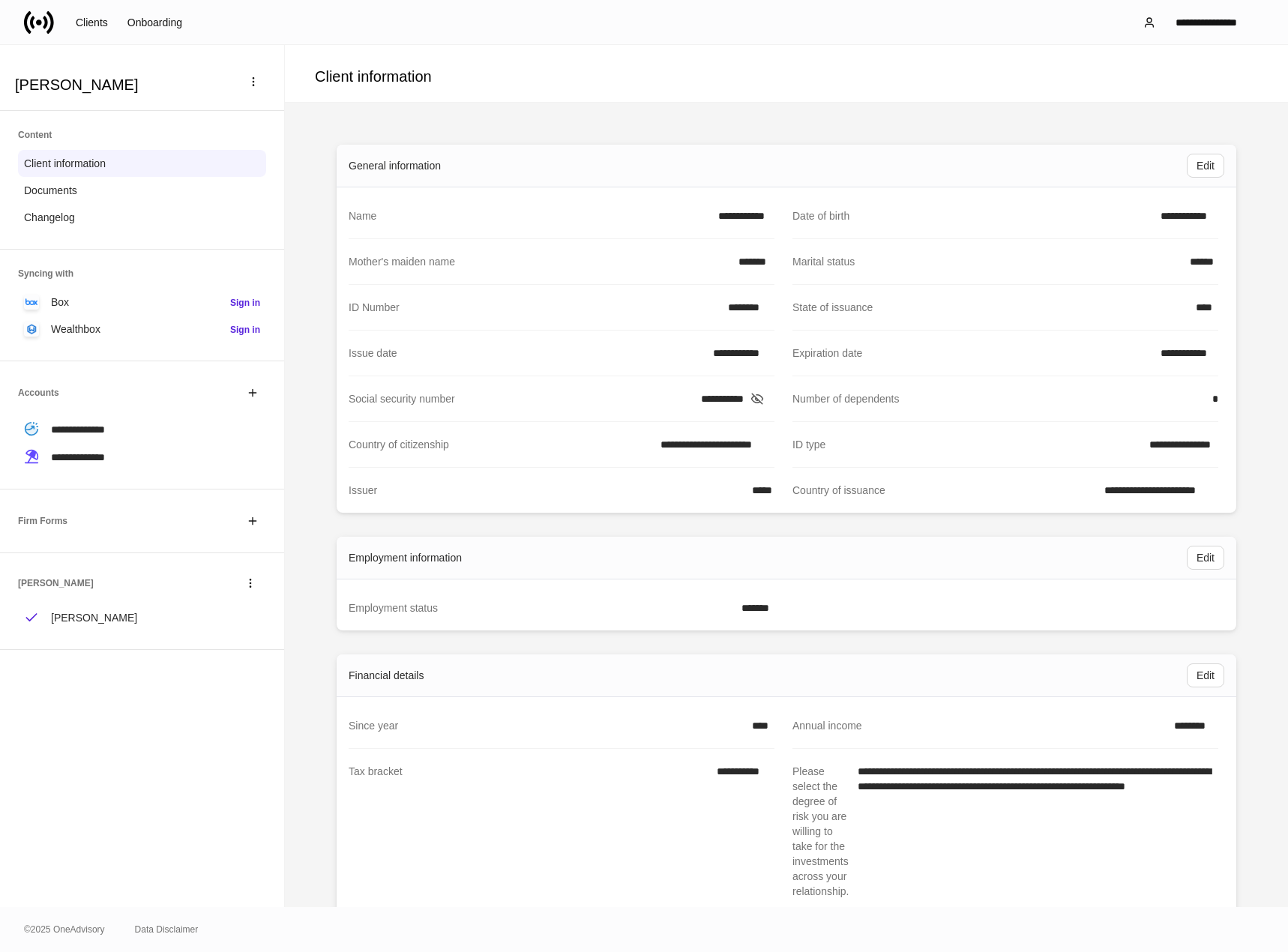 click 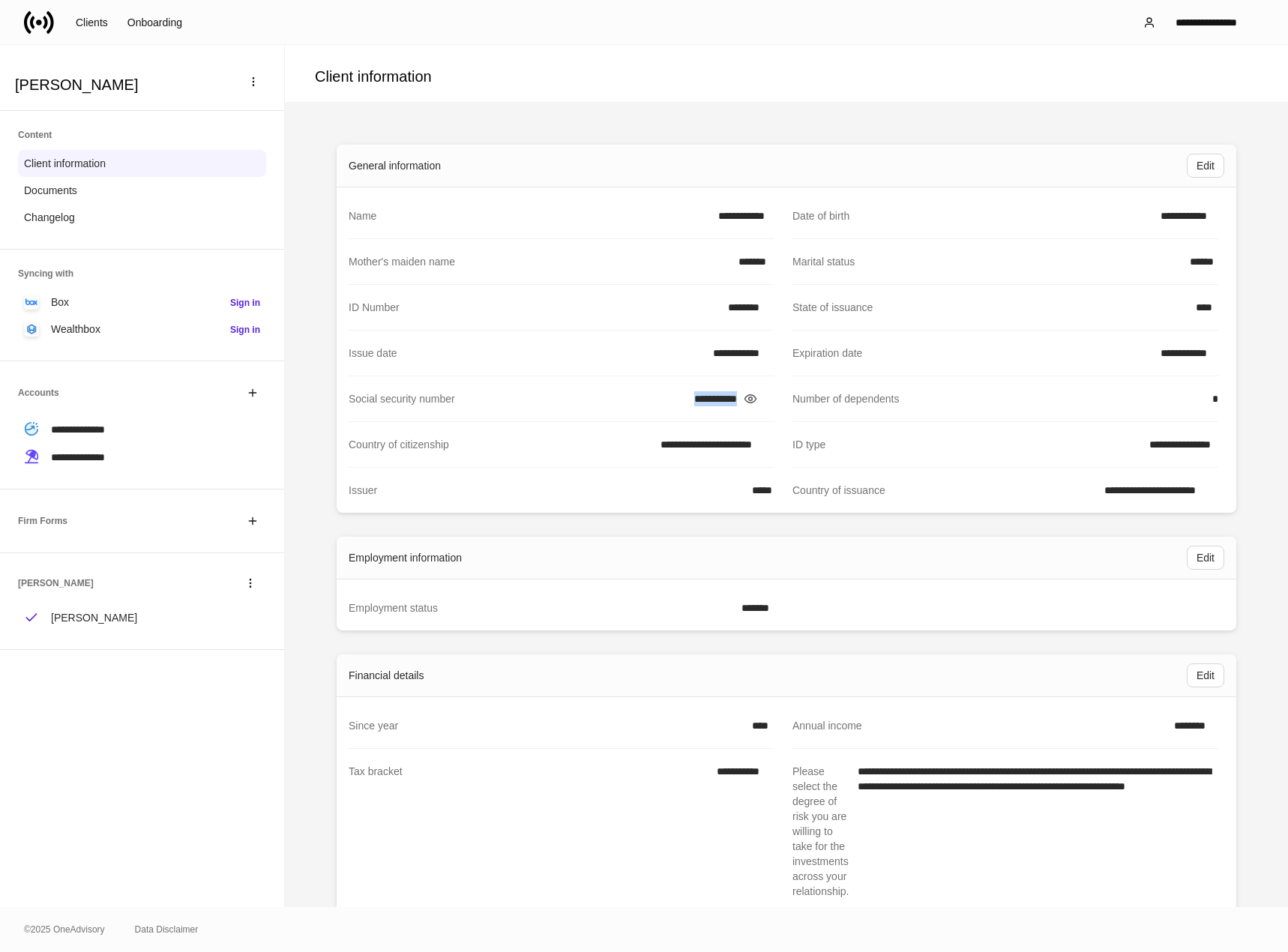 drag, startPoint x: 674, startPoint y: 400, endPoint x: 752, endPoint y: 401, distance: 78.00641 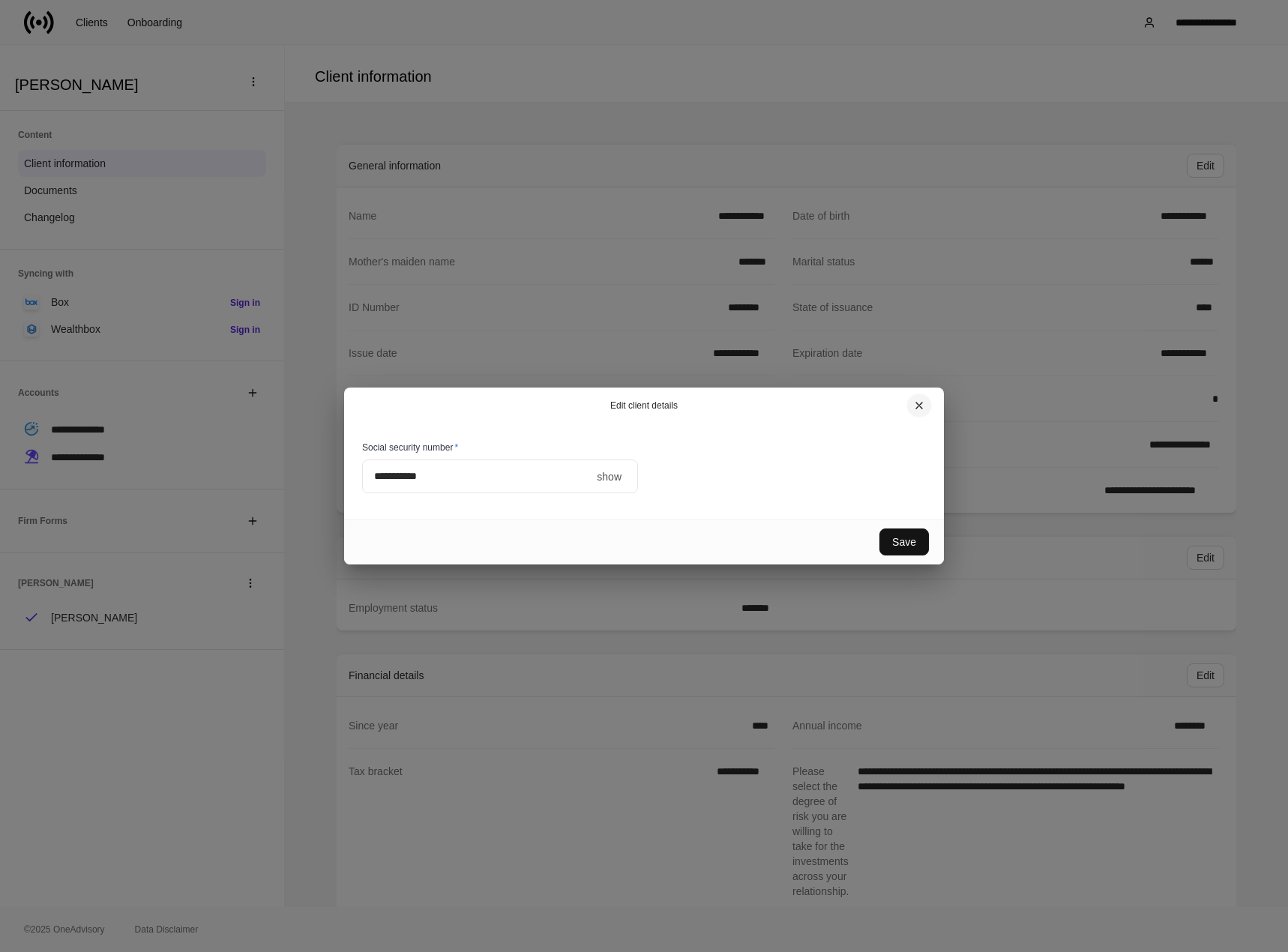 click at bounding box center [919, 406] 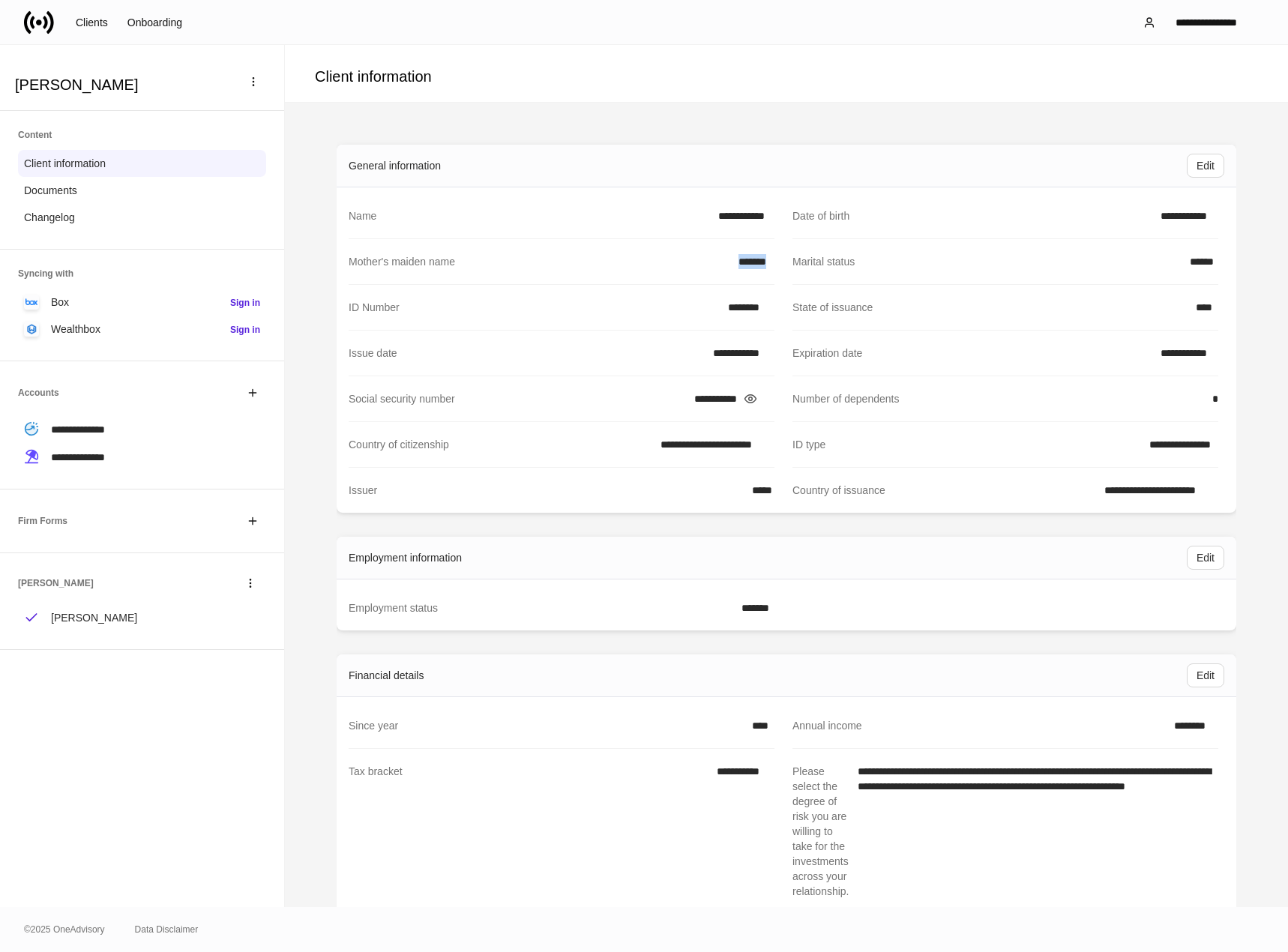 drag, startPoint x: 719, startPoint y: 260, endPoint x: 783, endPoint y: 268, distance: 64.49806 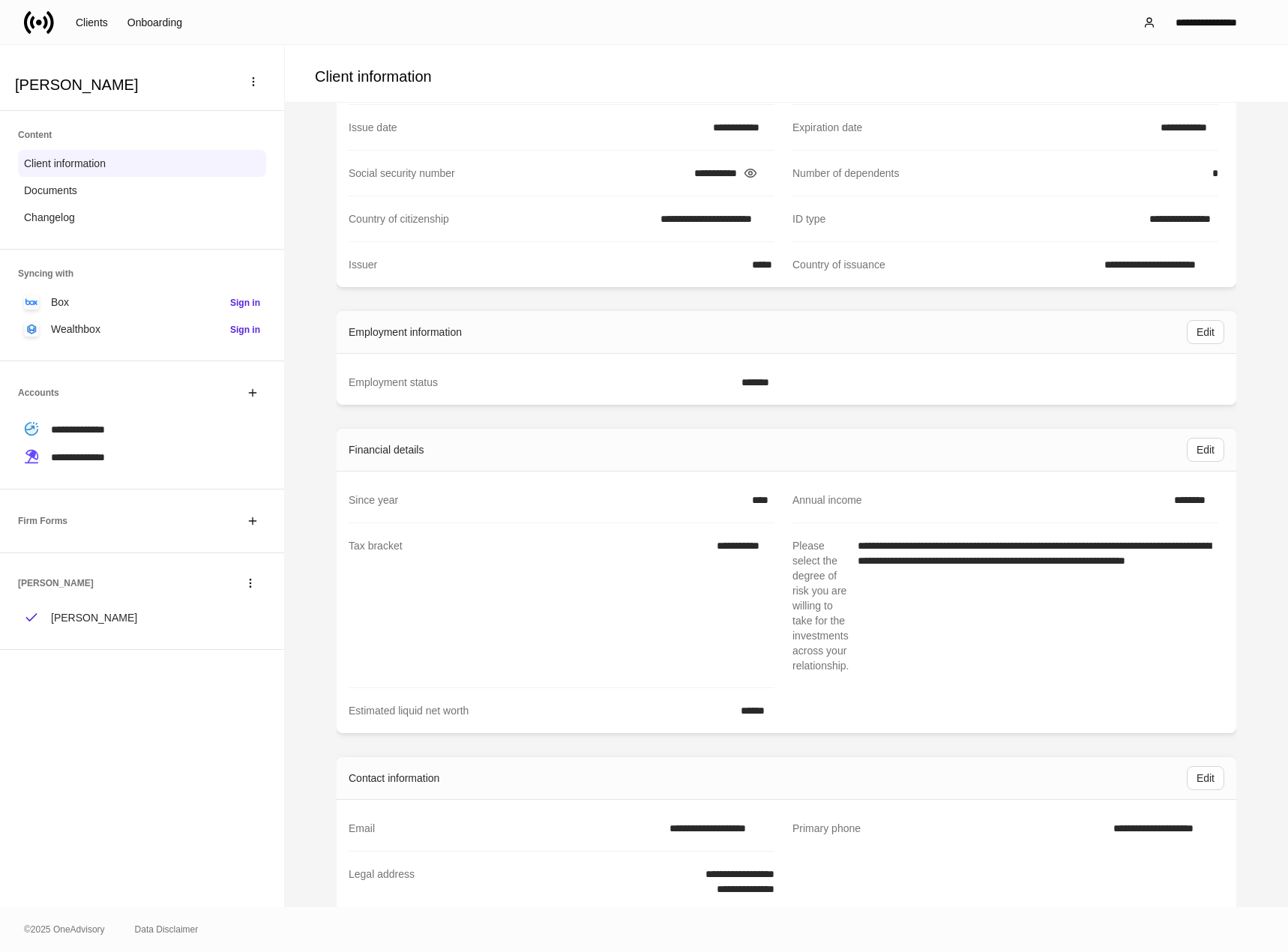 scroll, scrollTop: 375, scrollLeft: 0, axis: vertical 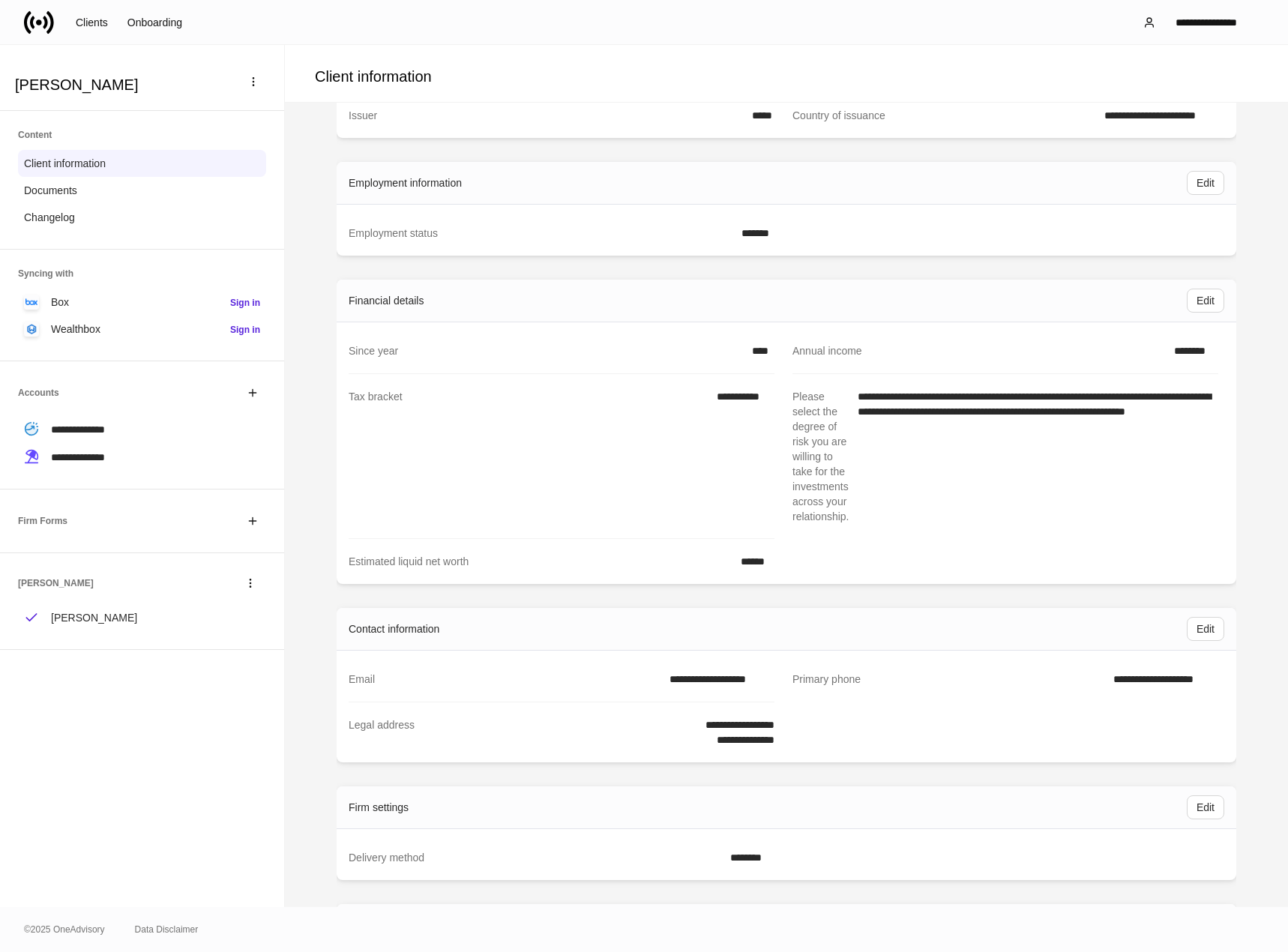 click 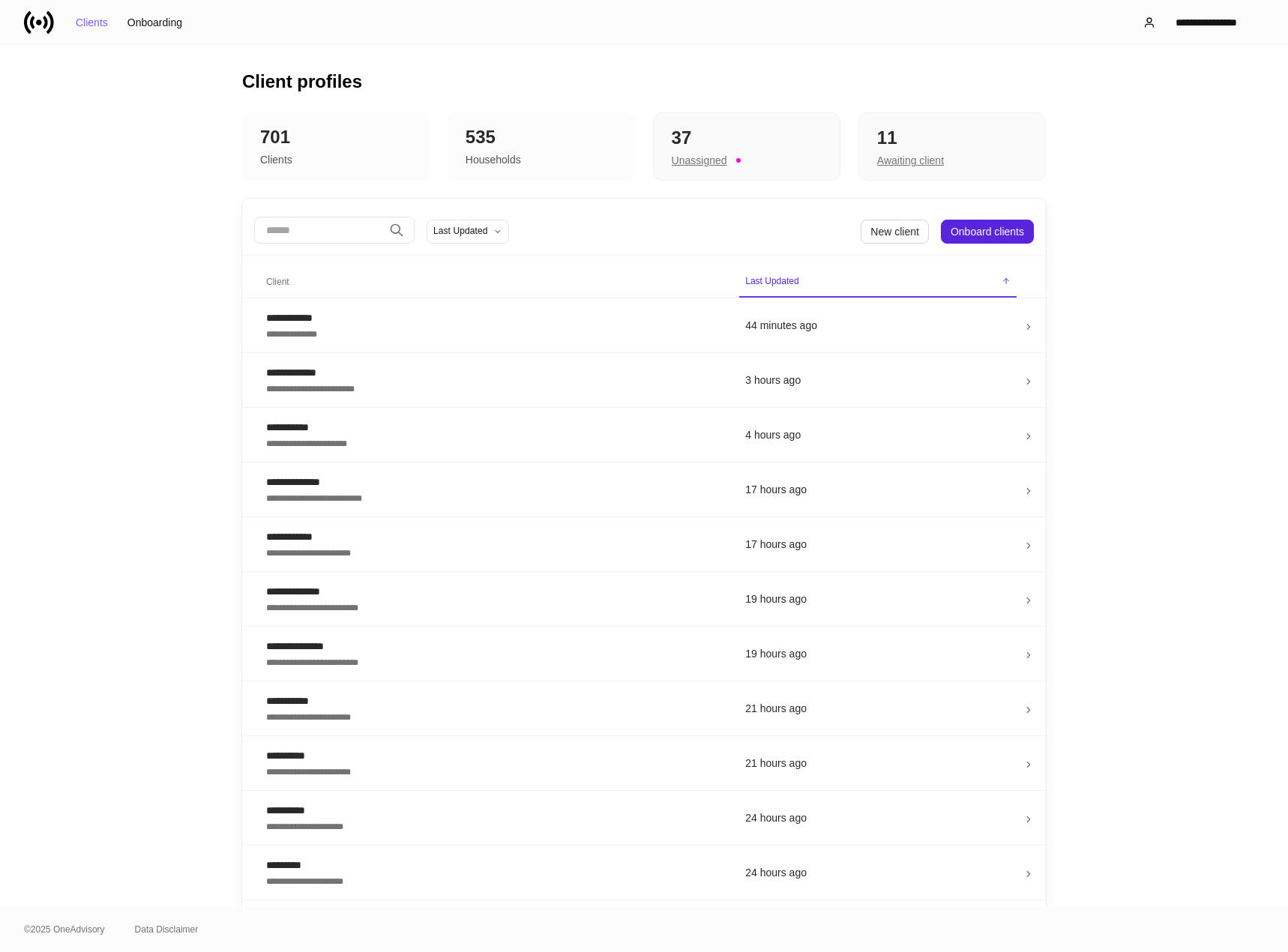click on "​" at bounding box center (334, 231) 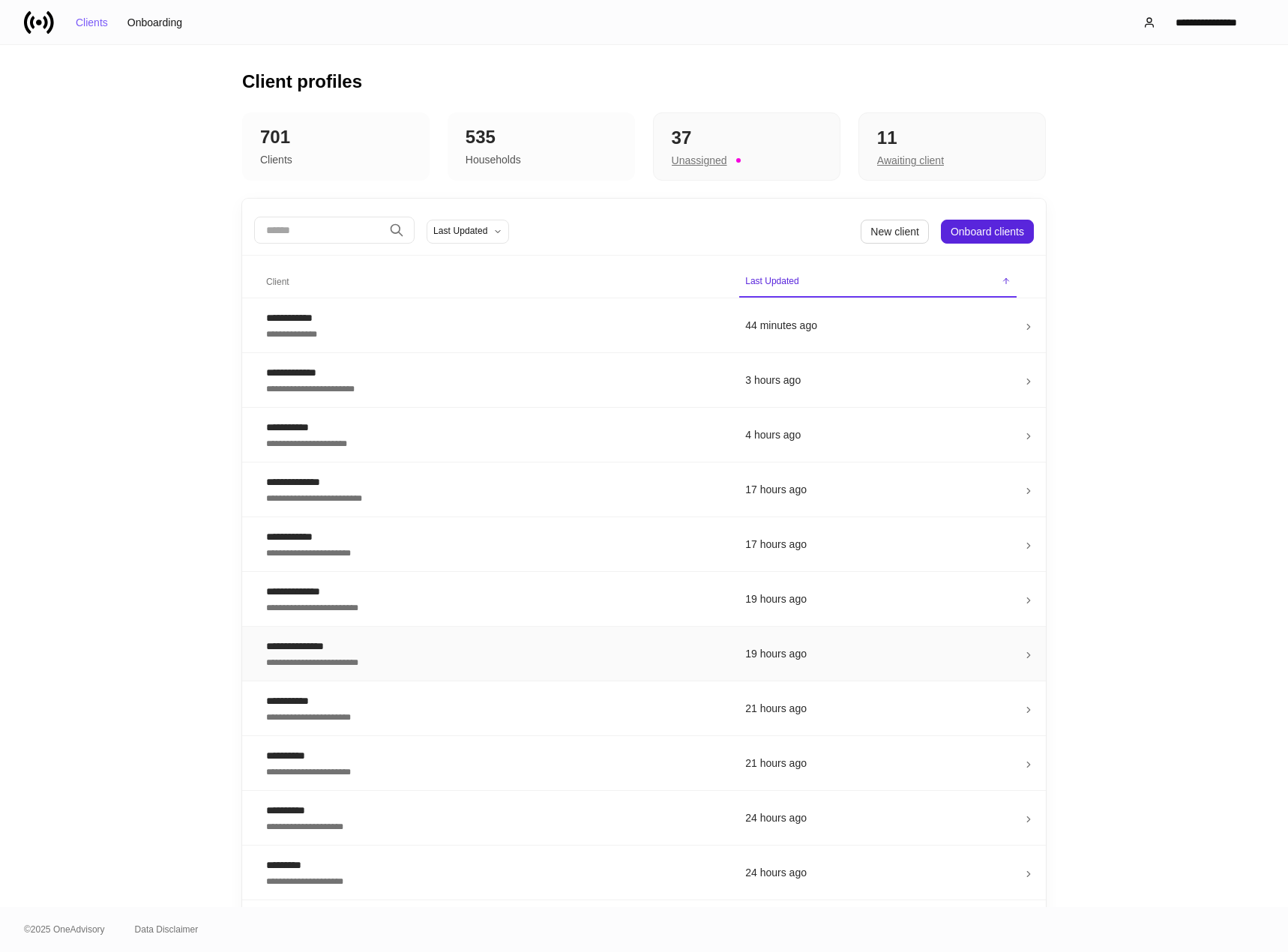 click on "**********" at bounding box center (493, 646) 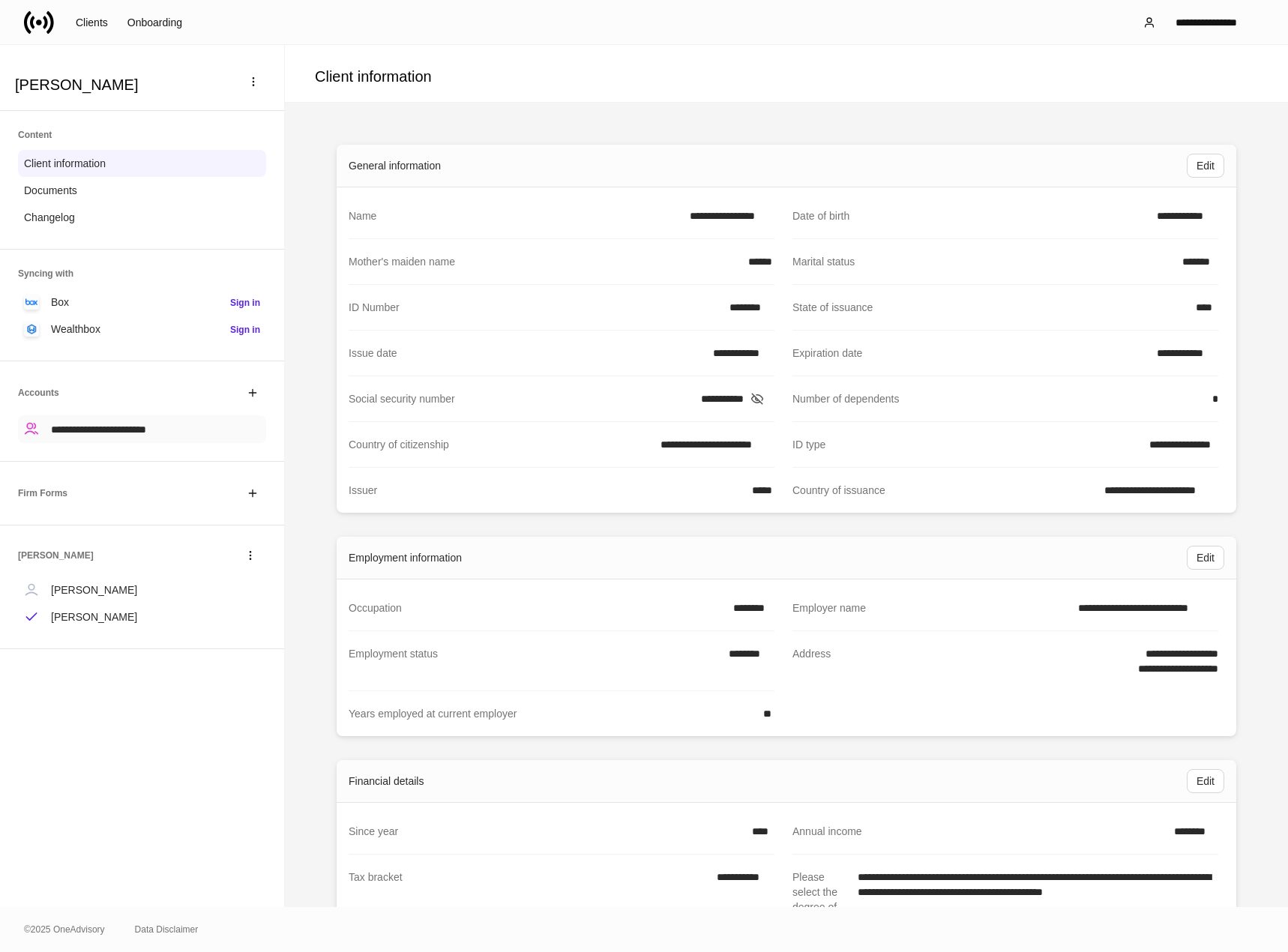 click on "**********" at bounding box center [98, 430] 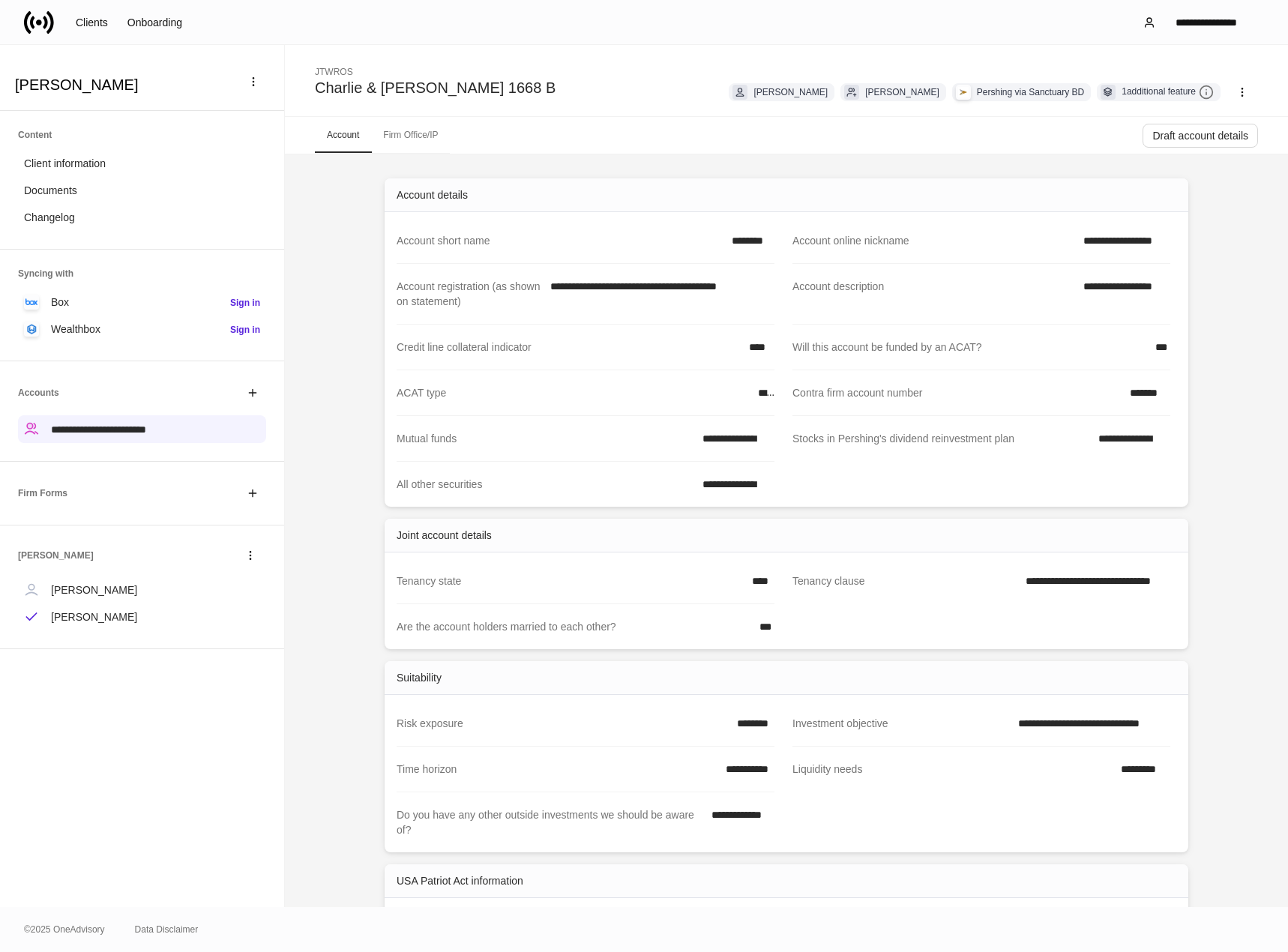 click on "Firm Office/IP" at bounding box center [410, 135] 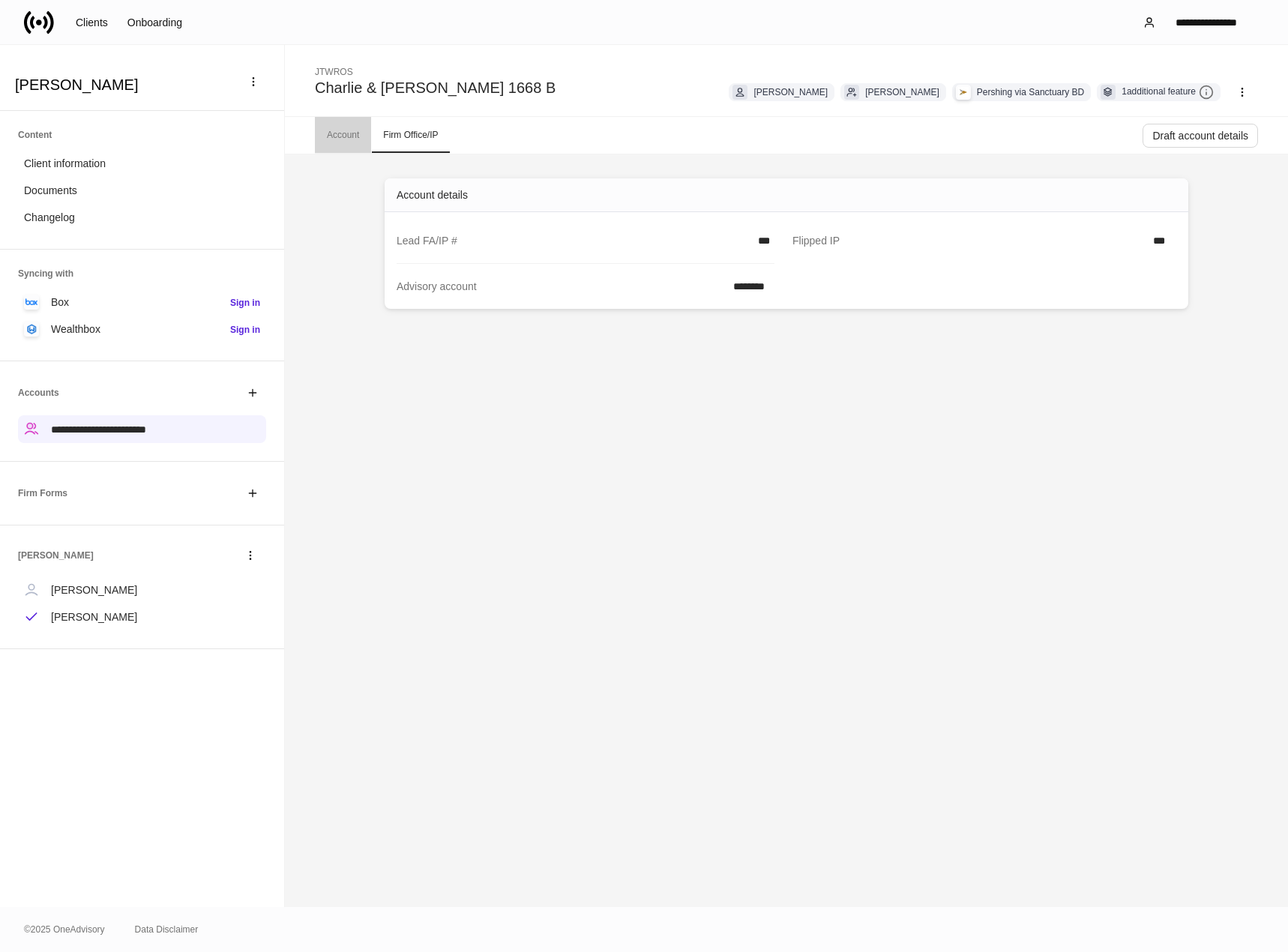 click on "Account" at bounding box center (343, 135) 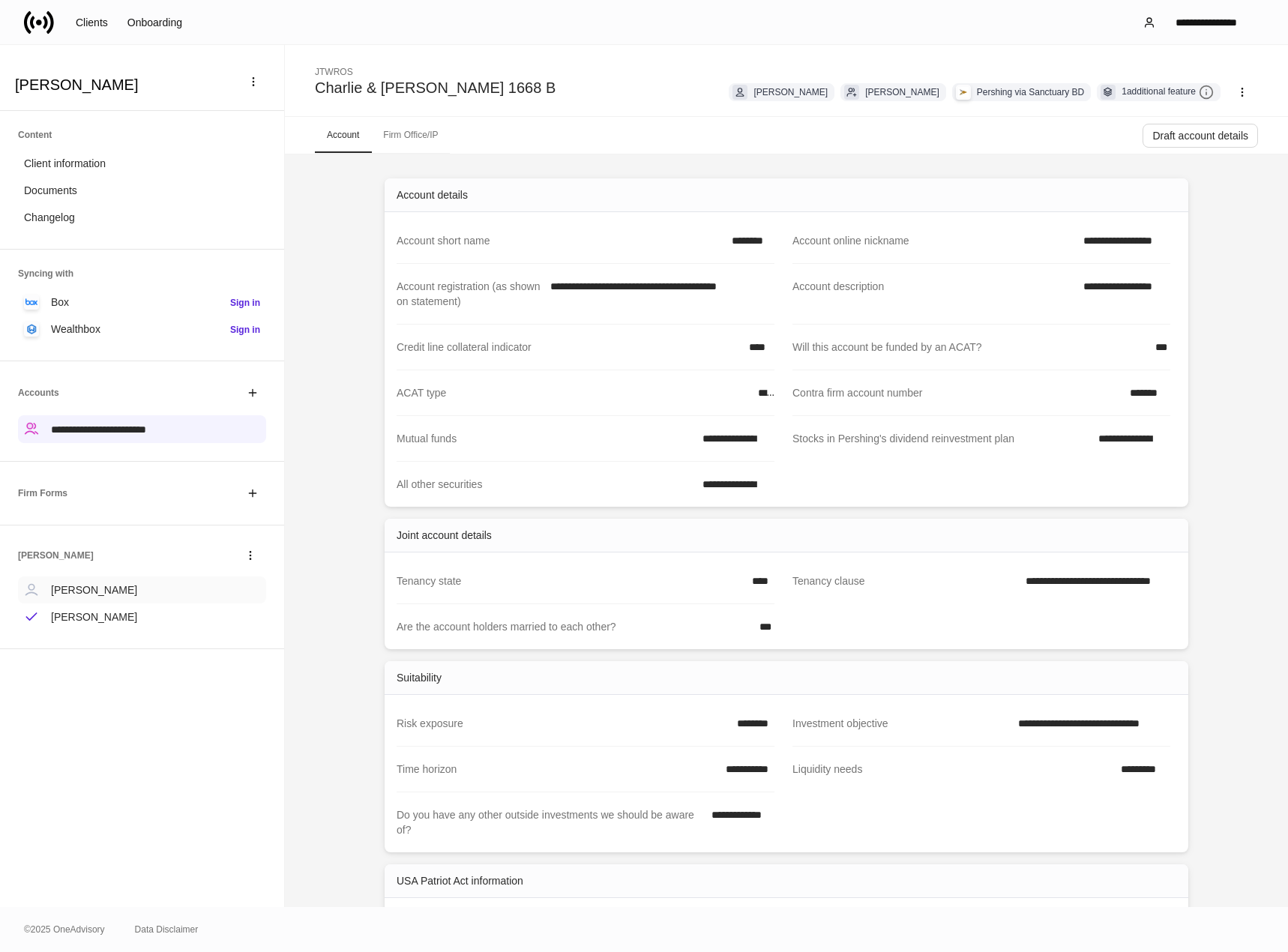 click on "[PERSON_NAME]" at bounding box center [142, 590] 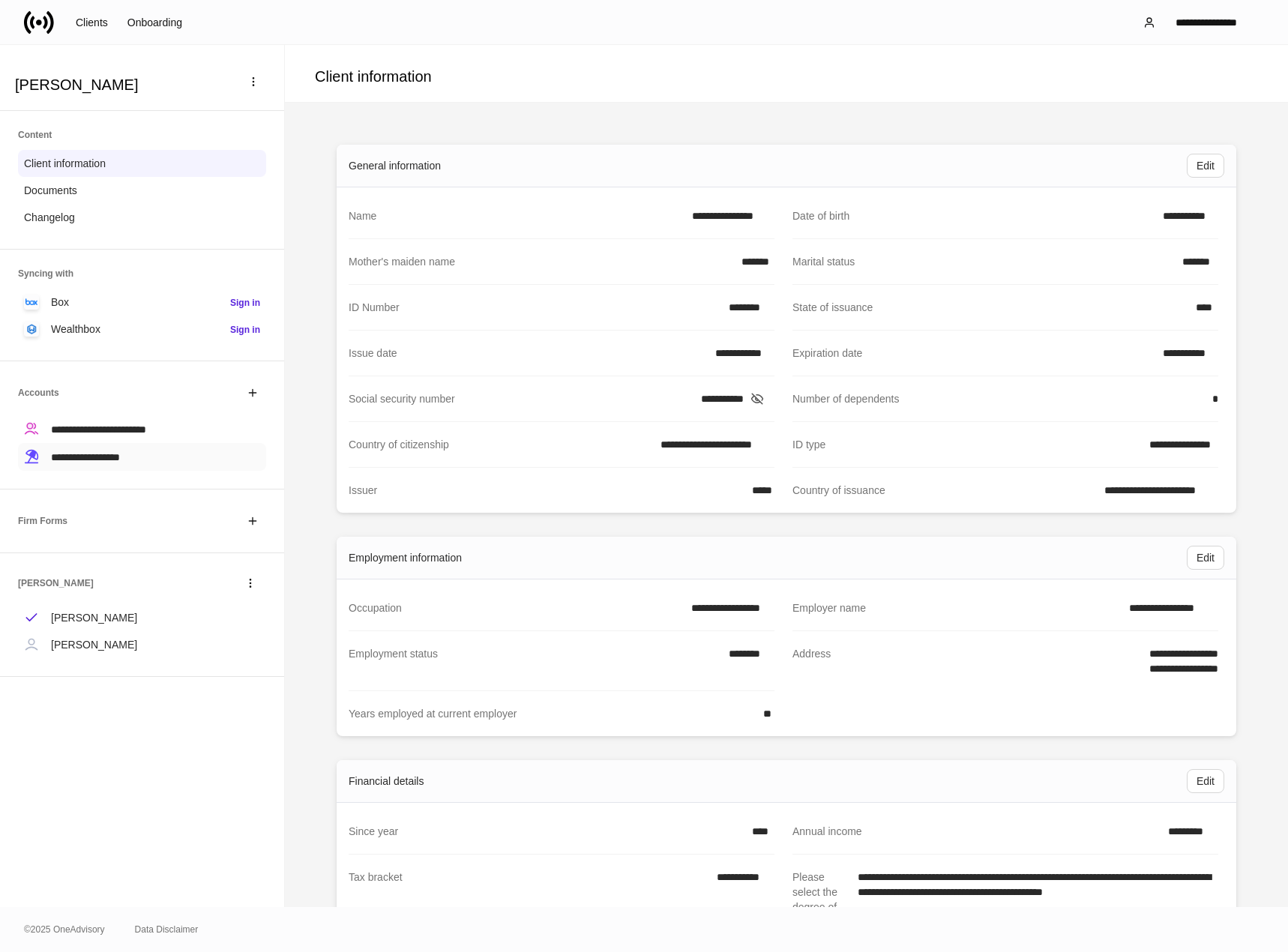 click on "**********" at bounding box center (142, 457) 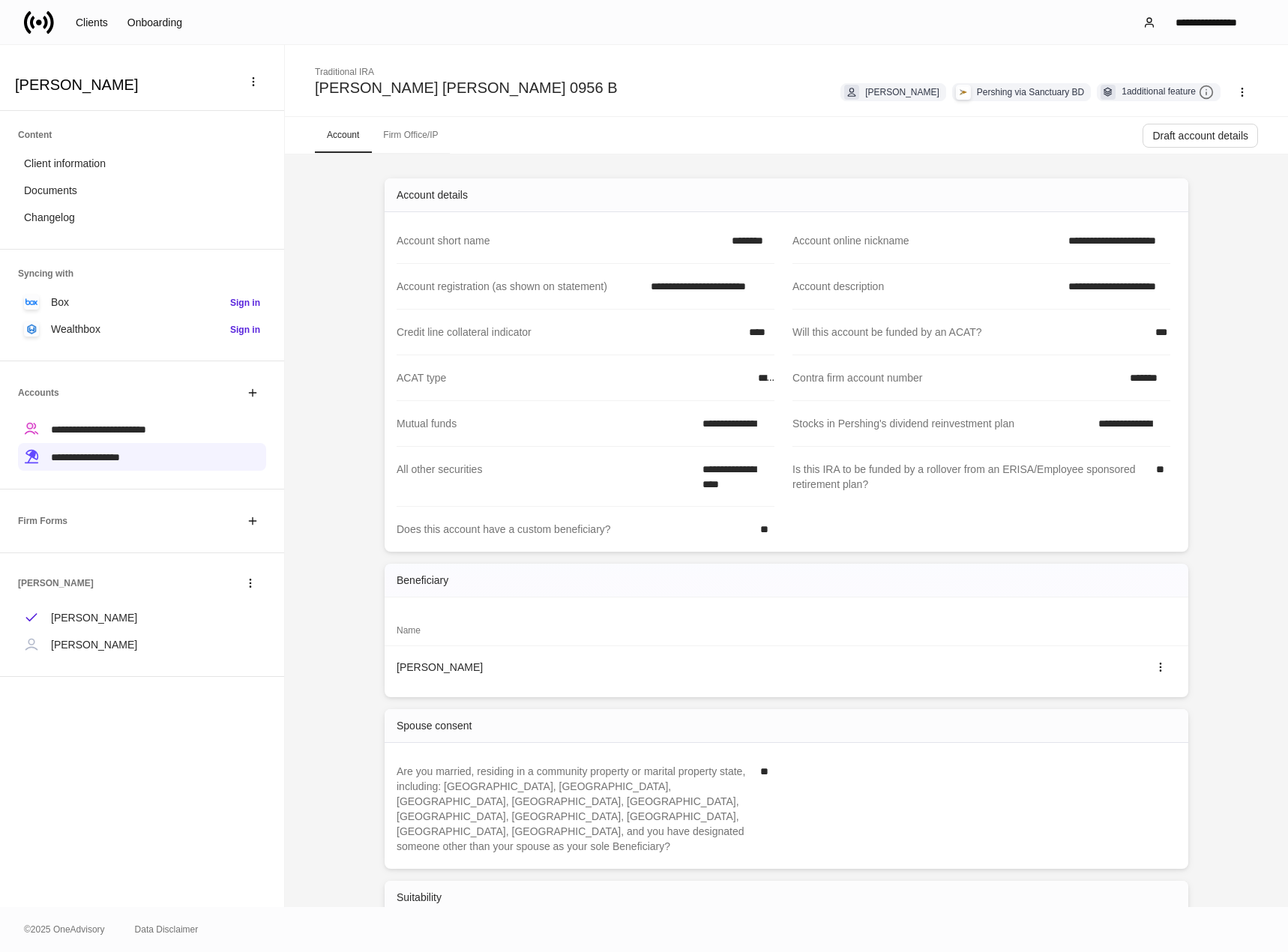 click on "Firm Office/IP" at bounding box center [410, 135] 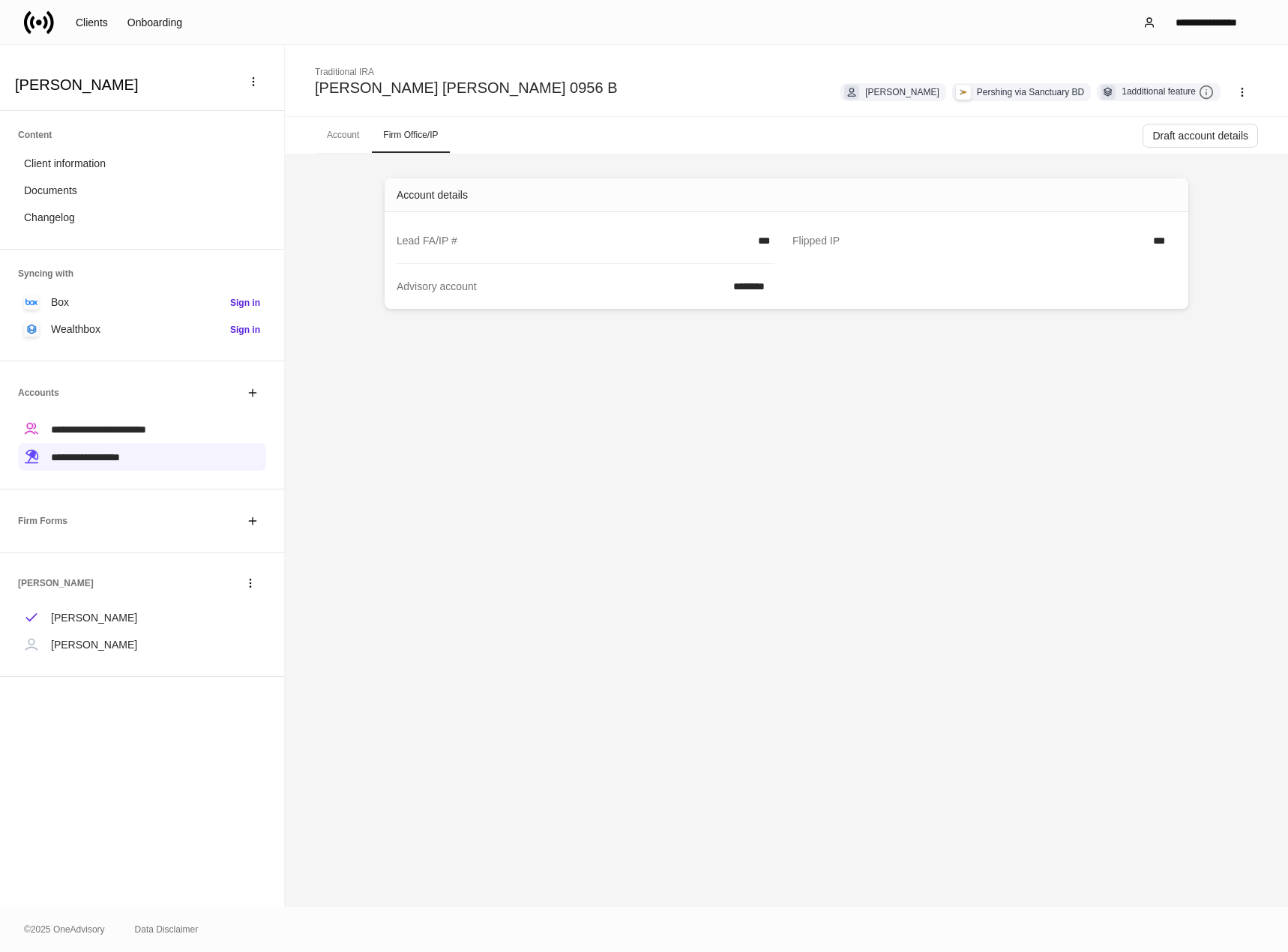 click on "Account" at bounding box center (343, 135) 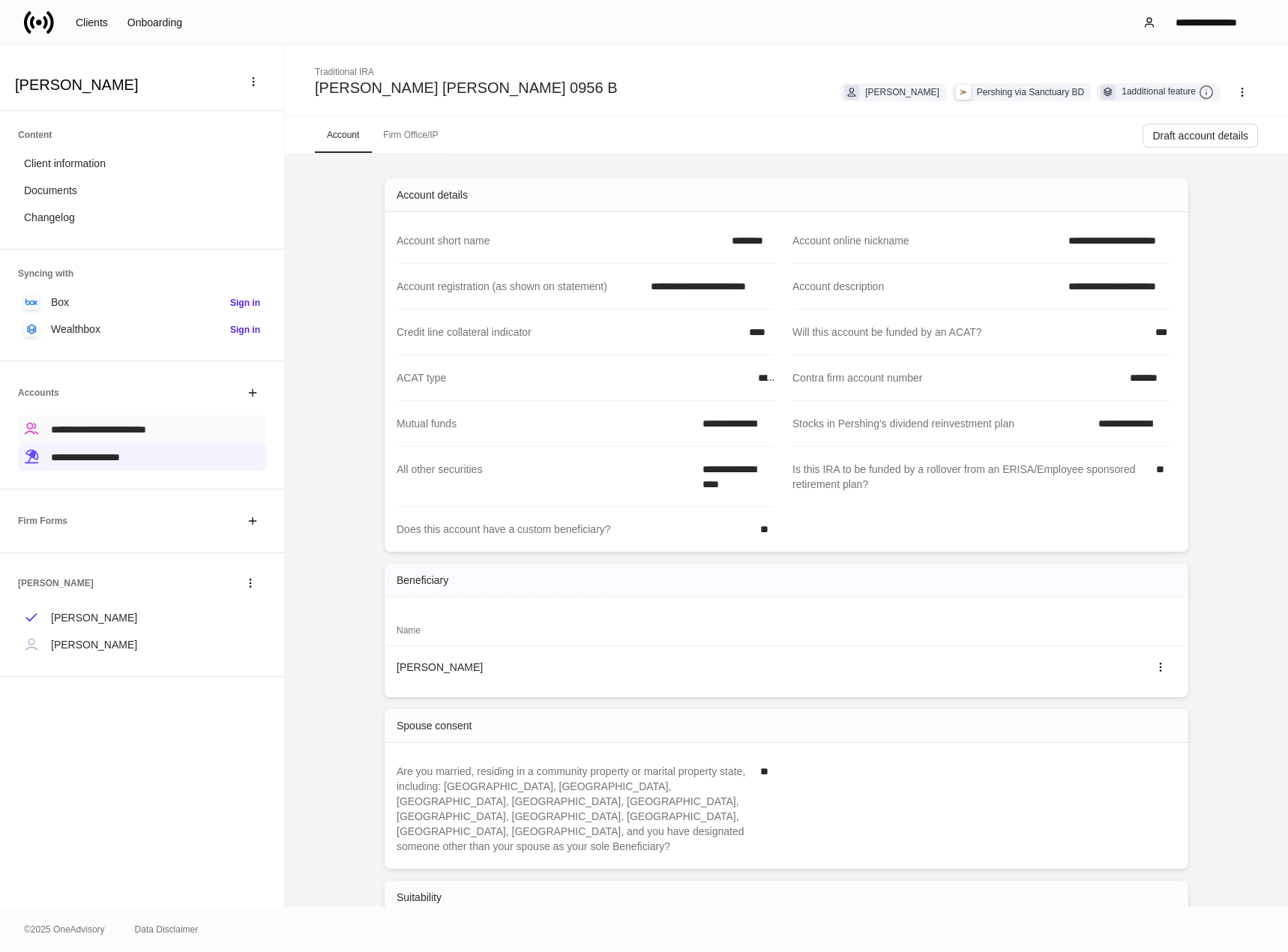 click on "**********" at bounding box center (142, 429) 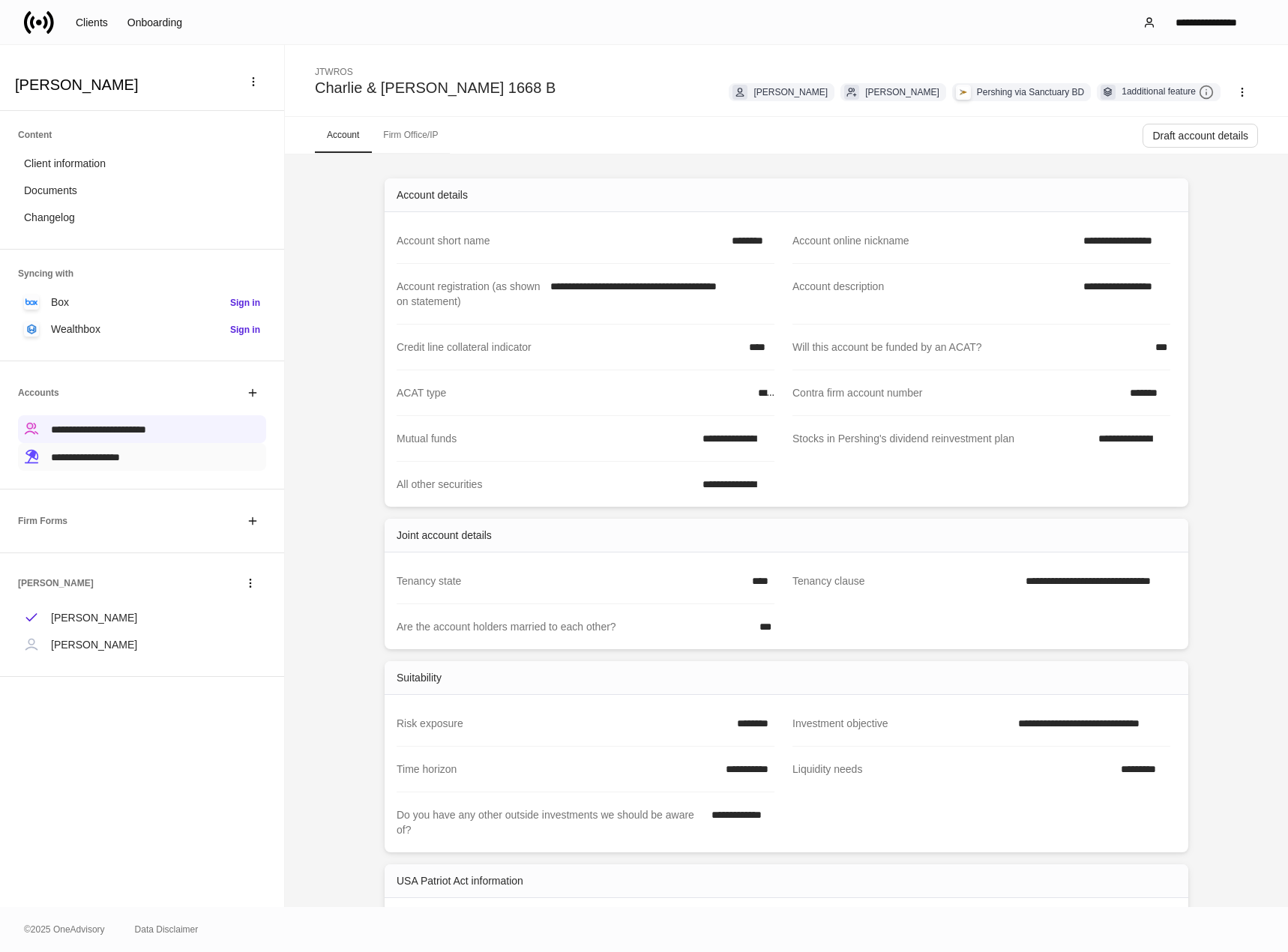 click on "**********" at bounding box center [142, 457] 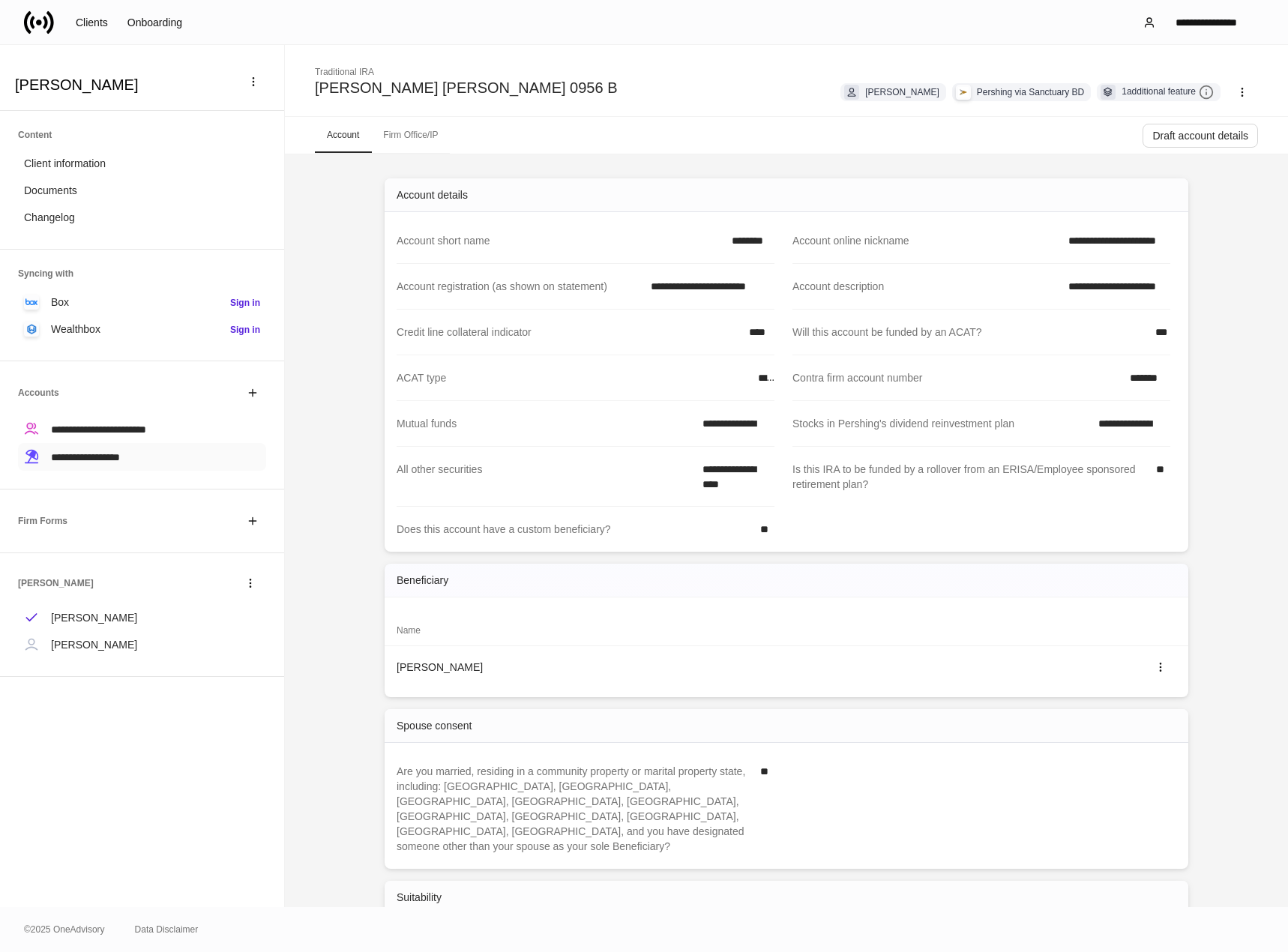drag, startPoint x: 226, startPoint y: 430, endPoint x: 220, endPoint y: 448, distance: 18.97367 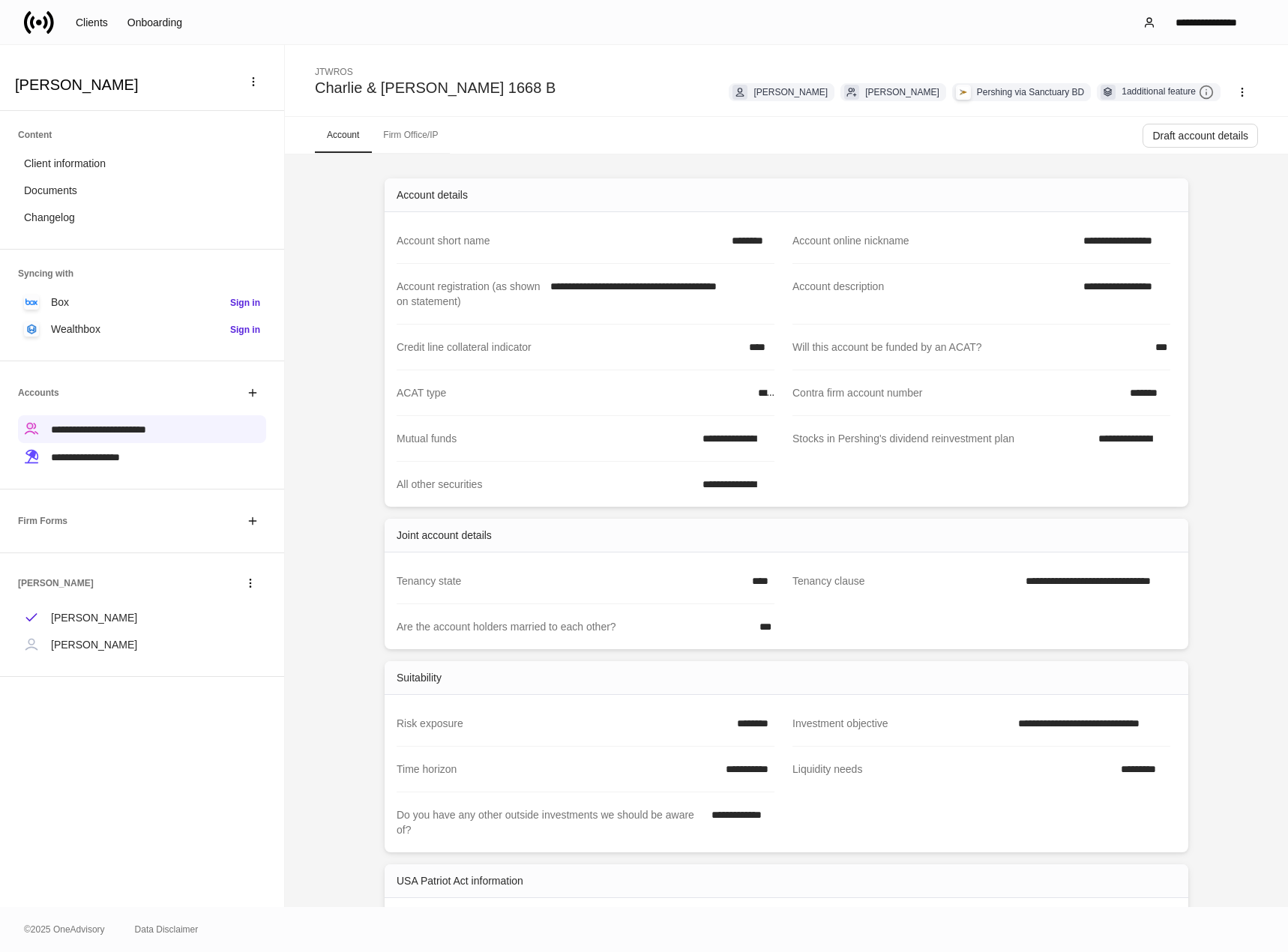 click on "**********" at bounding box center (142, 425) 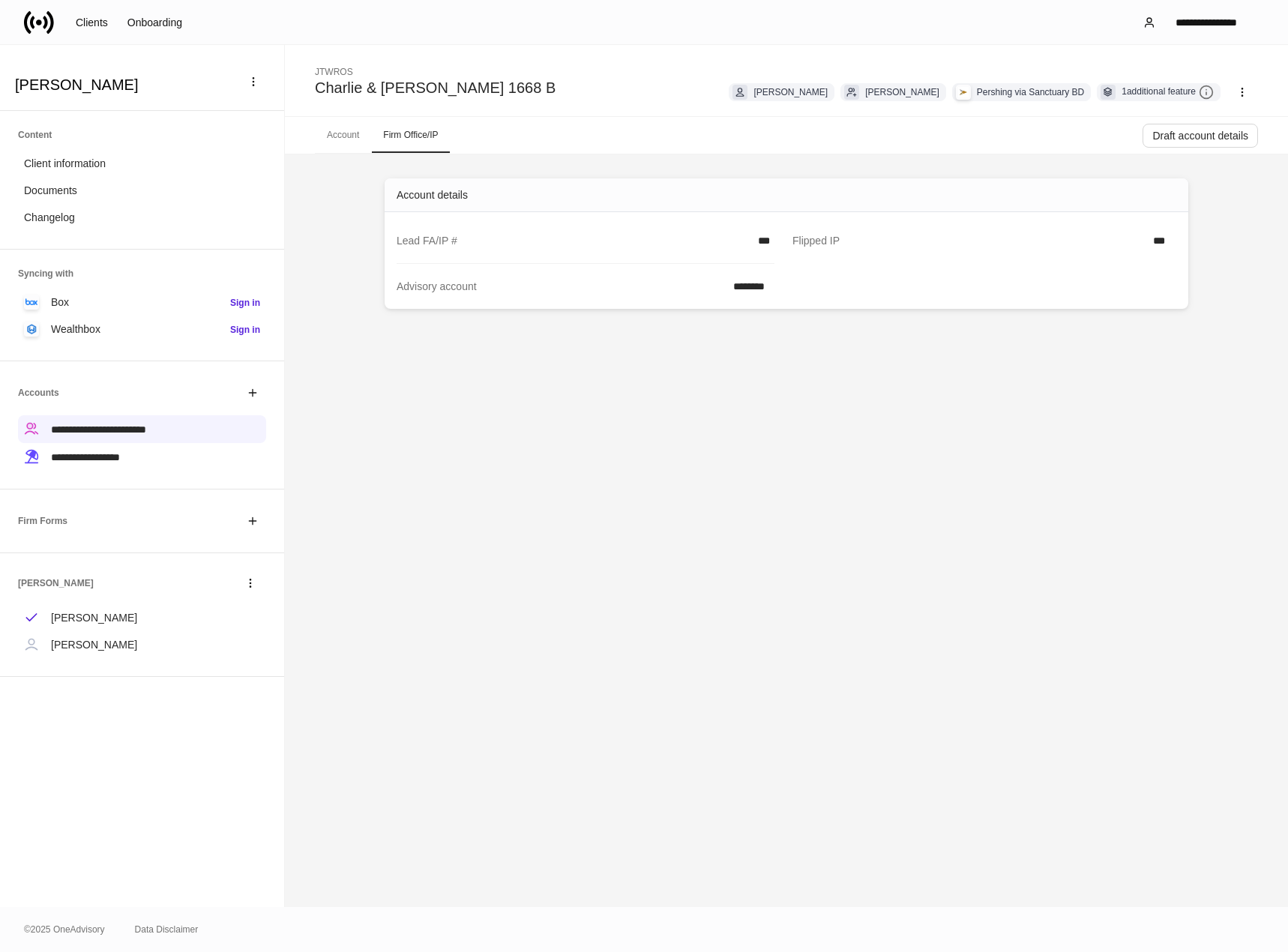 click on "Account" at bounding box center (343, 135) 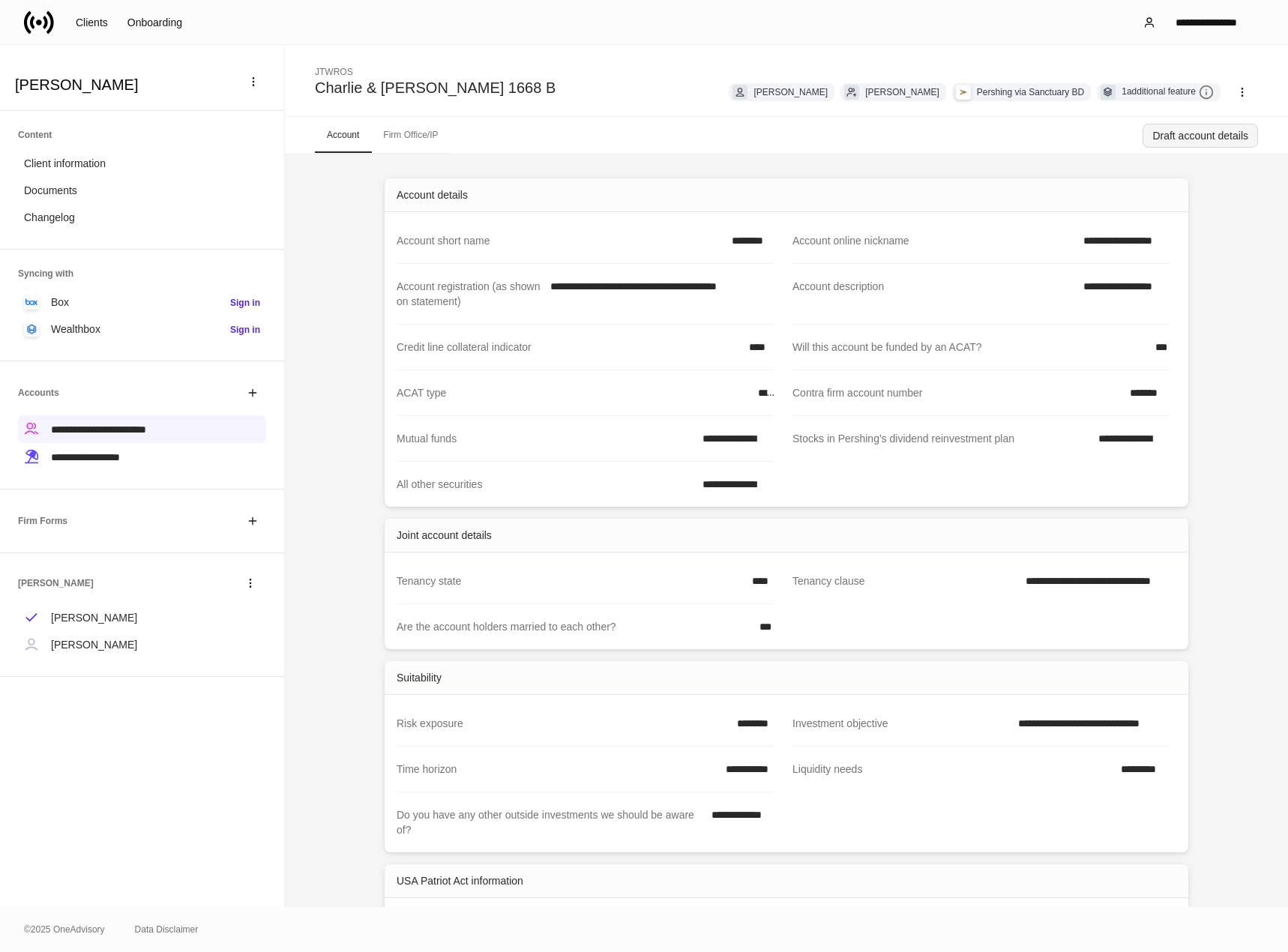 click on "Draft account details" at bounding box center [1200, 136] 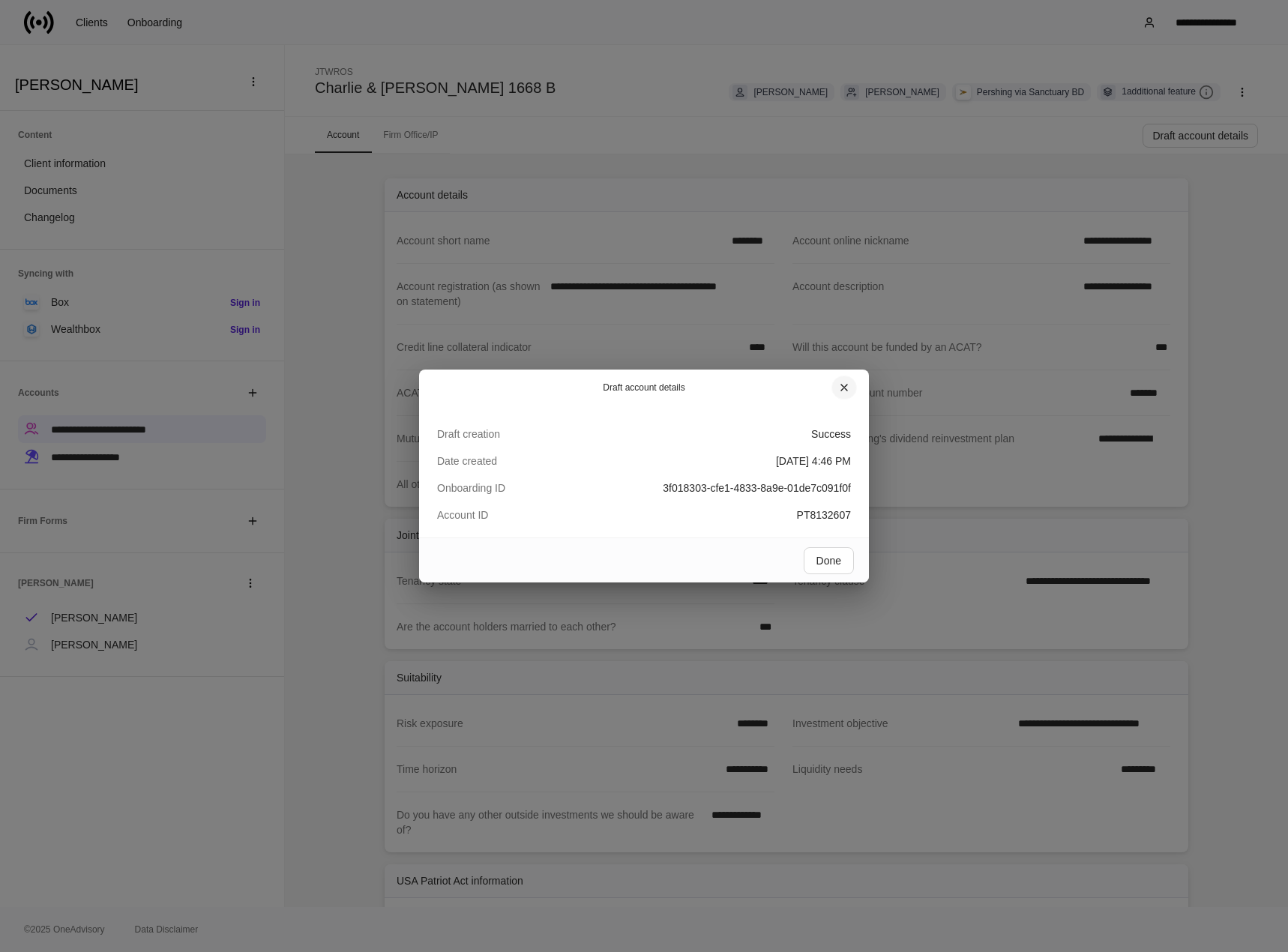 click at bounding box center [844, 388] 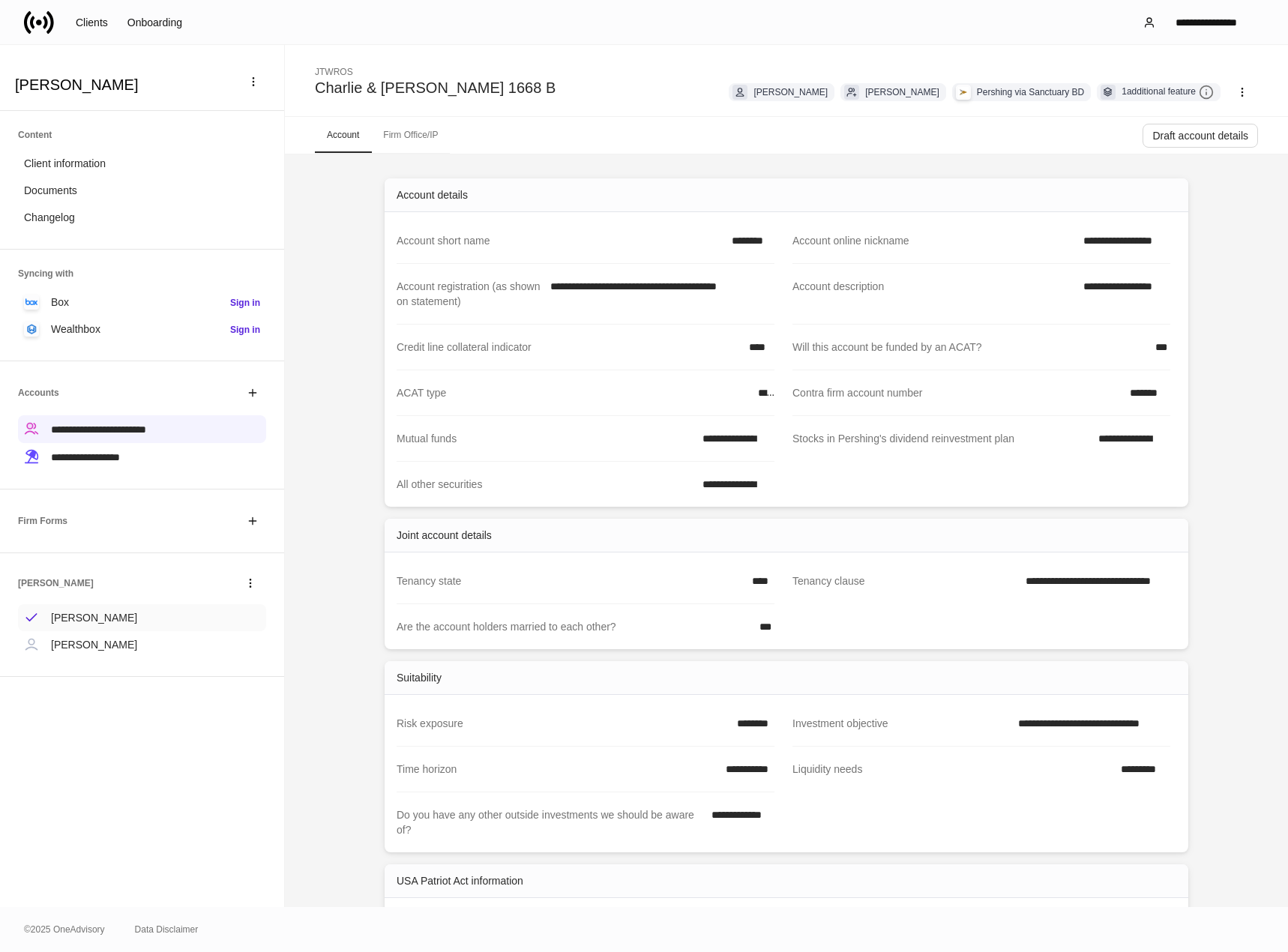 drag, startPoint x: 162, startPoint y: 616, endPoint x: 237, endPoint y: 613, distance: 75.05998 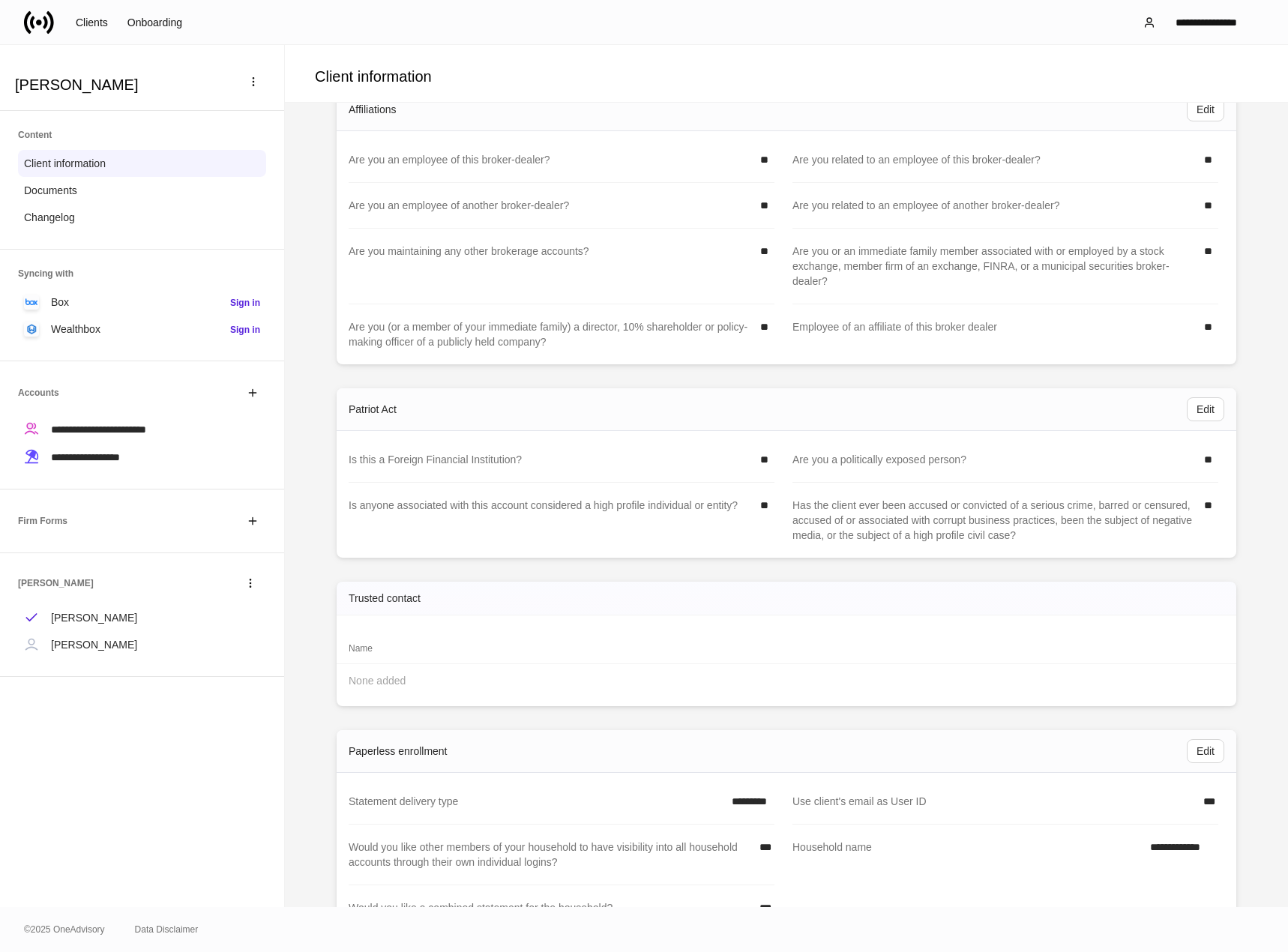 scroll, scrollTop: 1859, scrollLeft: 0, axis: vertical 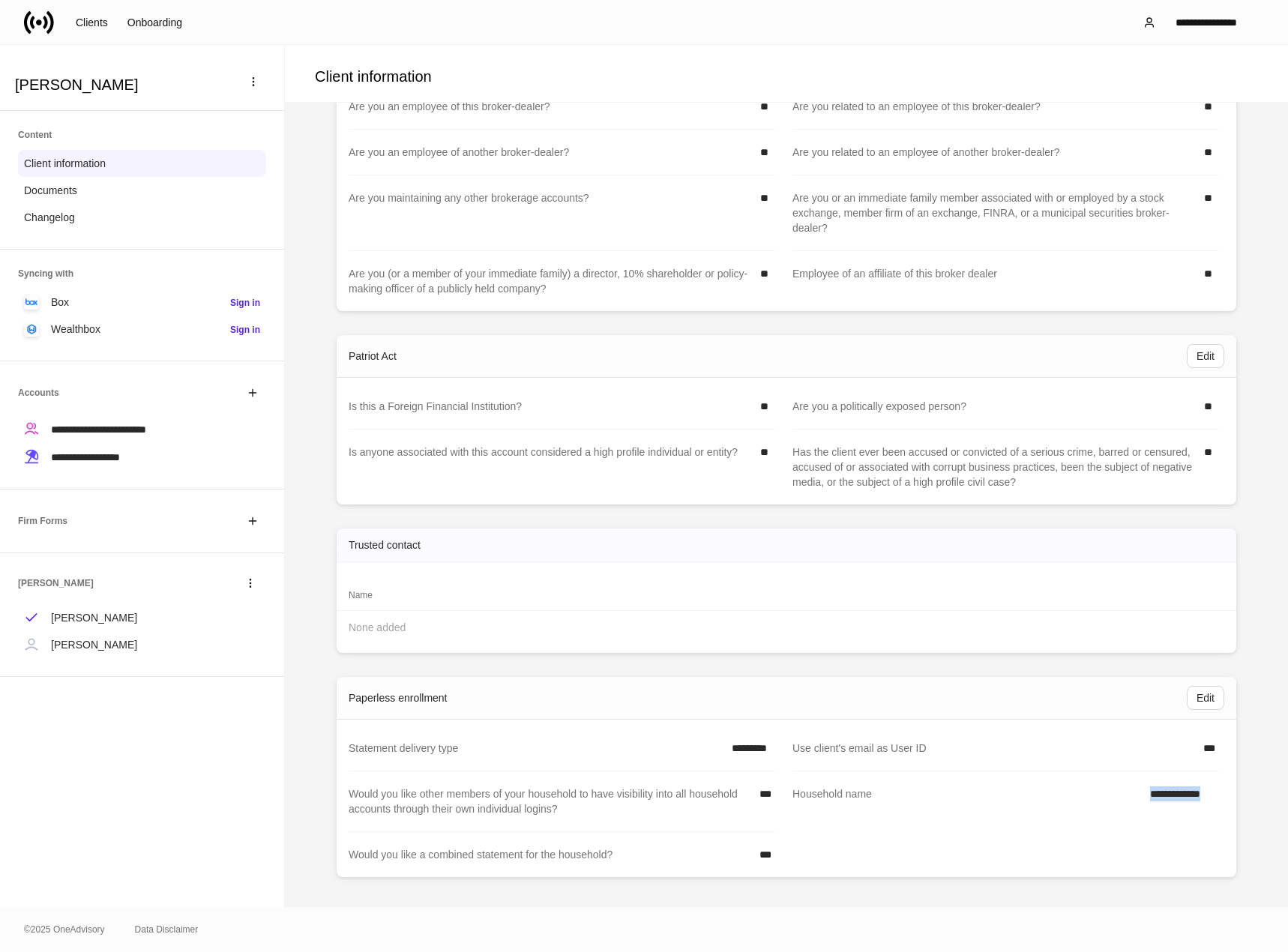 drag, startPoint x: 1123, startPoint y: 800, endPoint x: 1208, endPoint y: 791, distance: 85.47514 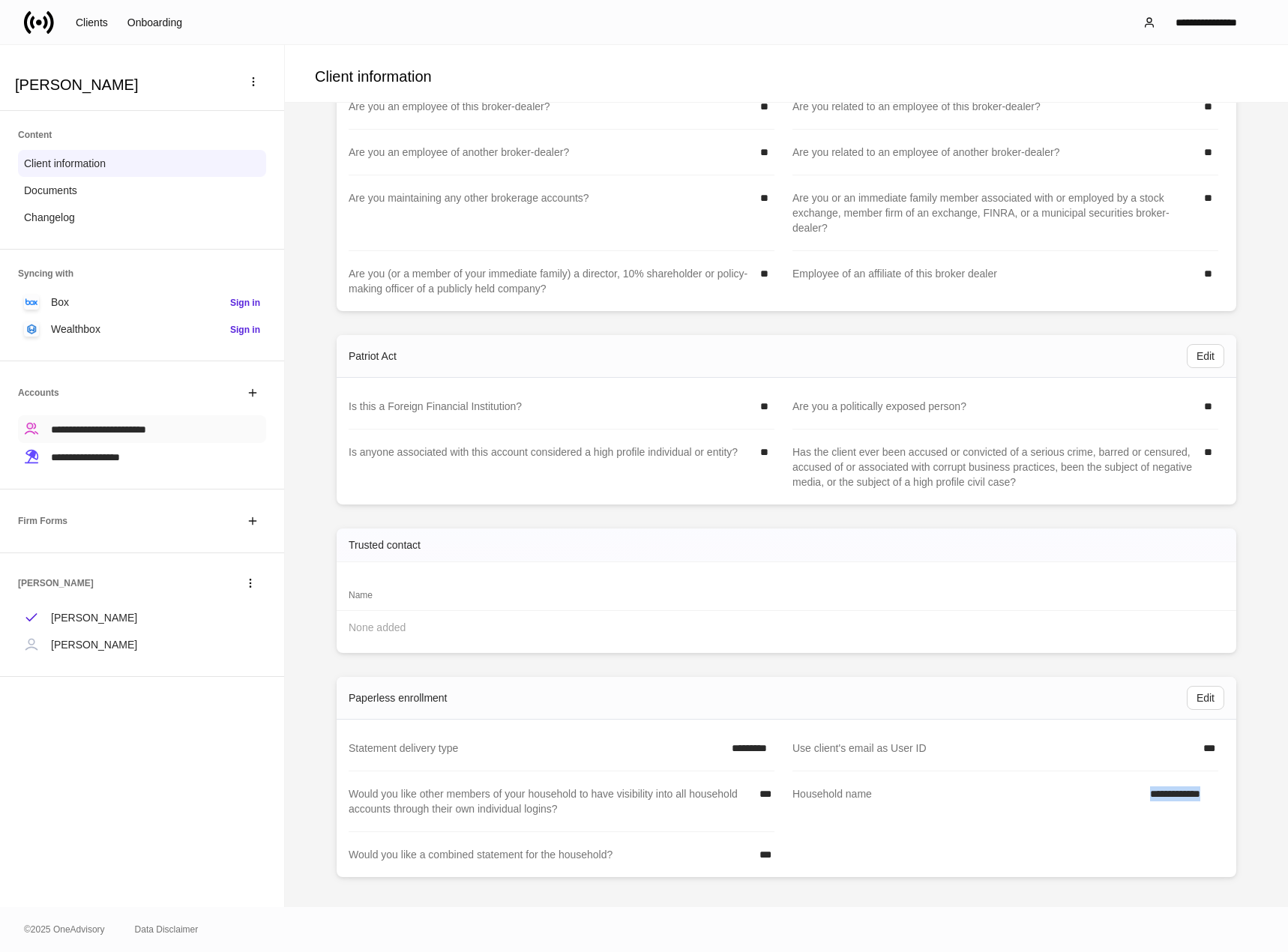 click on "**********" at bounding box center [142, 429] 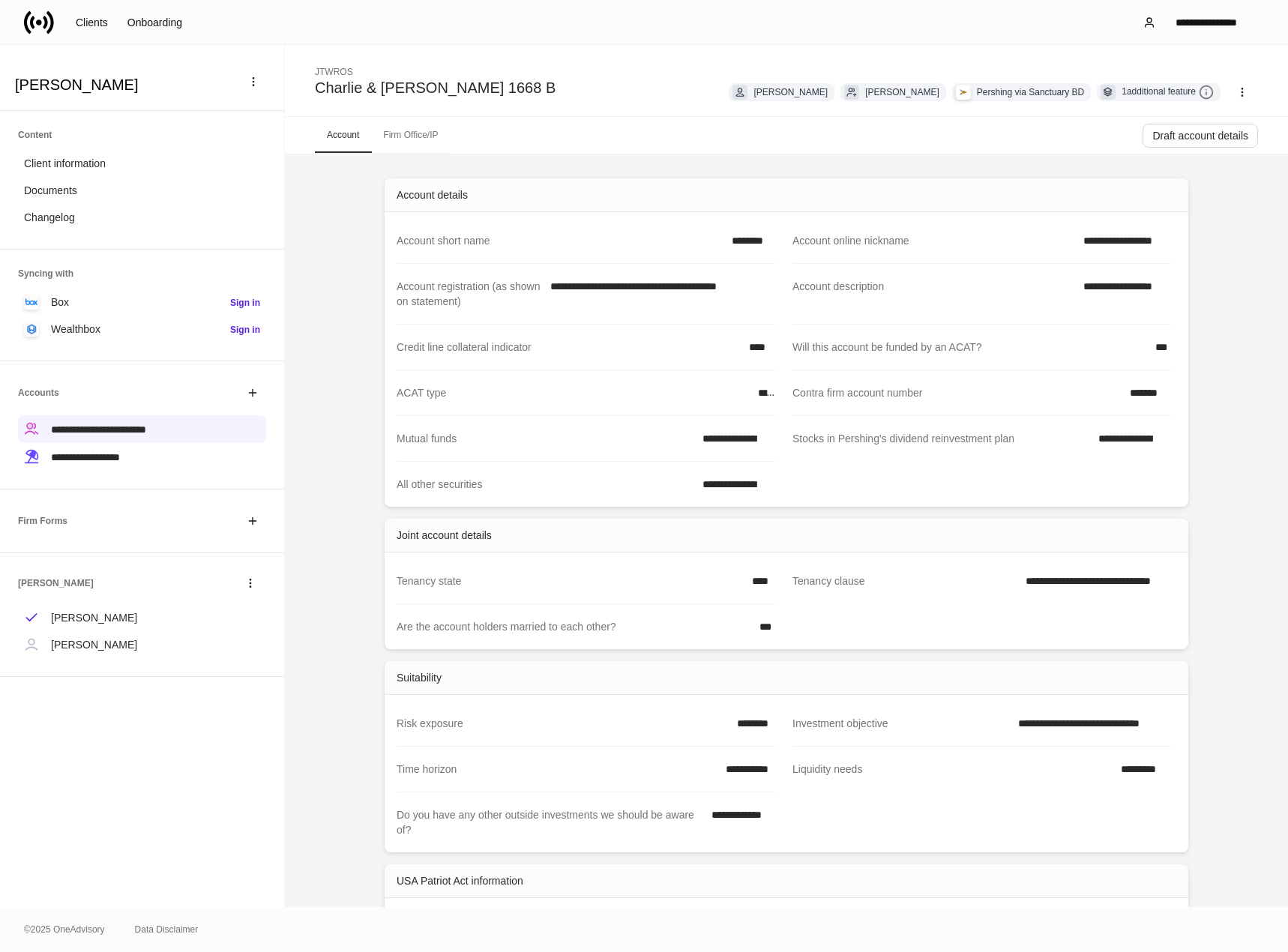 click on "*******" at bounding box center [1146, 393] 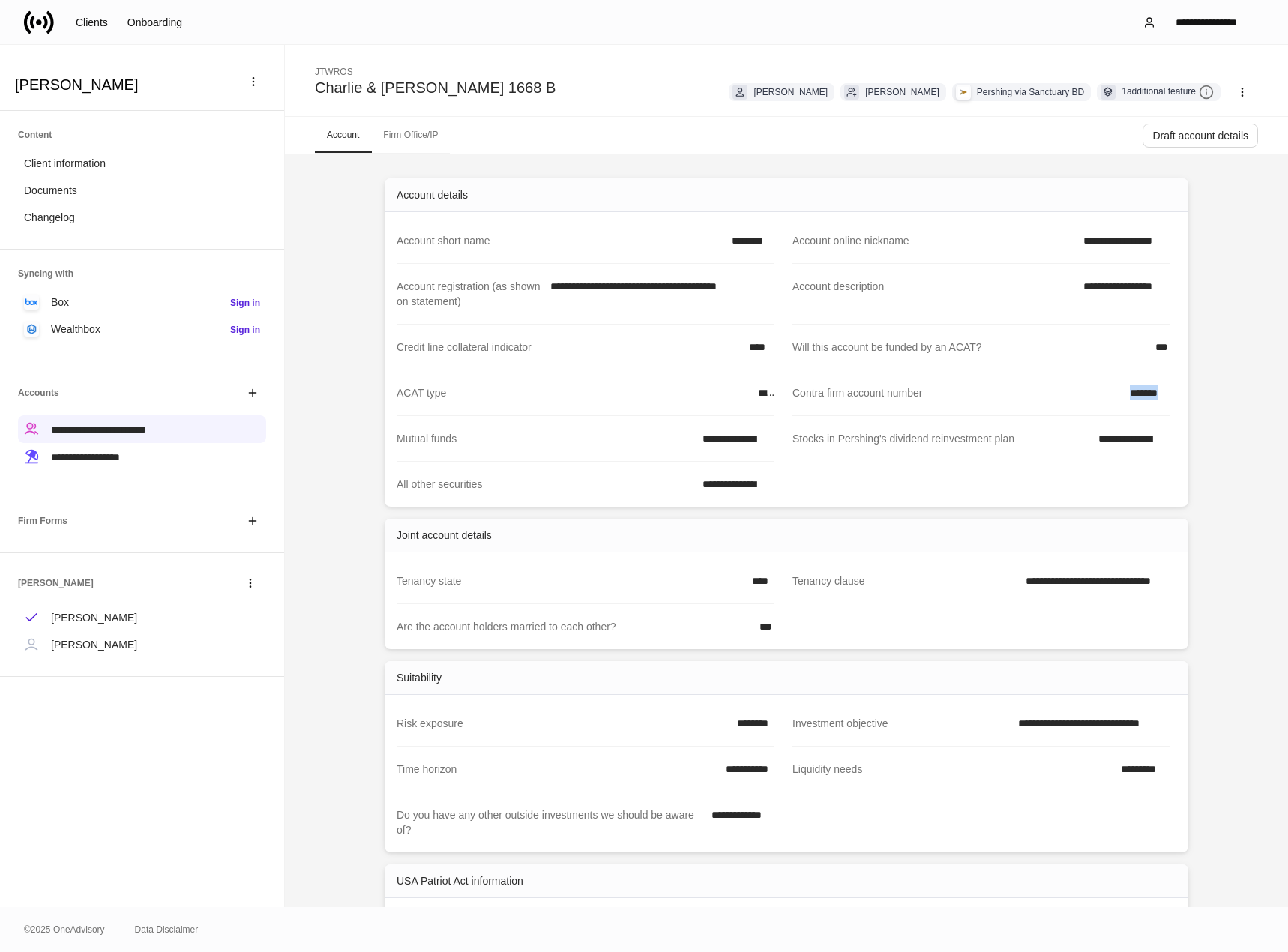 click on "*******" at bounding box center [1146, 393] 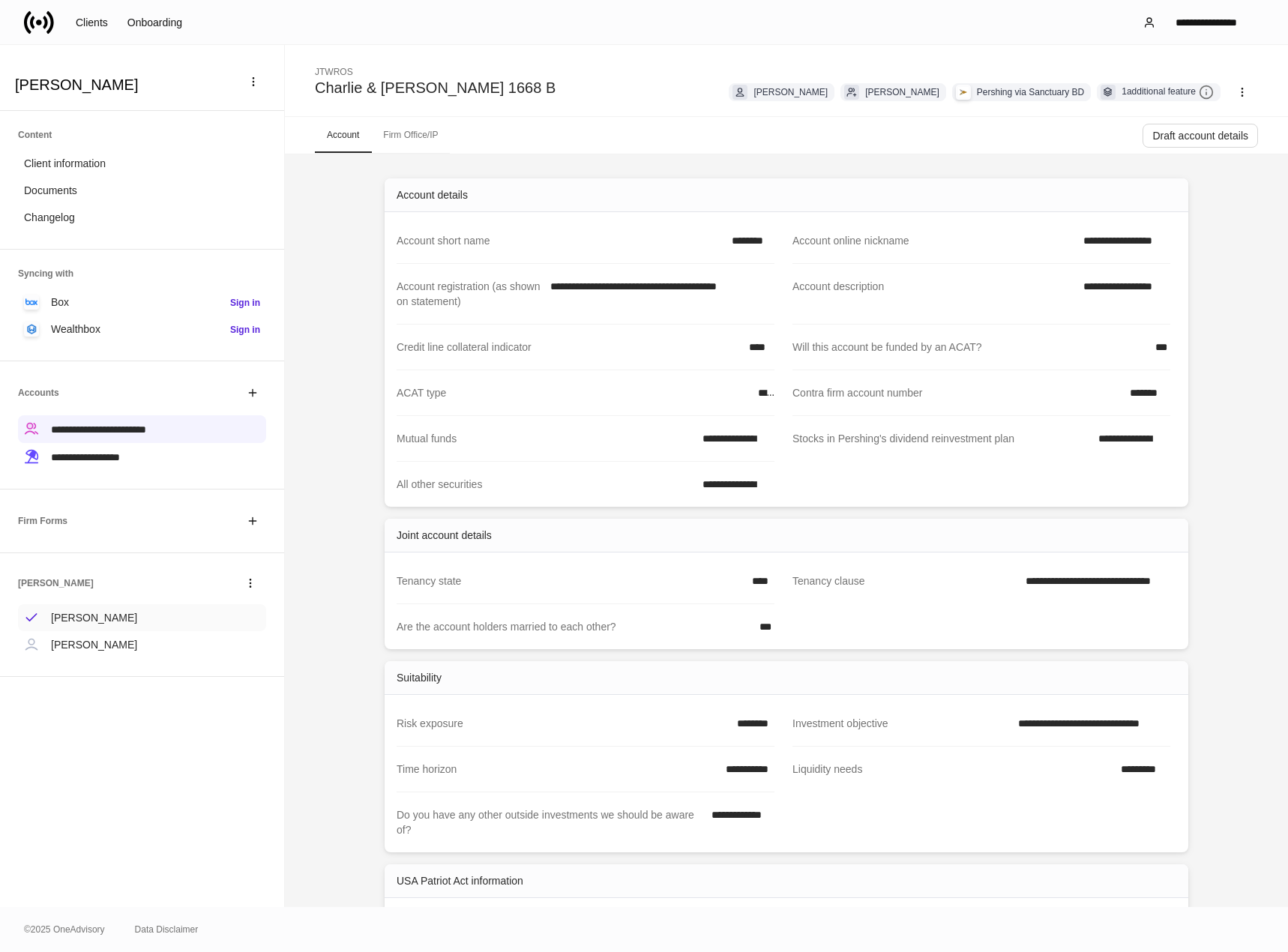 click on "[PERSON_NAME] [PERSON_NAME] [PERSON_NAME]" at bounding box center [142, 615] 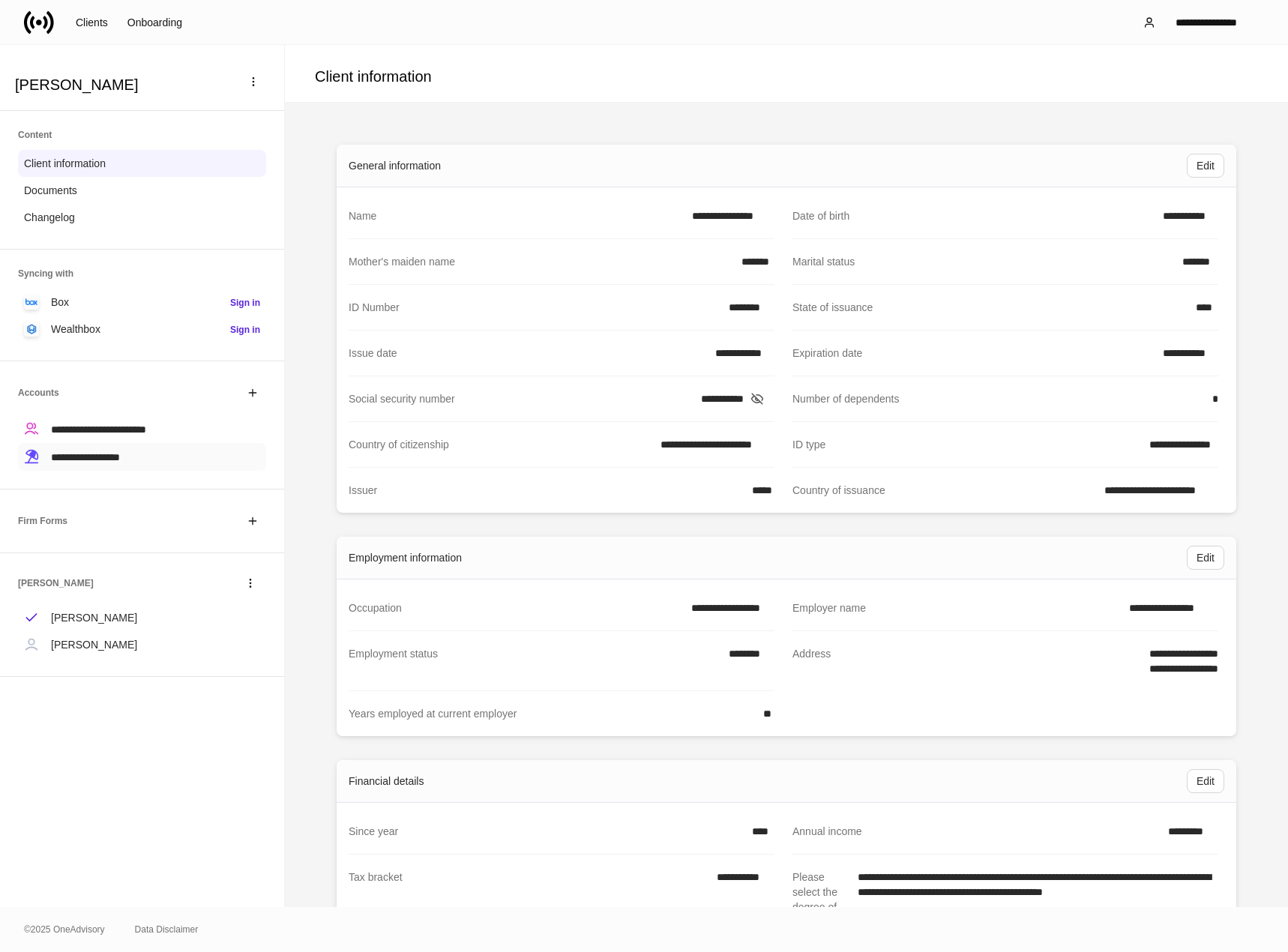 drag, startPoint x: 60, startPoint y: 451, endPoint x: 91, endPoint y: 448, distance: 31.144823 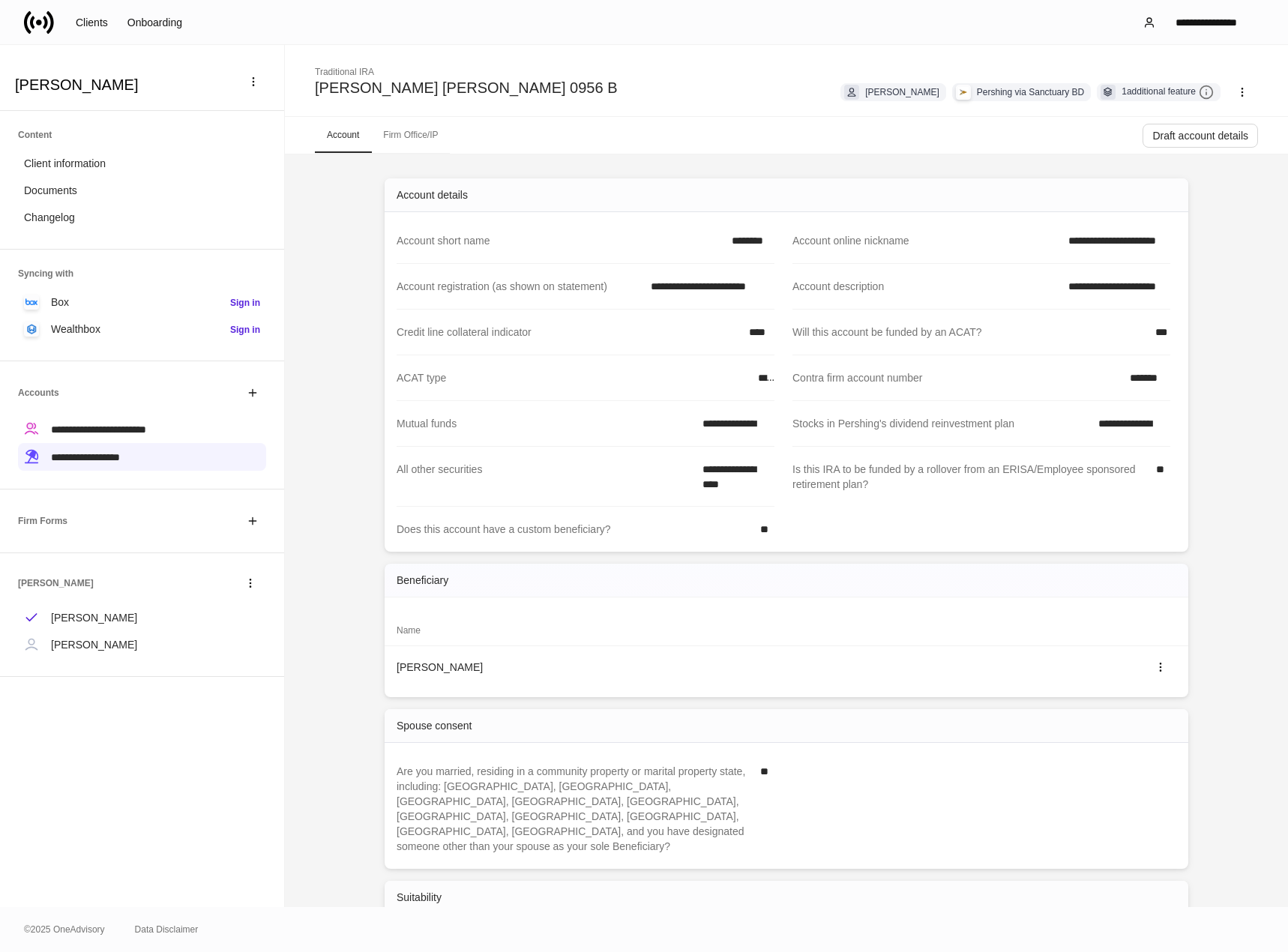 click on "*******" at bounding box center (1146, 378) 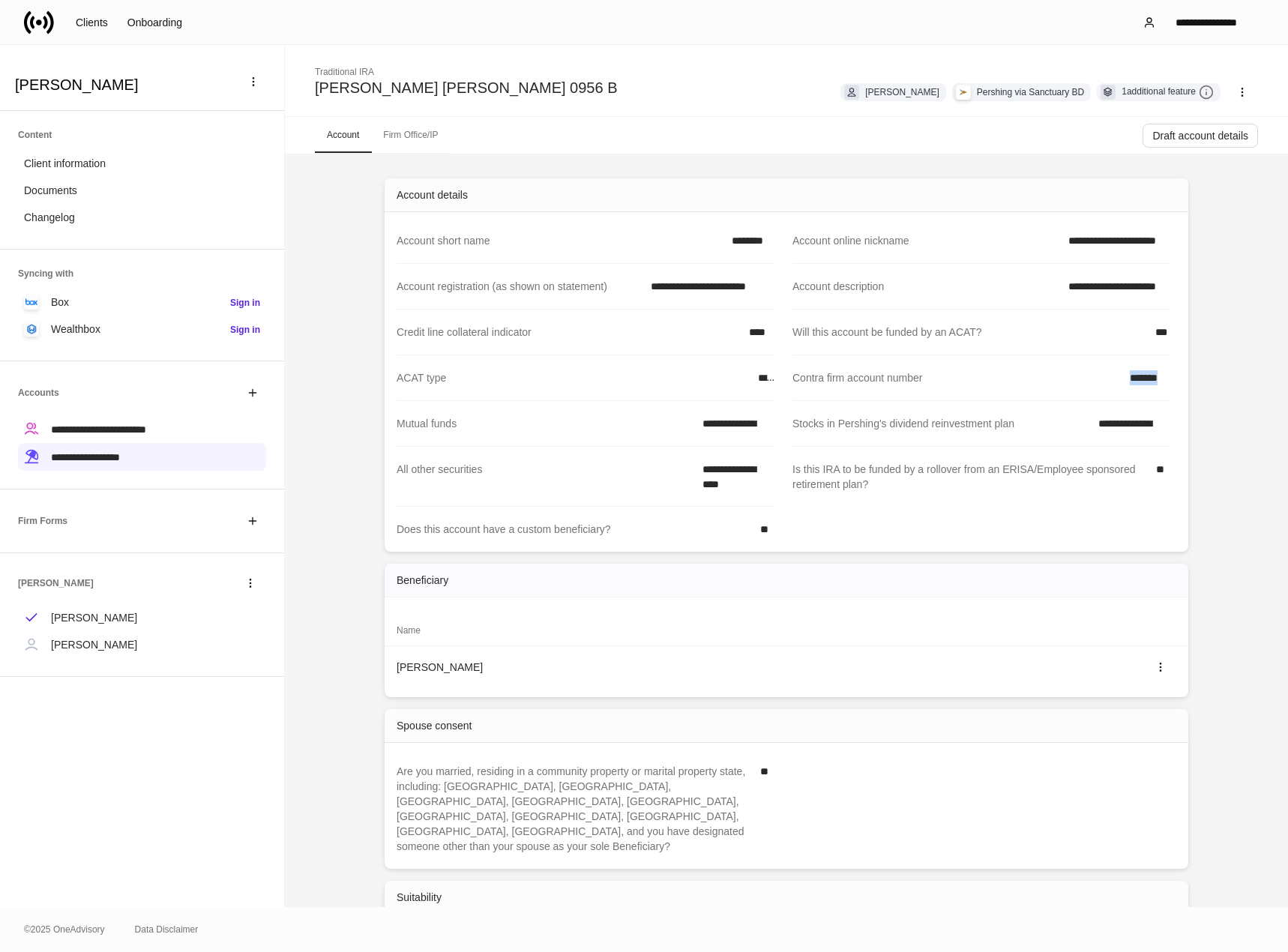 click on "*******" at bounding box center [1146, 378] 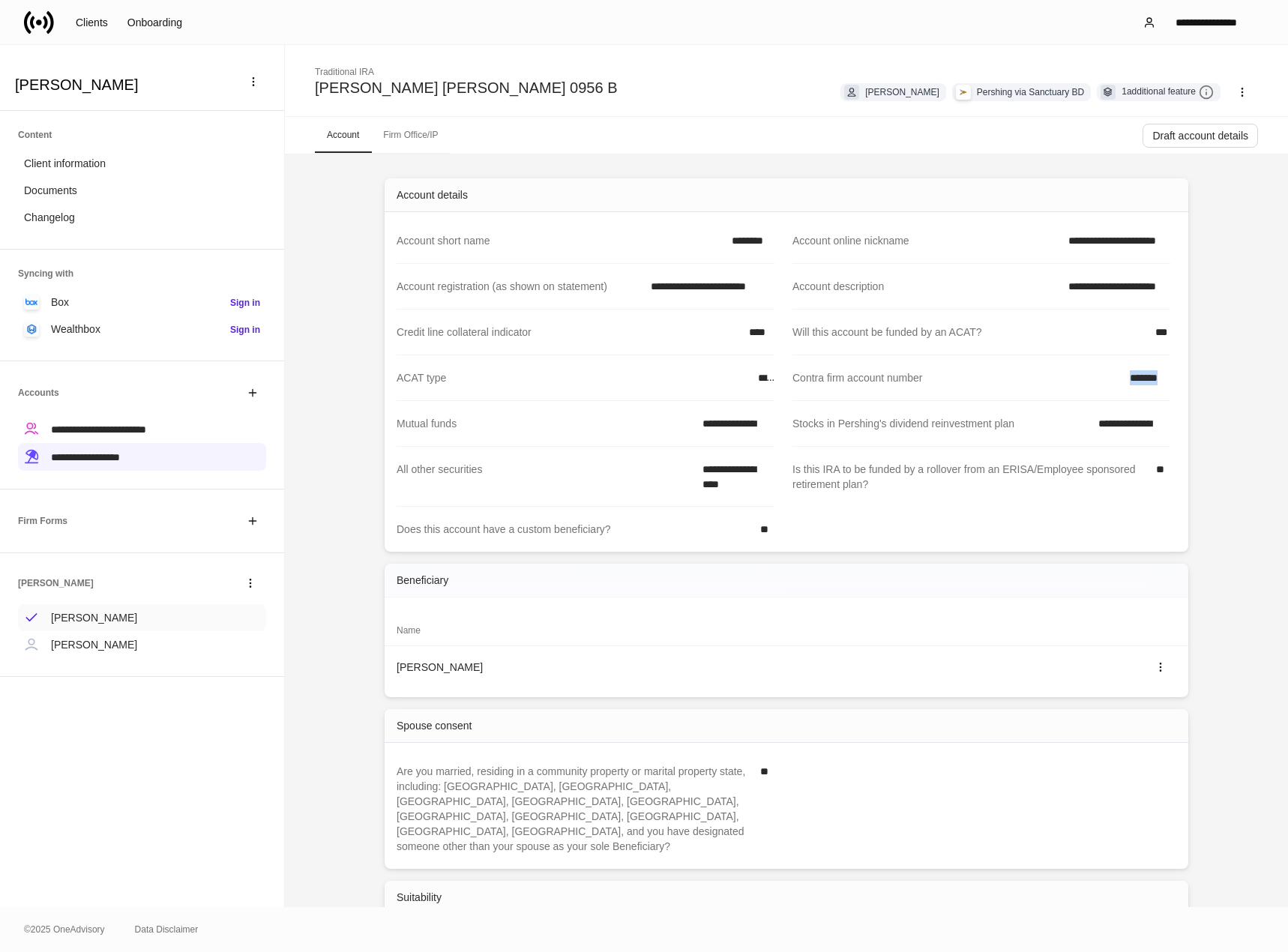 drag, startPoint x: 161, startPoint y: 623, endPoint x: 191, endPoint y: 628, distance: 30.41381 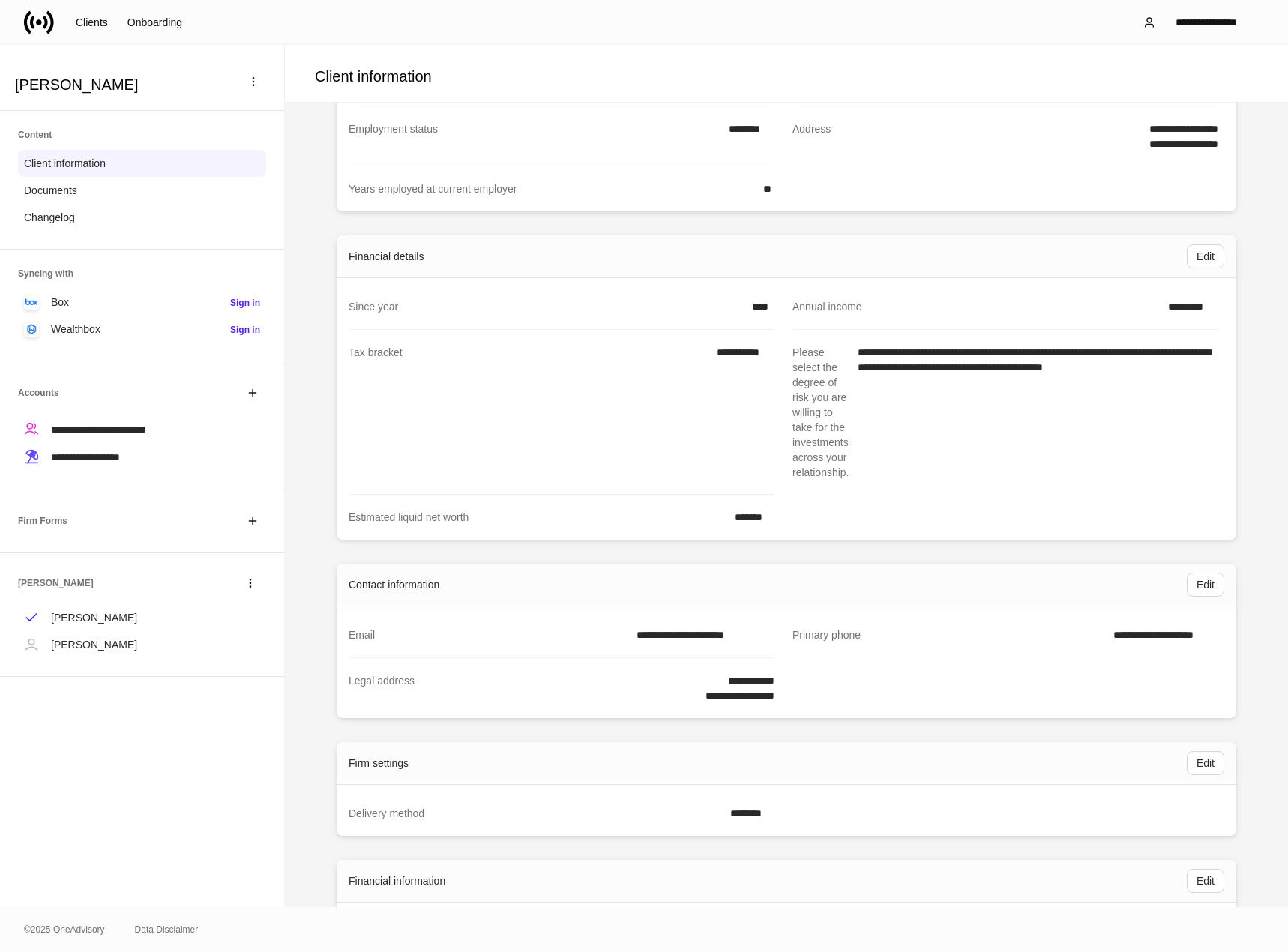 scroll, scrollTop: 0, scrollLeft: 0, axis: both 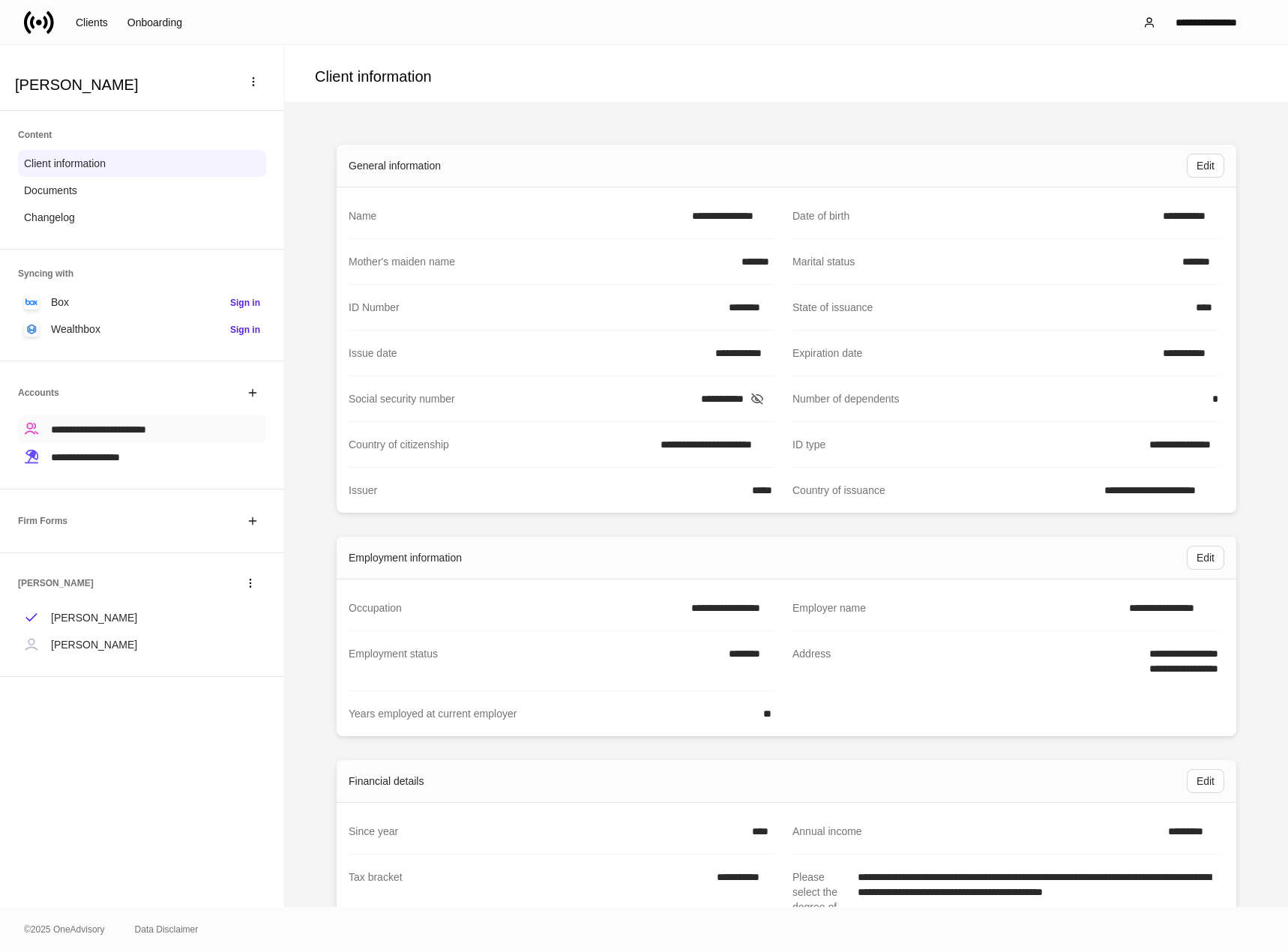 click on "**********" at bounding box center (98, 430) 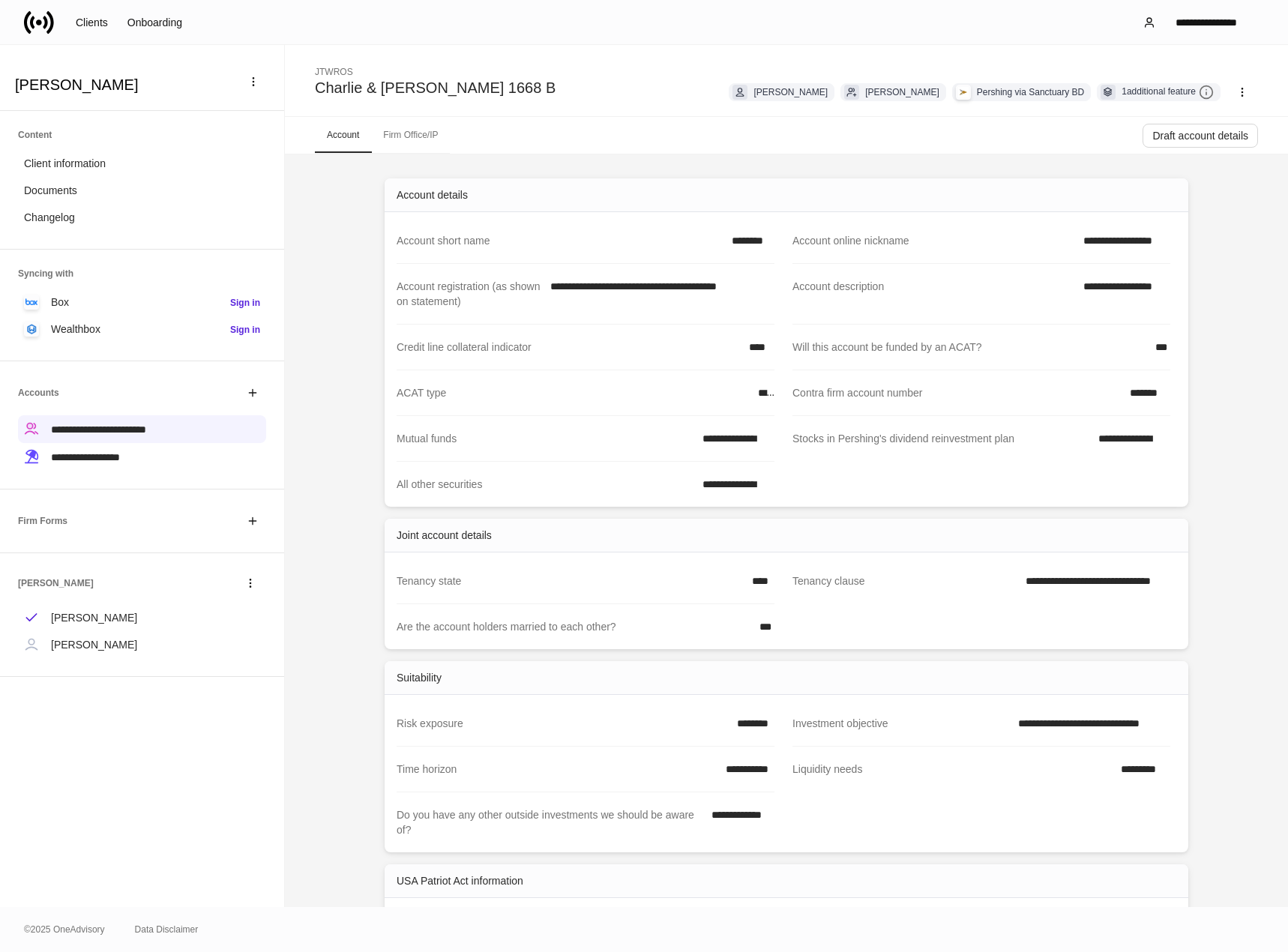 click 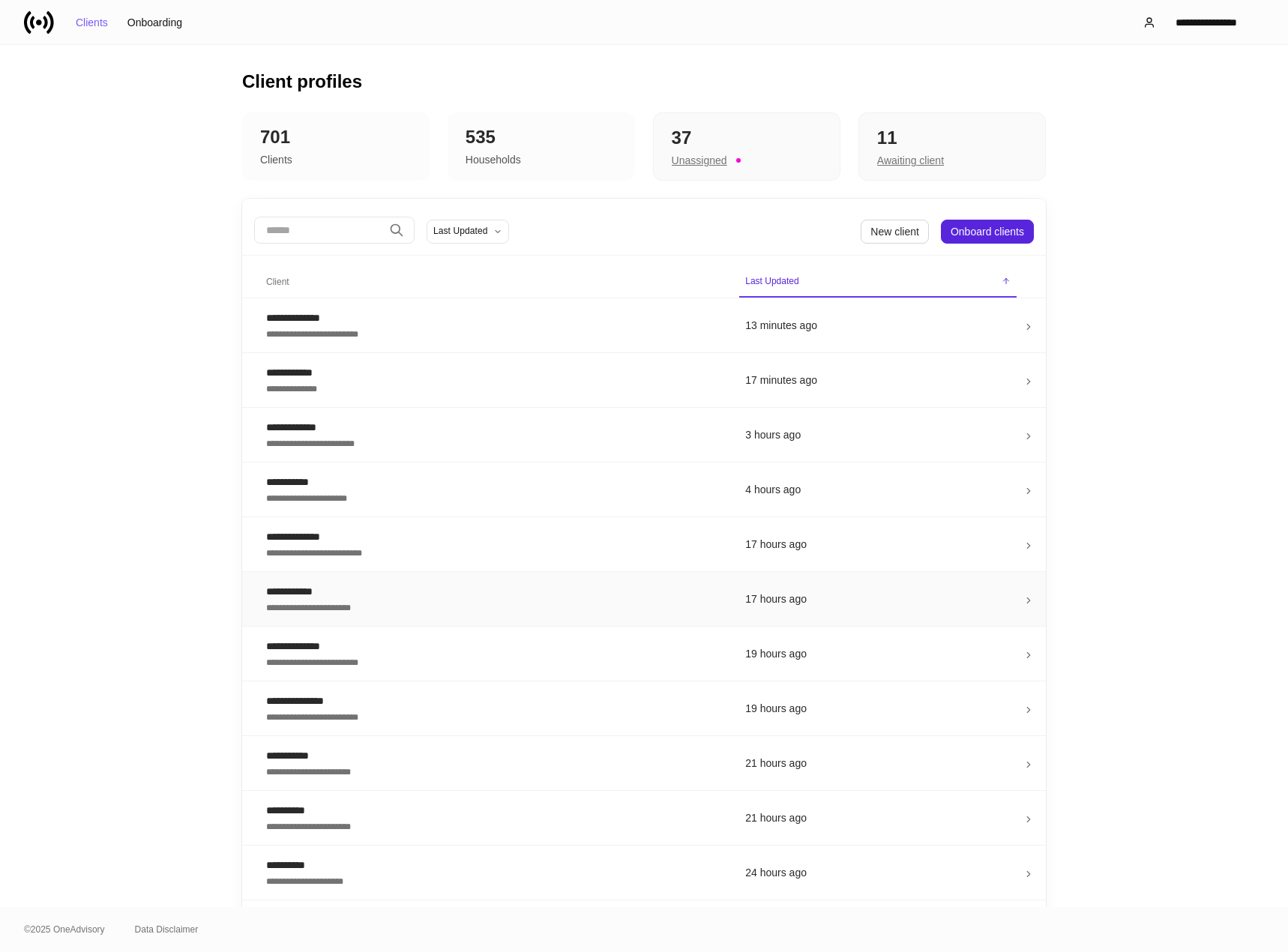 click on "**********" at bounding box center (493, 591) 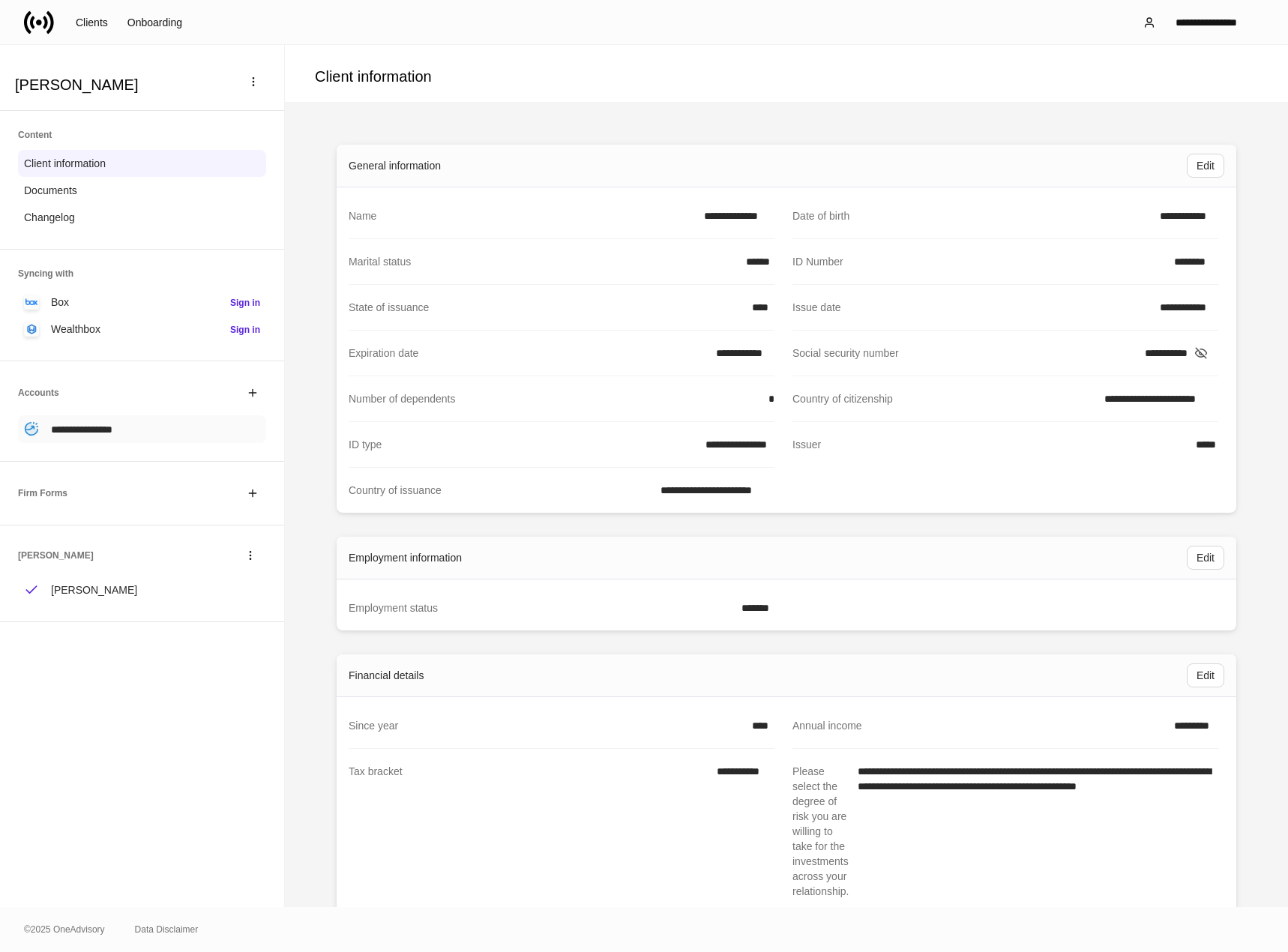 click on "**********" at bounding box center [142, 429] 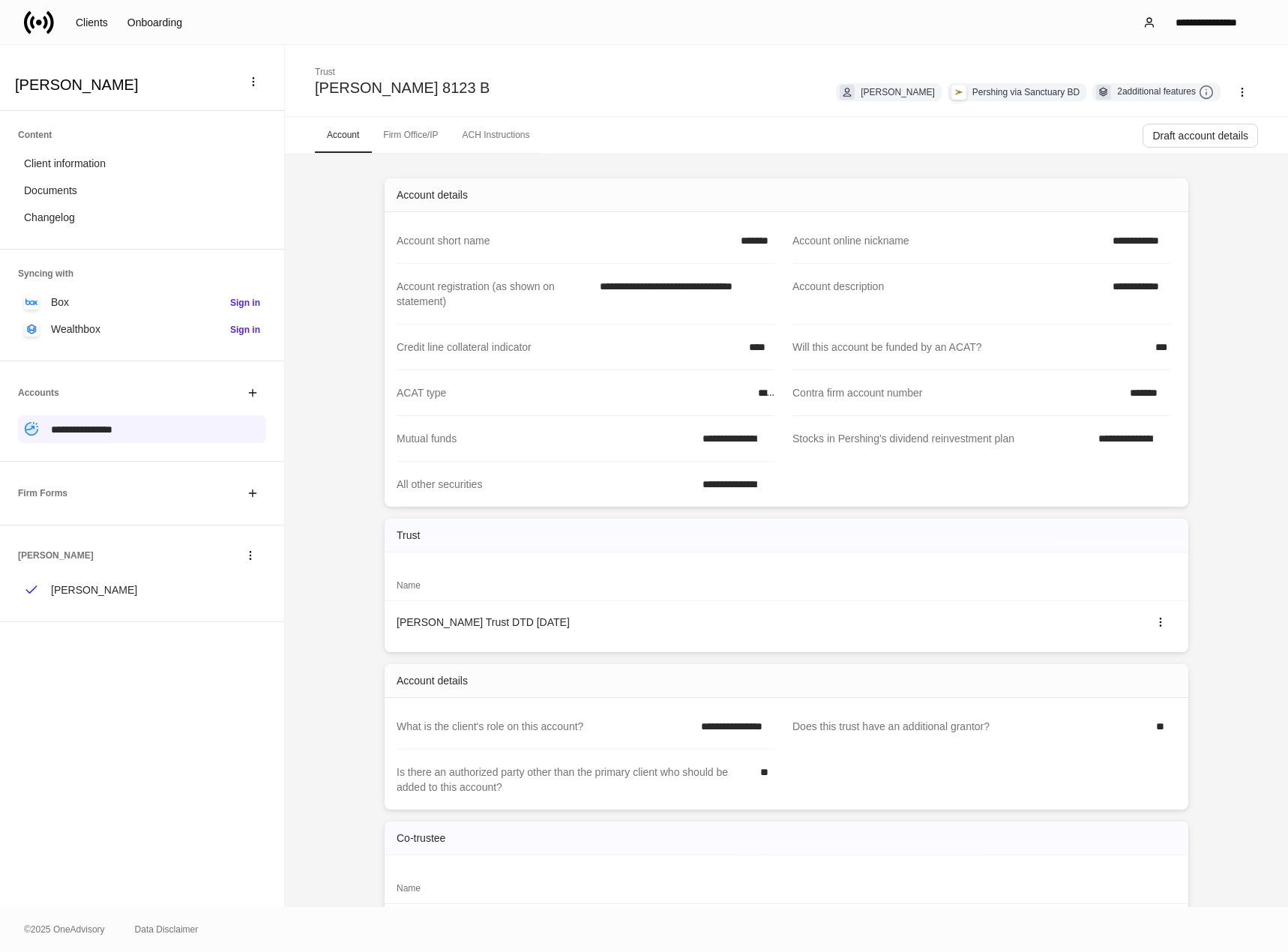 click on "Firm Office/IP" at bounding box center (410, 135) 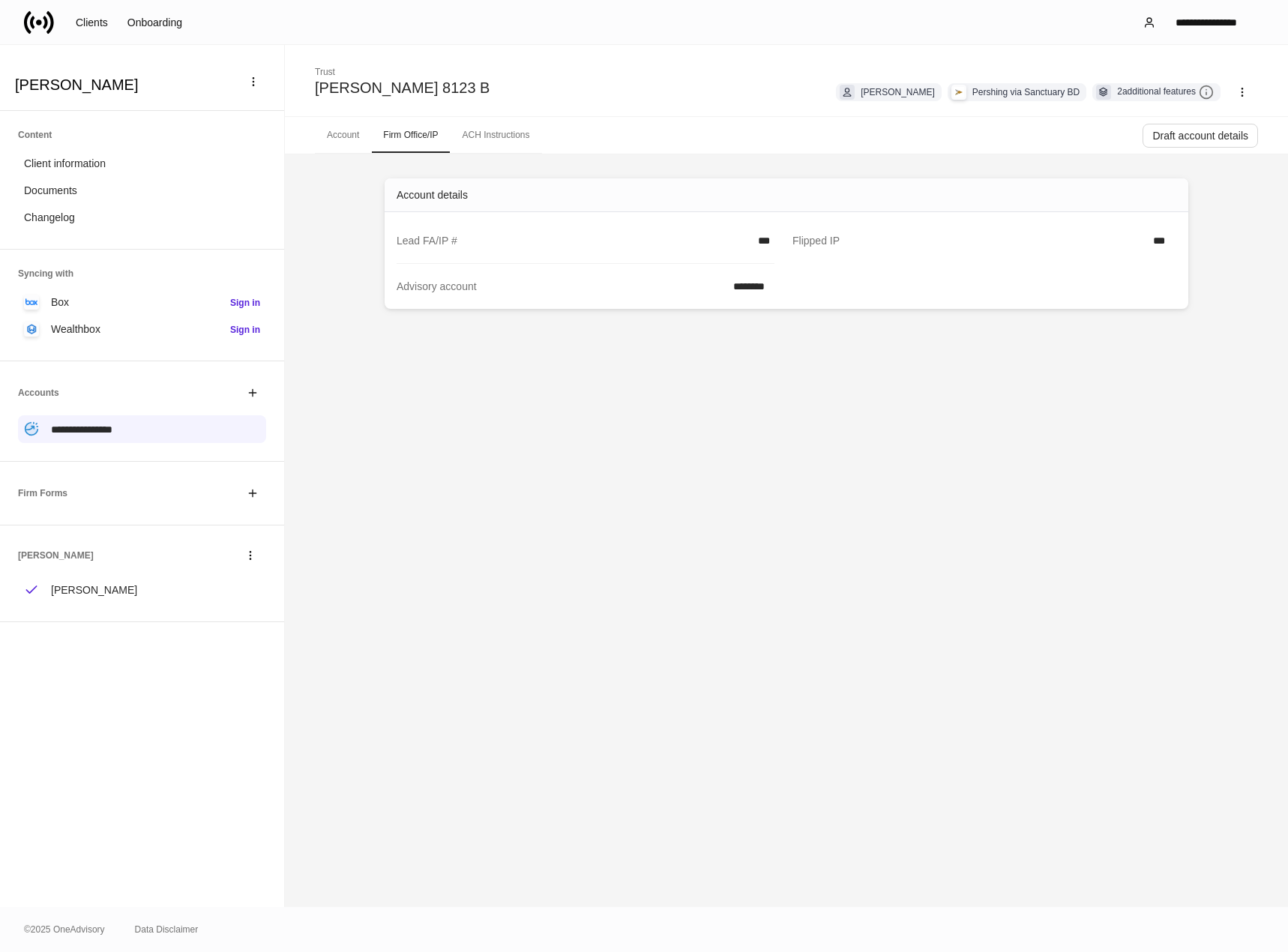 click on "[PERSON_NAME] [PERSON_NAME]" at bounding box center [142, 573] 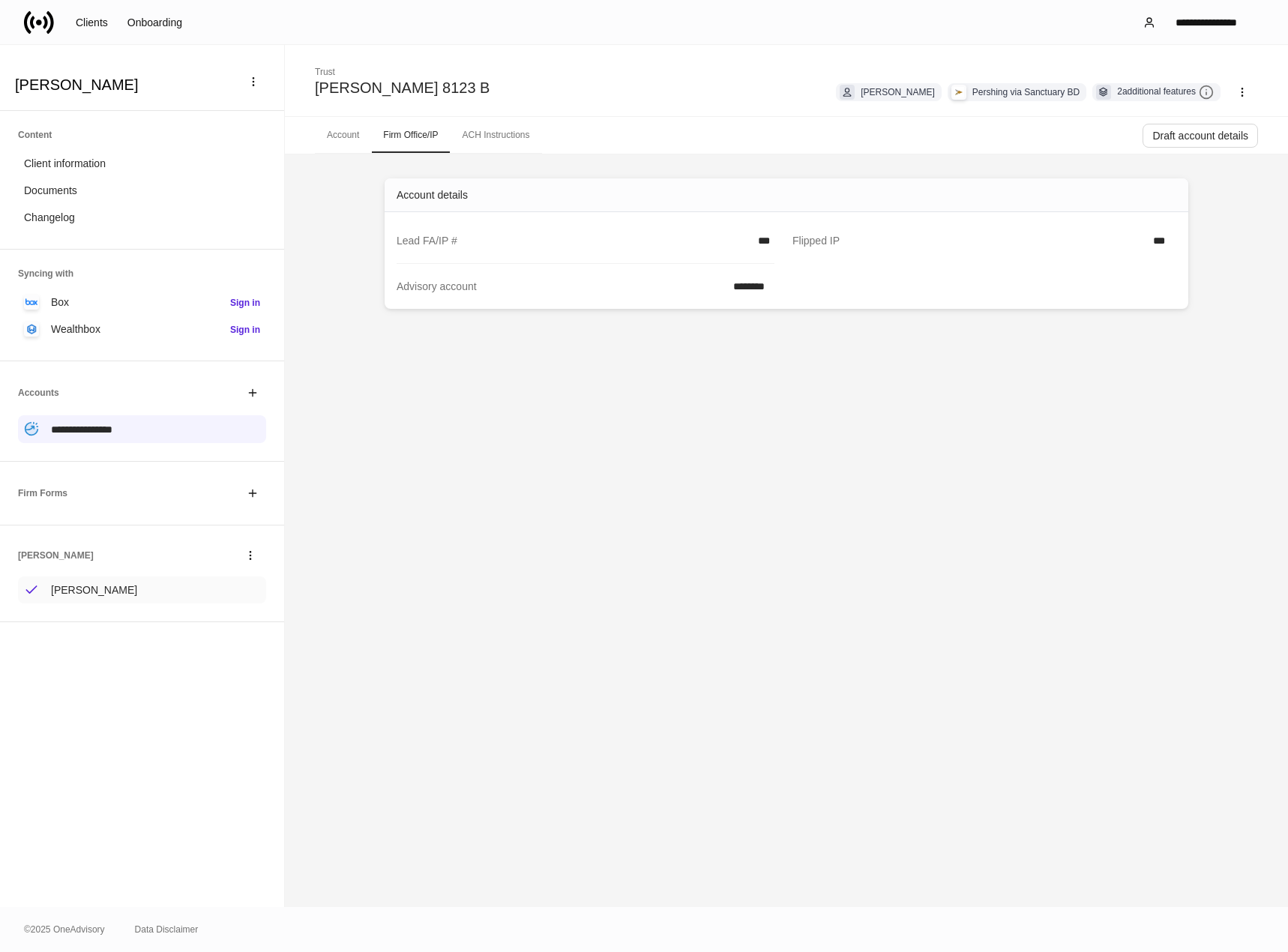 click on "[PERSON_NAME]" at bounding box center (142, 590) 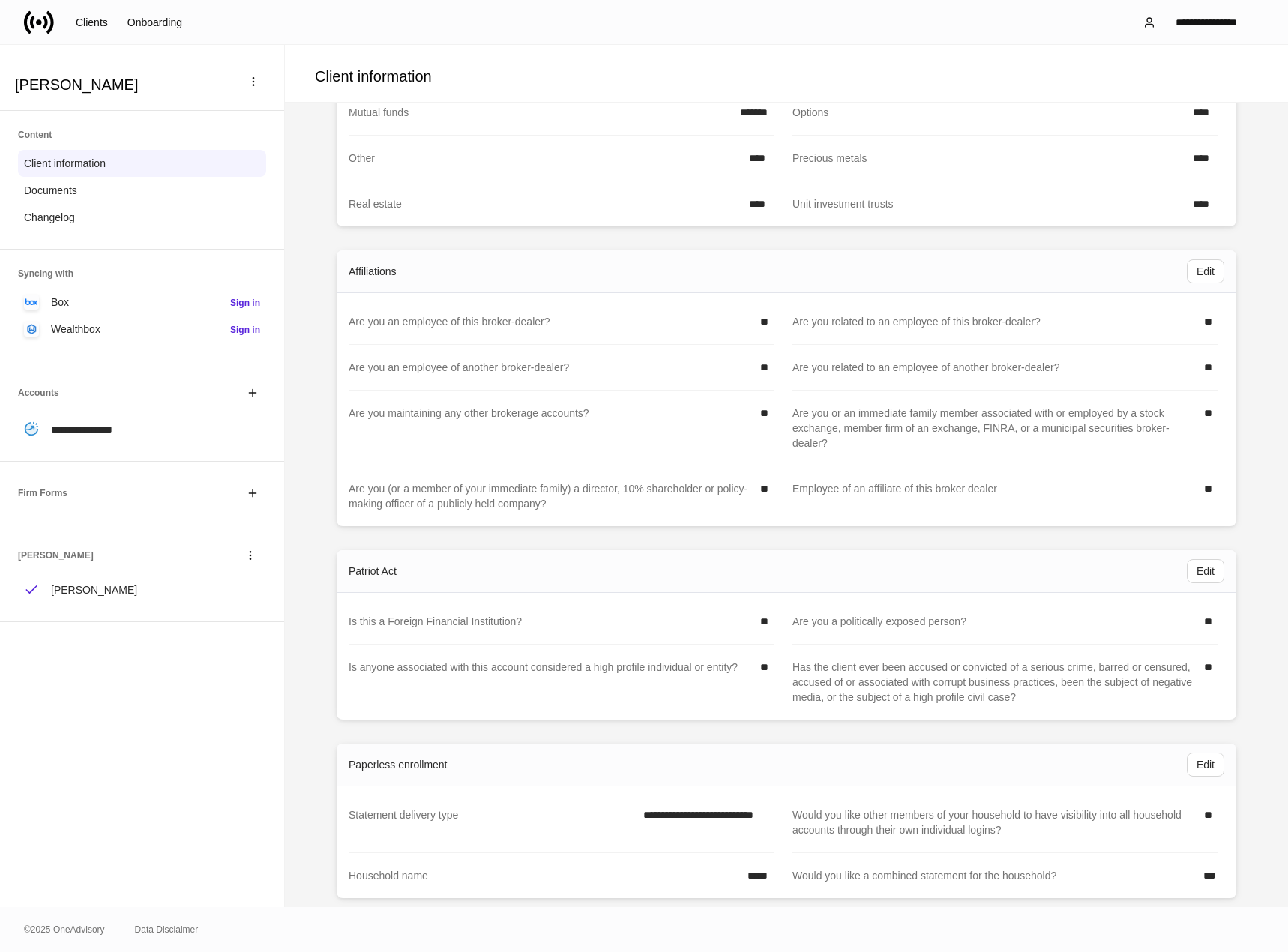 scroll, scrollTop: 1559, scrollLeft: 0, axis: vertical 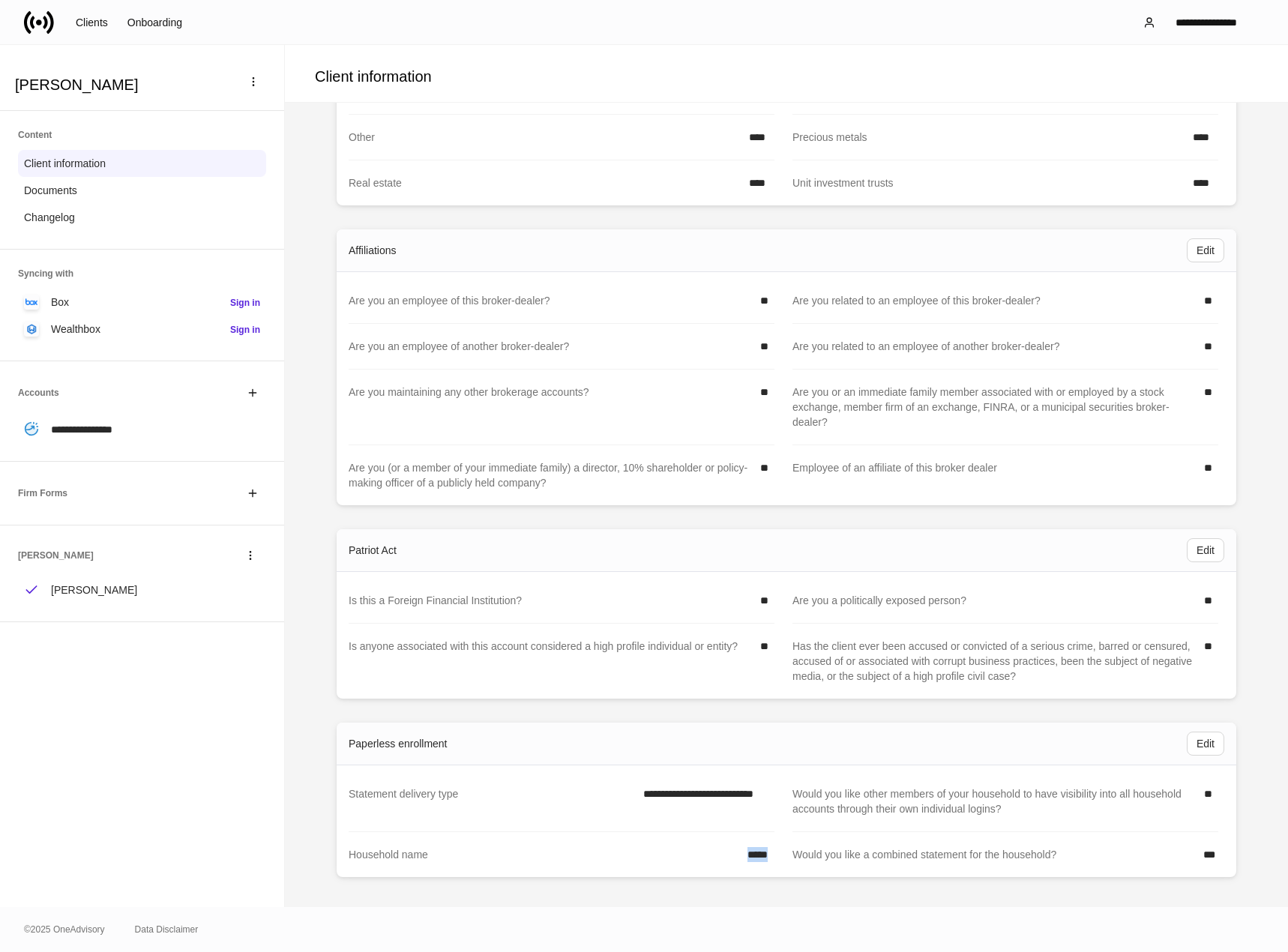drag, startPoint x: 706, startPoint y: 848, endPoint x: 772, endPoint y: 860, distance: 67.08204 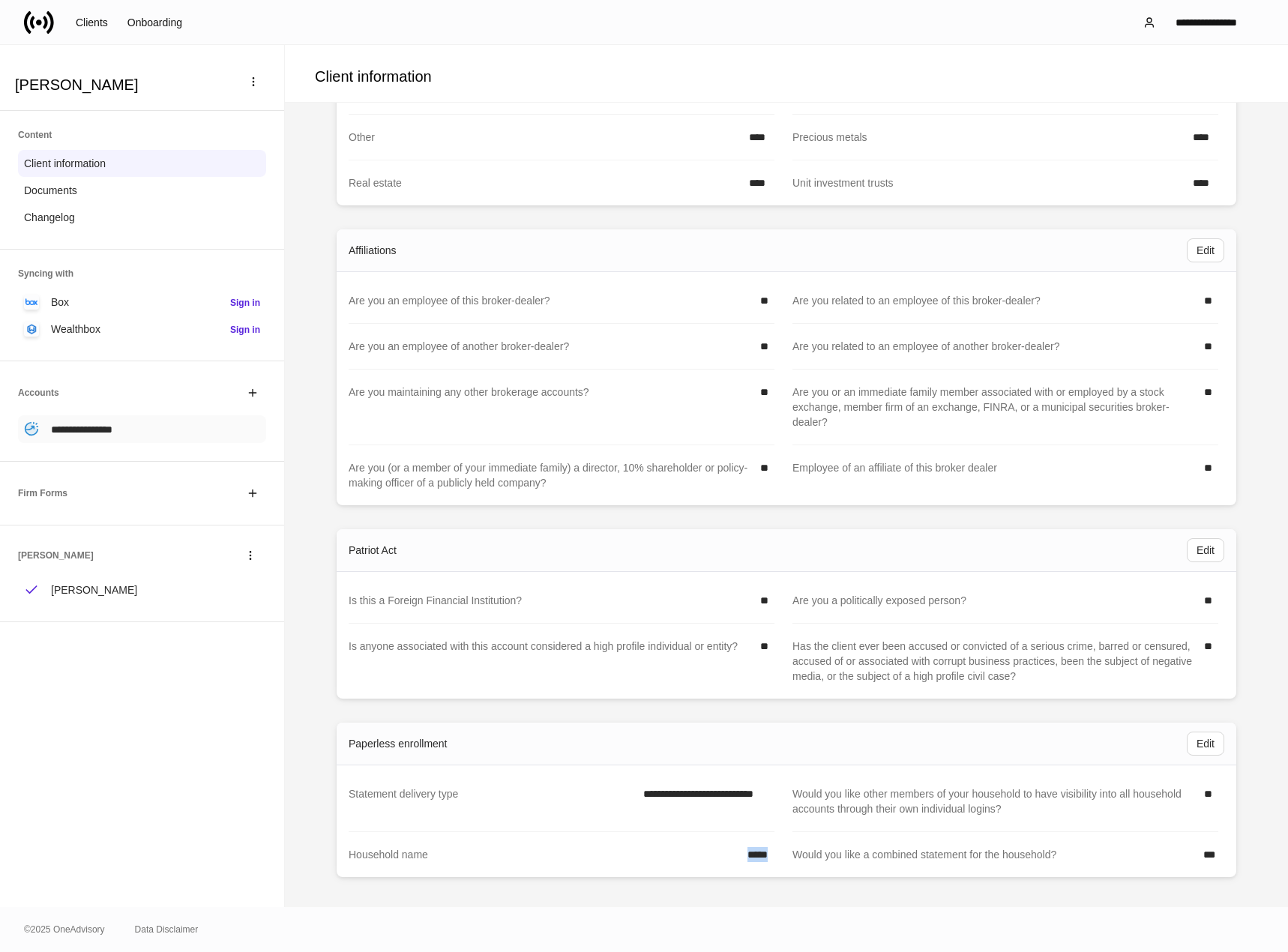 click on "**********" at bounding box center [142, 429] 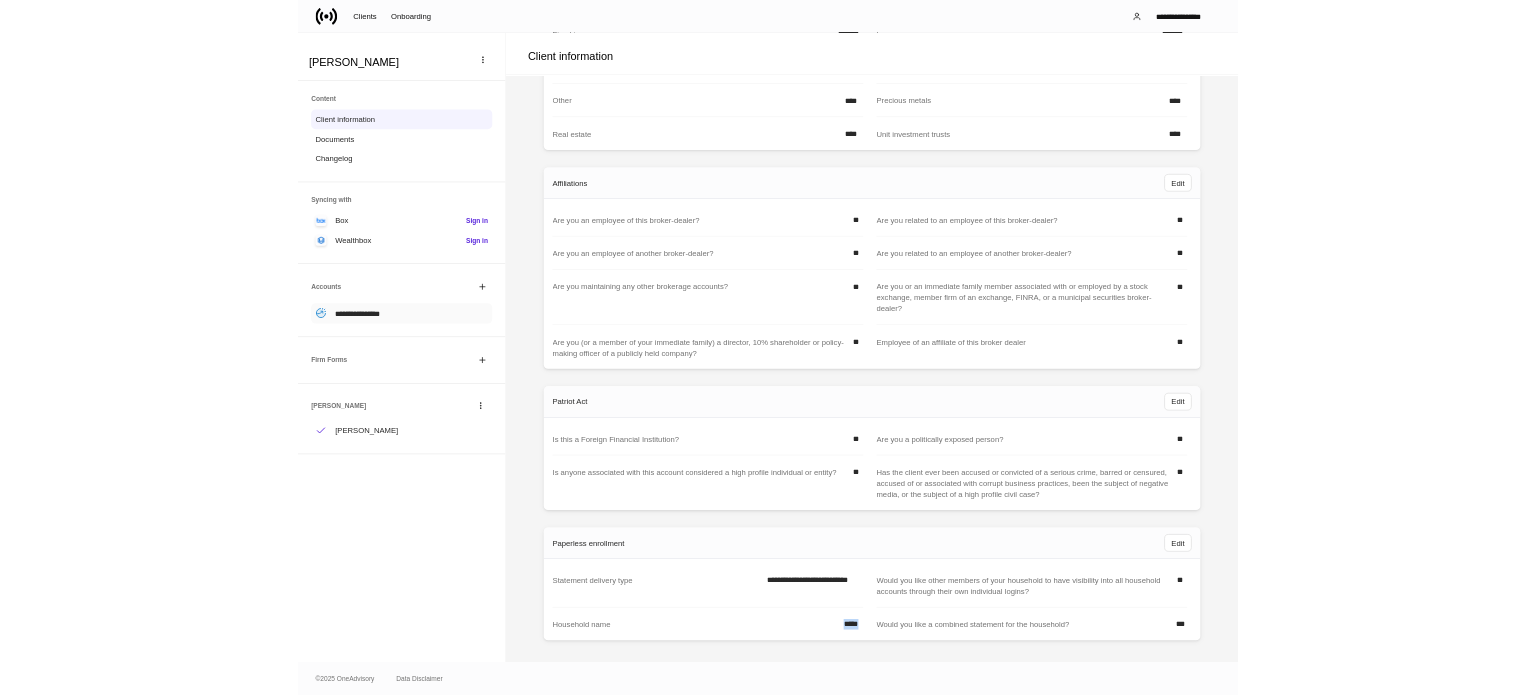scroll, scrollTop: 0, scrollLeft: 0, axis: both 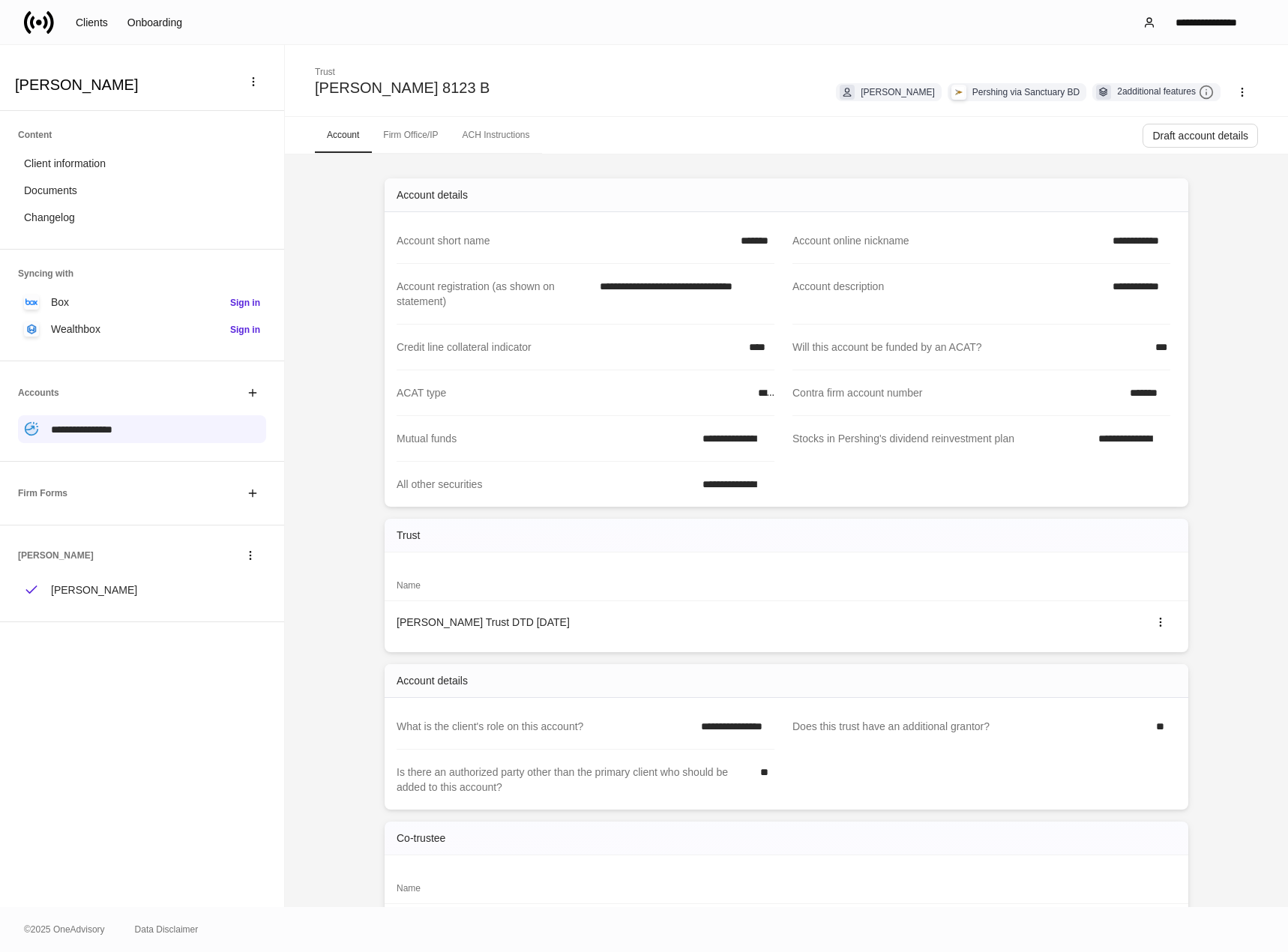 click on "Contra firm account number *******" at bounding box center (981, 393) 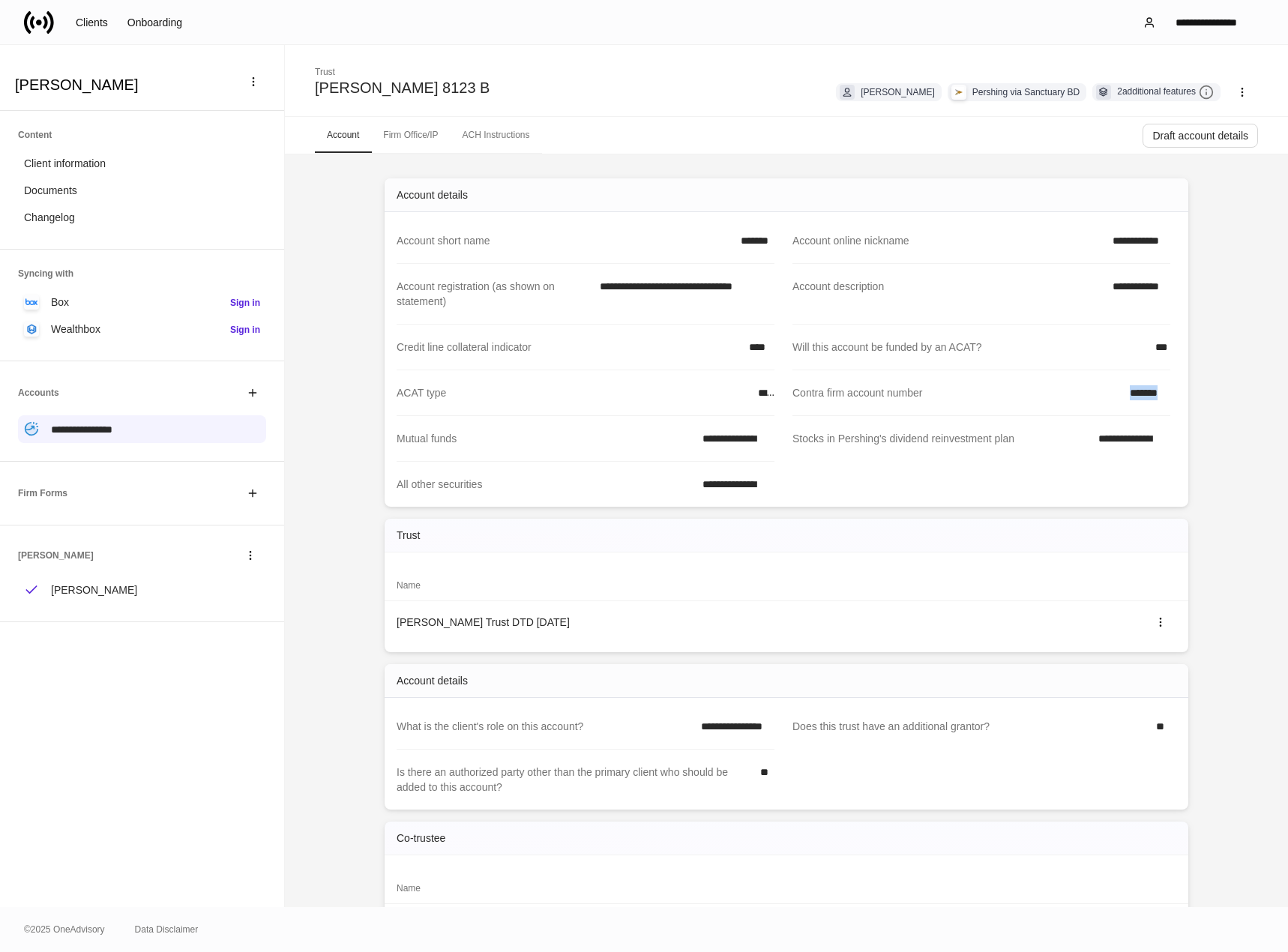 click on "Contra firm account number *******" at bounding box center (981, 393) 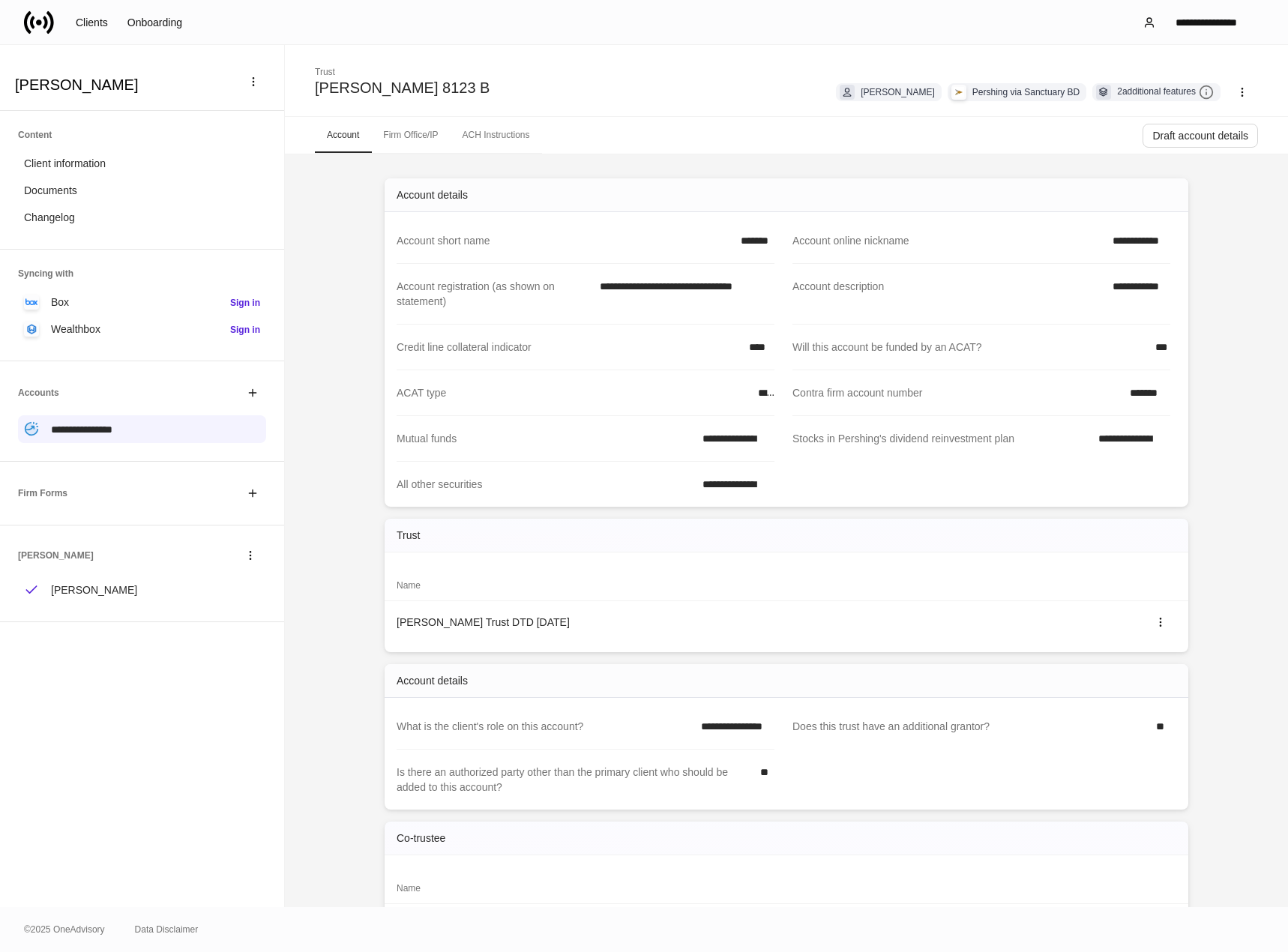 click on "*******" at bounding box center [1146, 393] 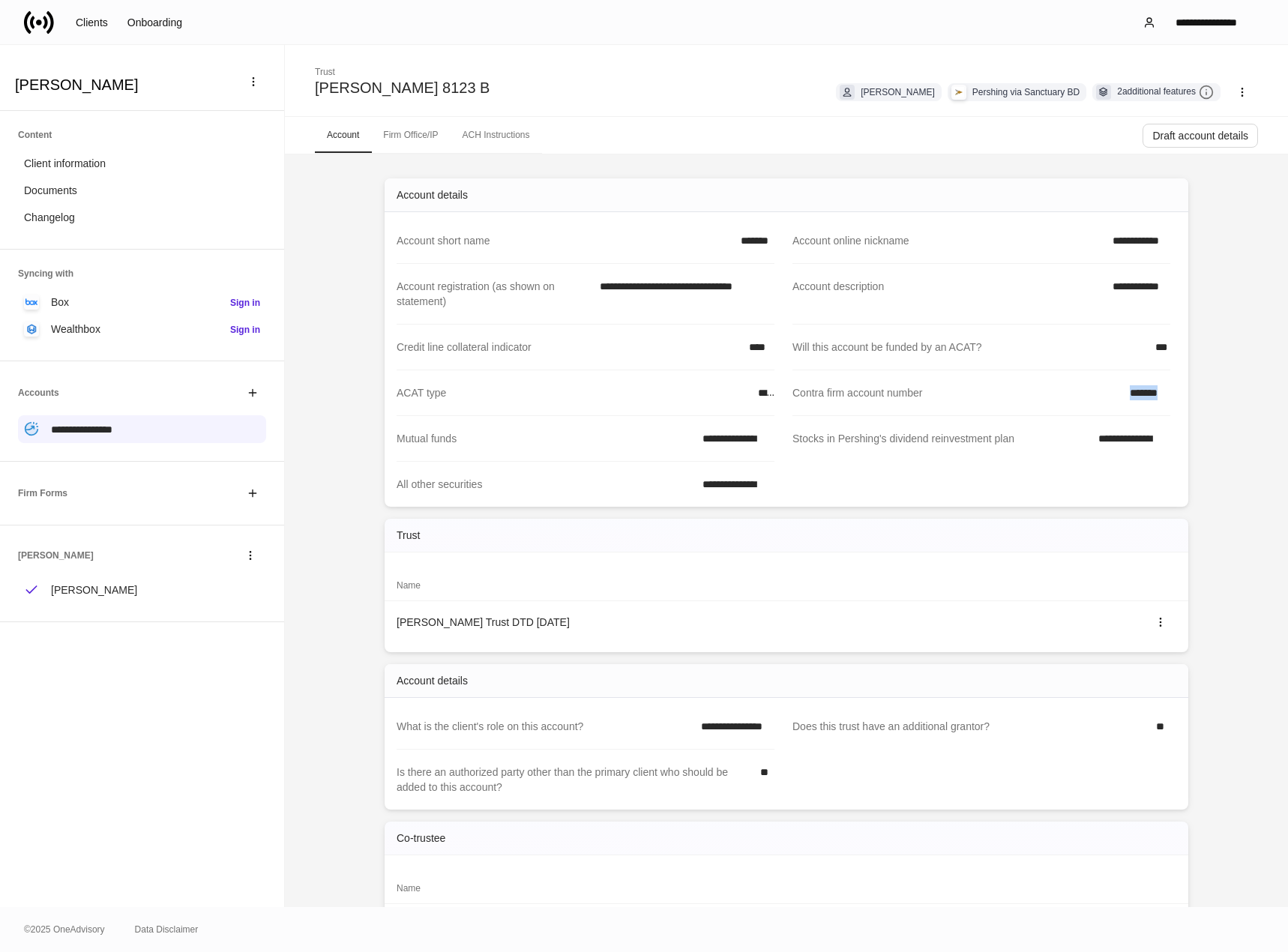 click on "*******" at bounding box center (1146, 393) 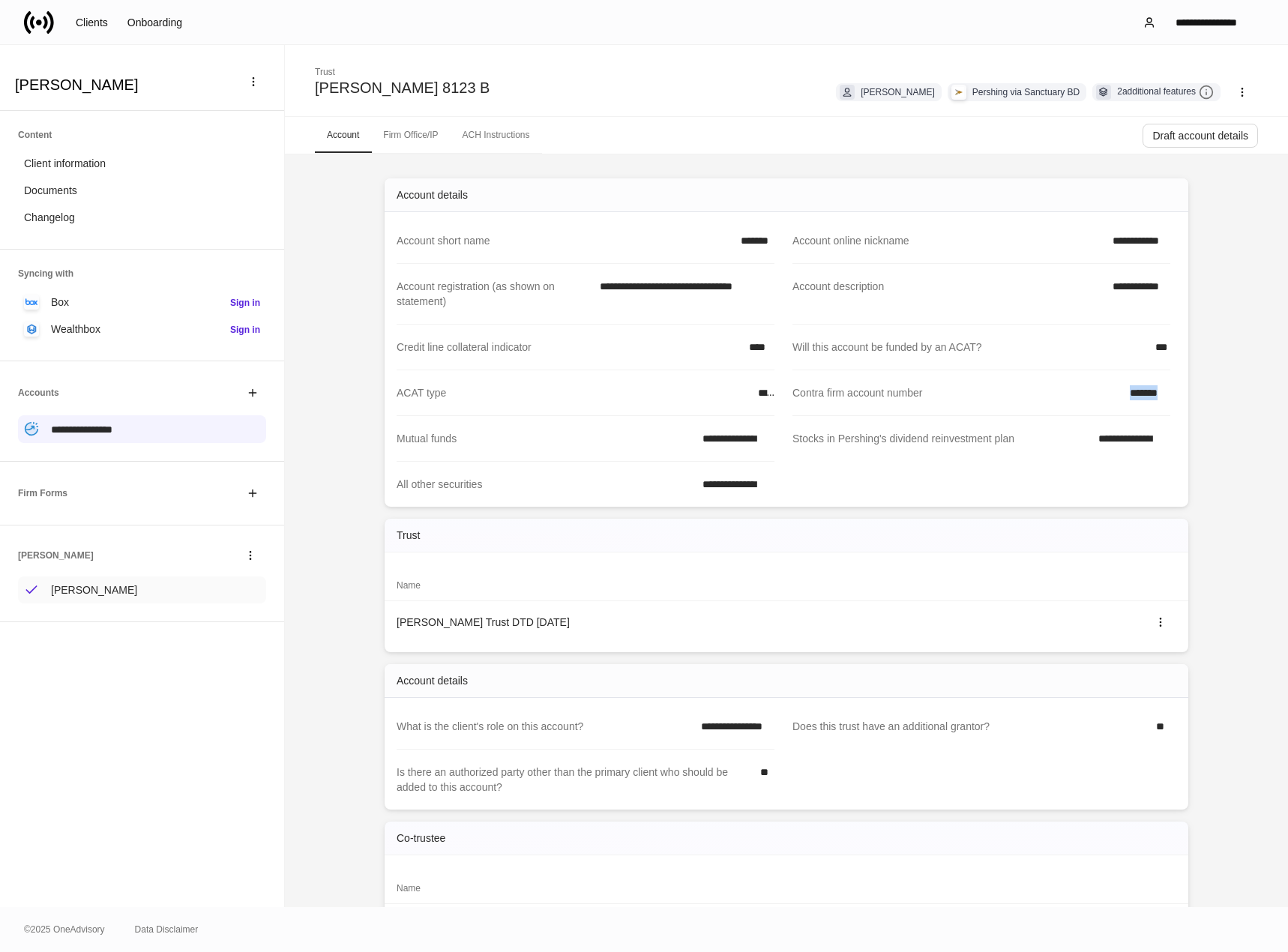 click on "[PERSON_NAME]" at bounding box center [142, 590] 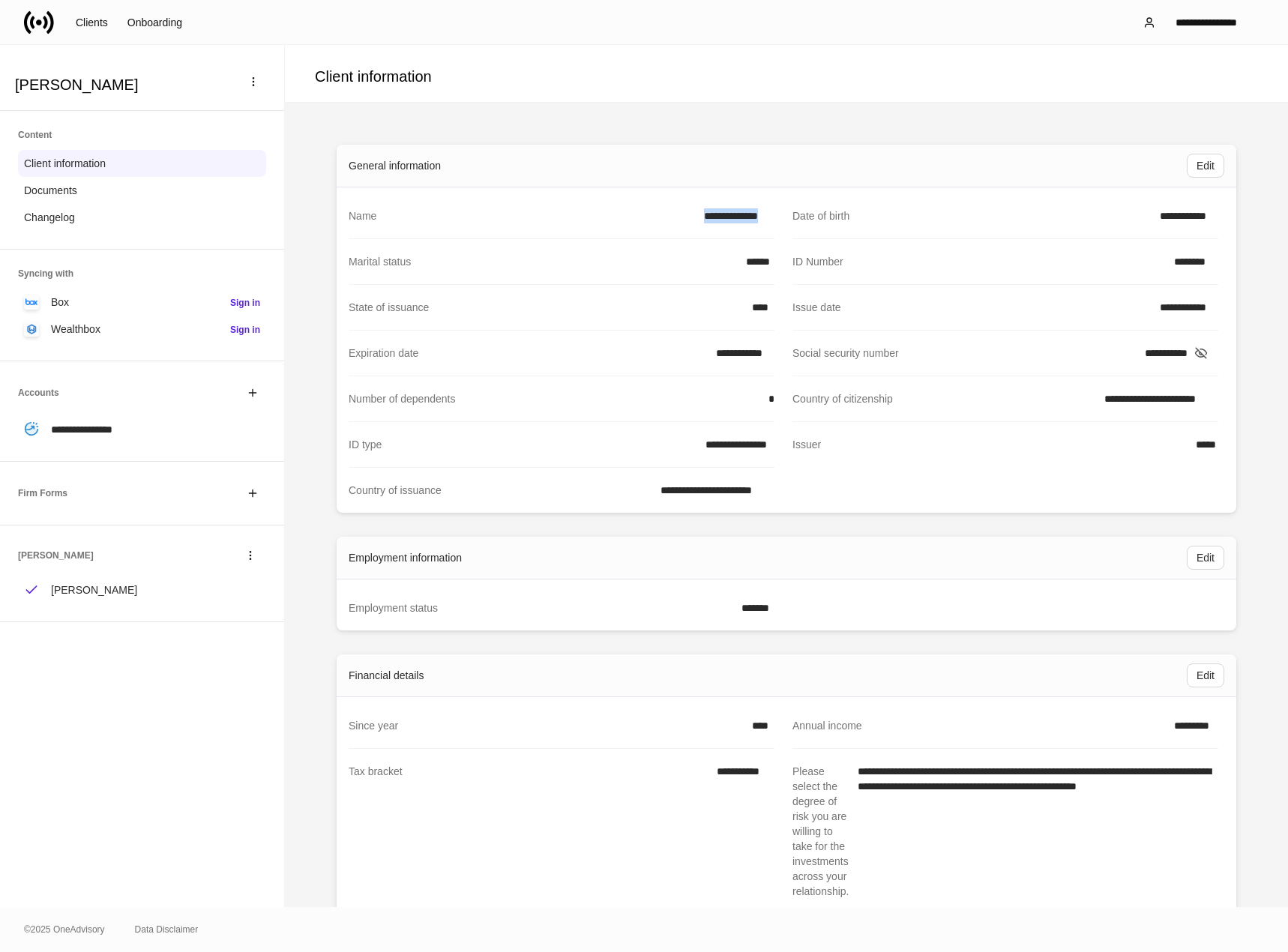 drag, startPoint x: 674, startPoint y: 205, endPoint x: 769, endPoint y: 212, distance: 95.25755 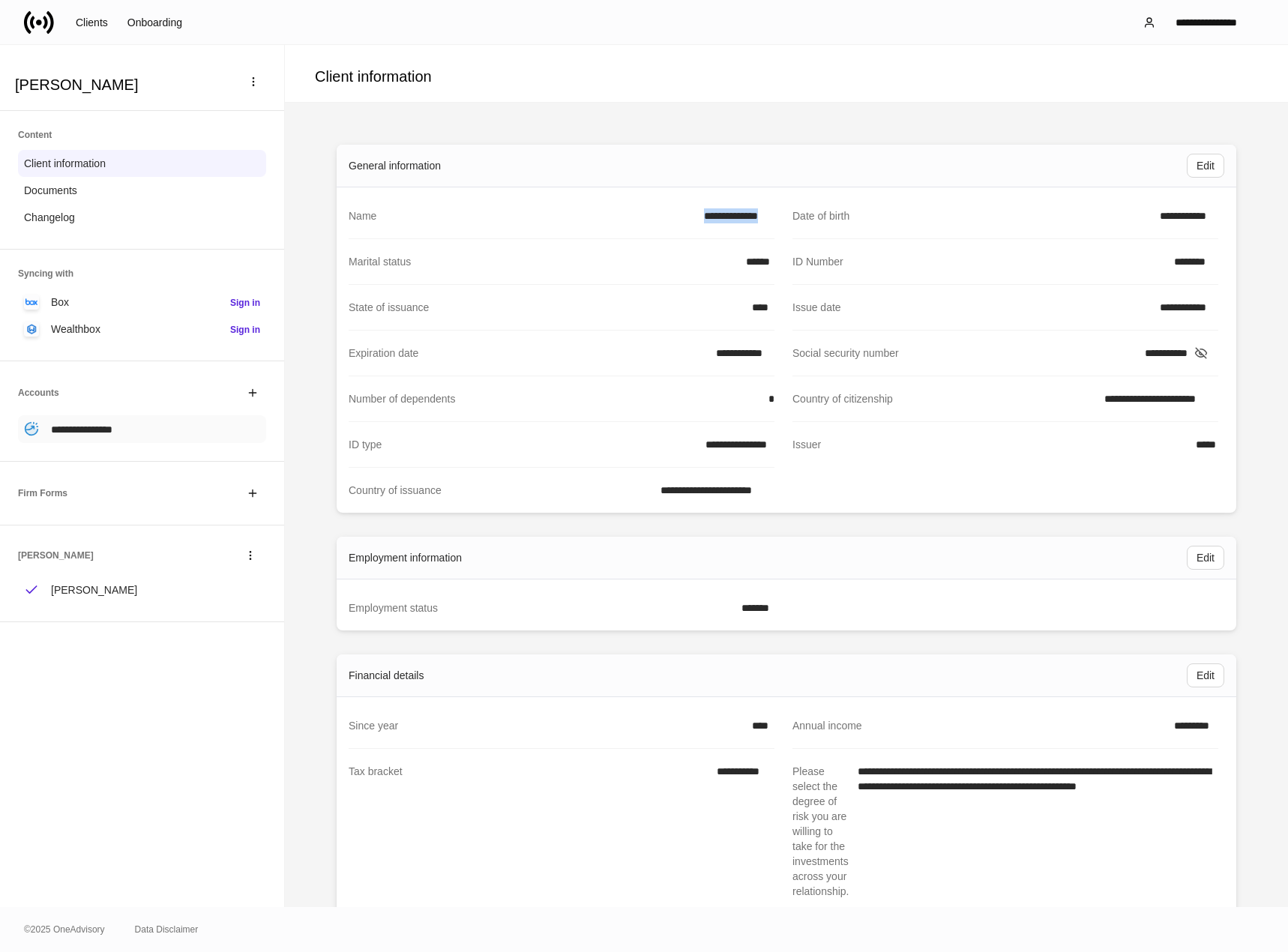 click on "**********" at bounding box center [82, 430] 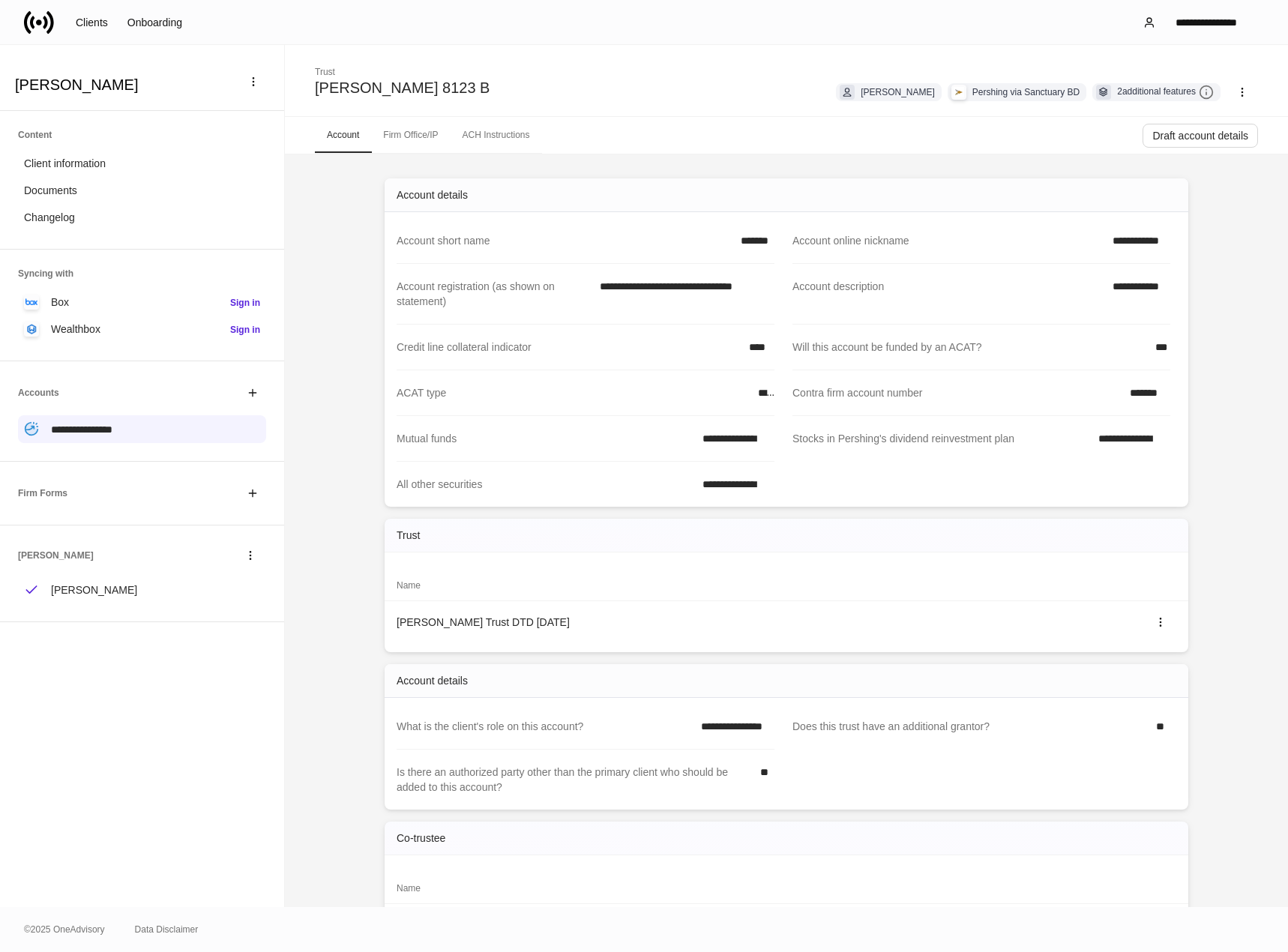 click on "ACH Instructions" at bounding box center (496, 135) 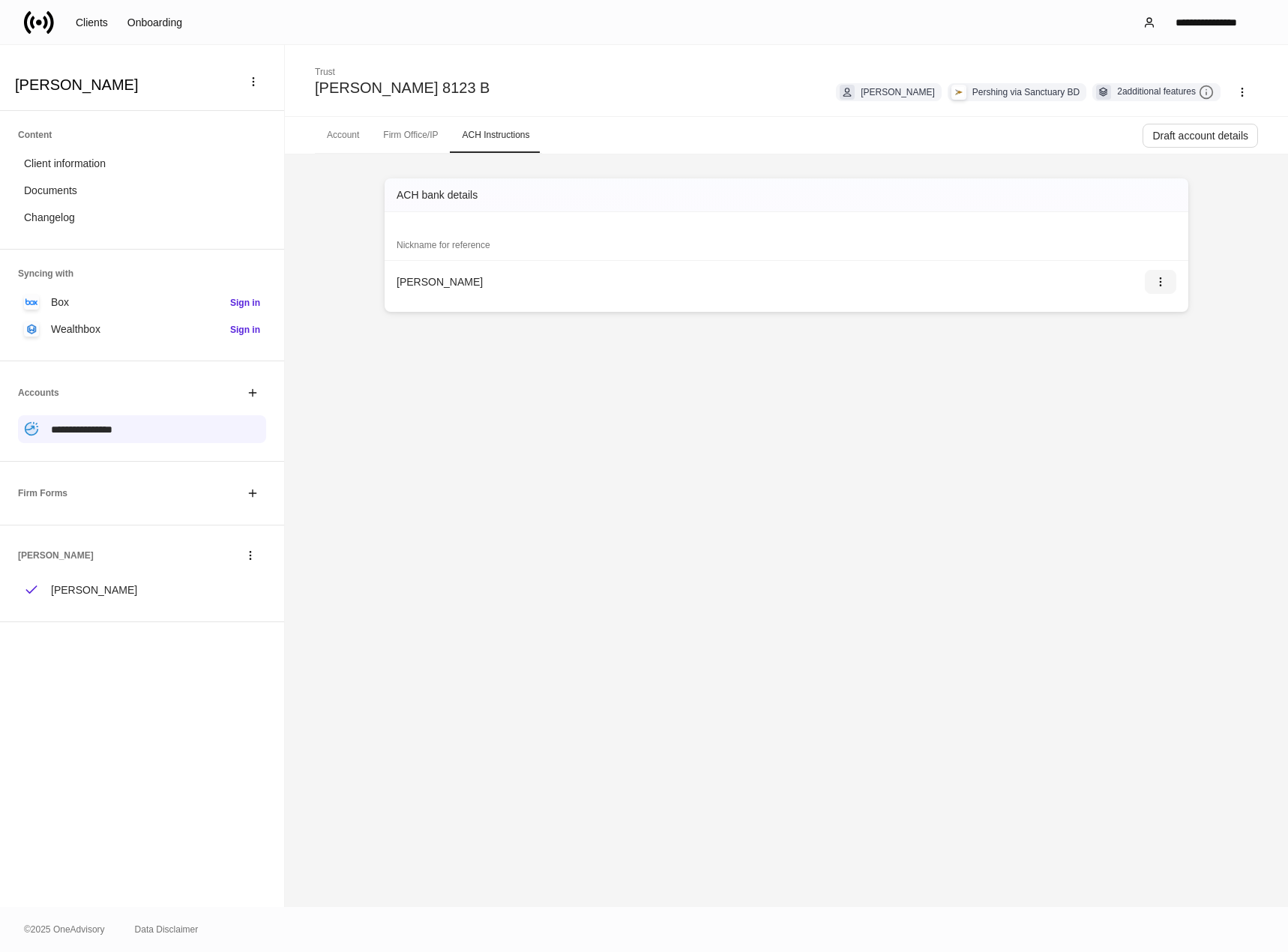 click at bounding box center (1161, 282) 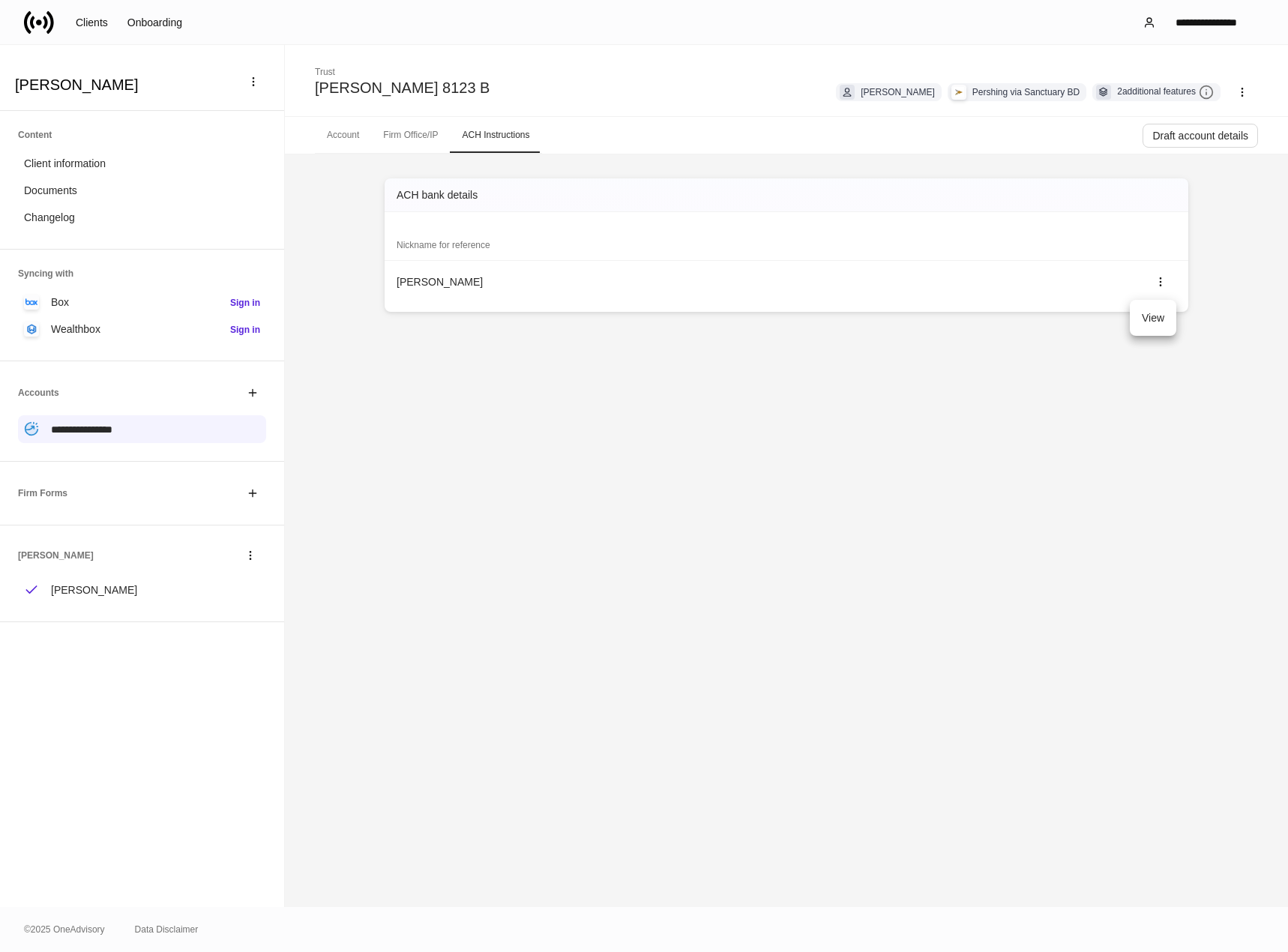 click on "View" at bounding box center [1153, 318] 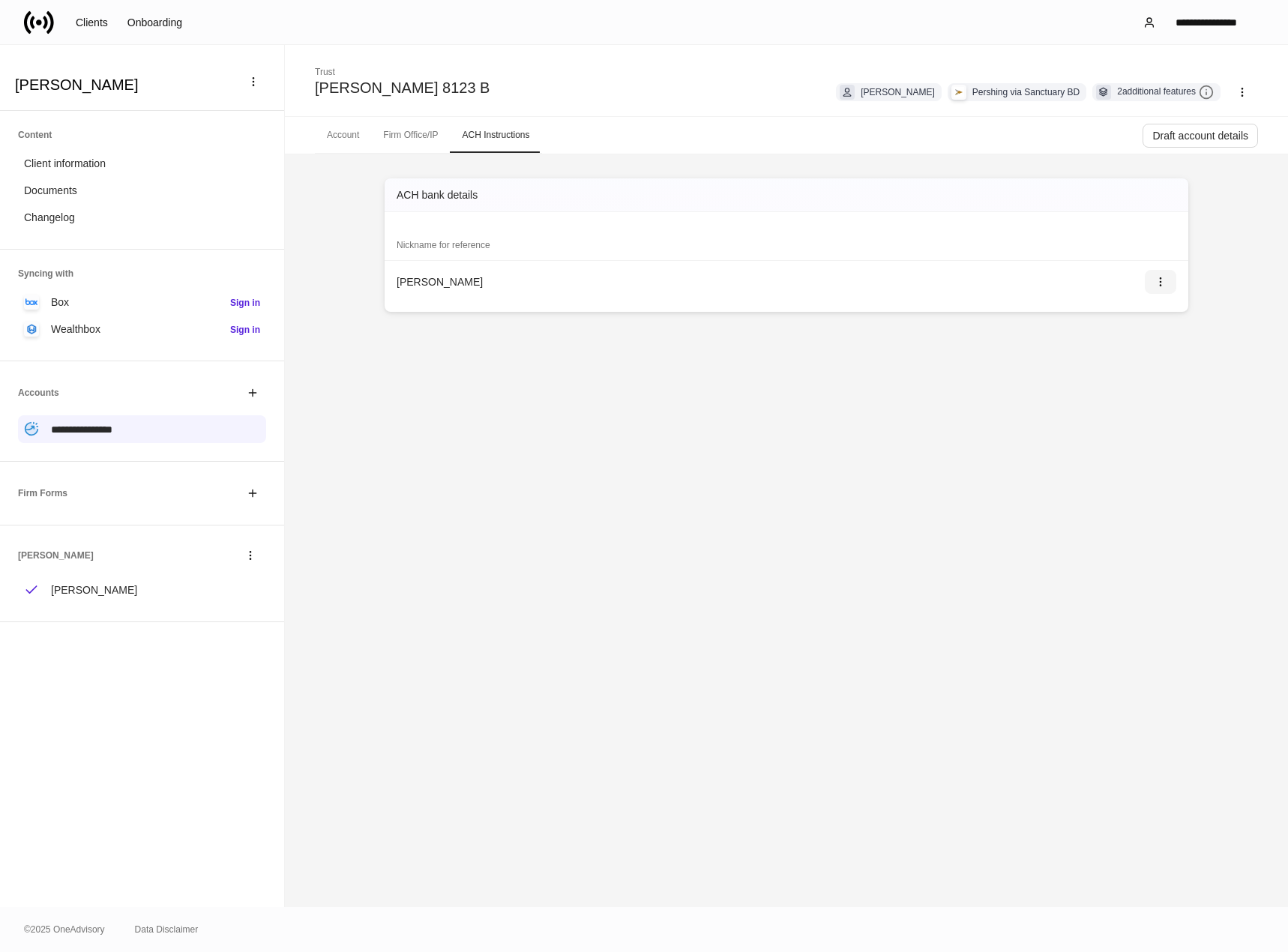 click at bounding box center [1161, 282] 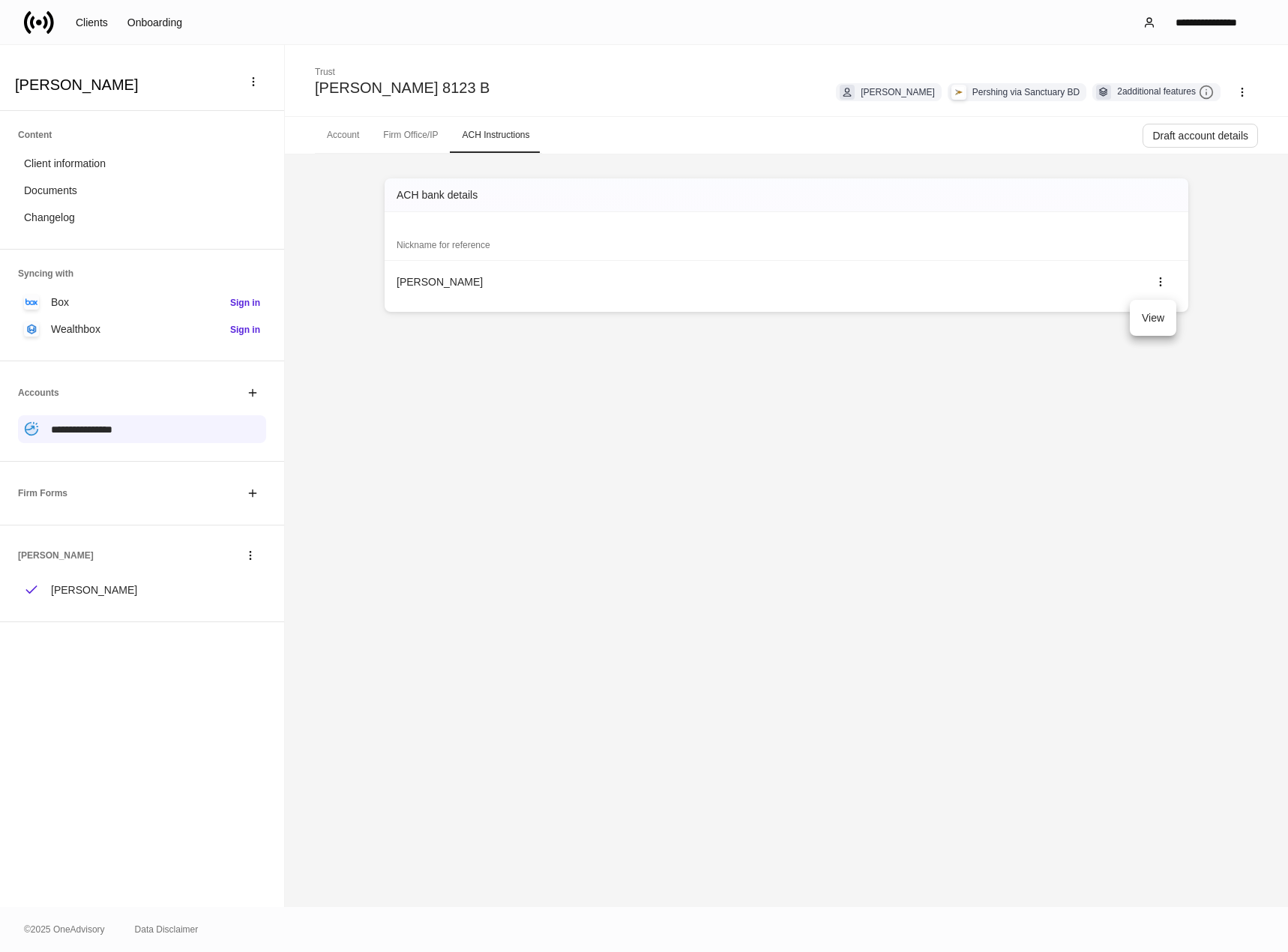 click on "View" at bounding box center (1153, 318) 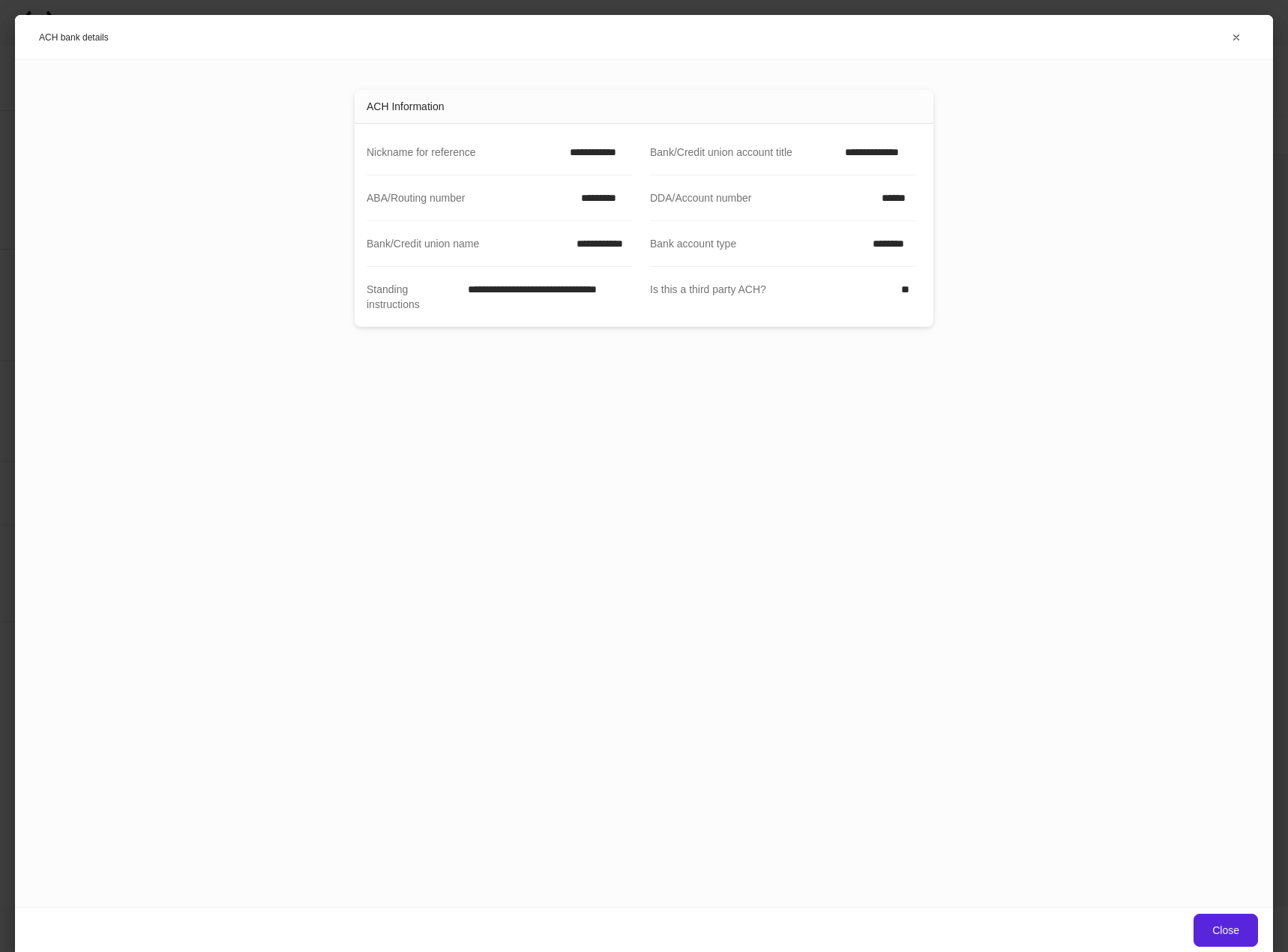 click on "**********" at bounding box center (596, 152) 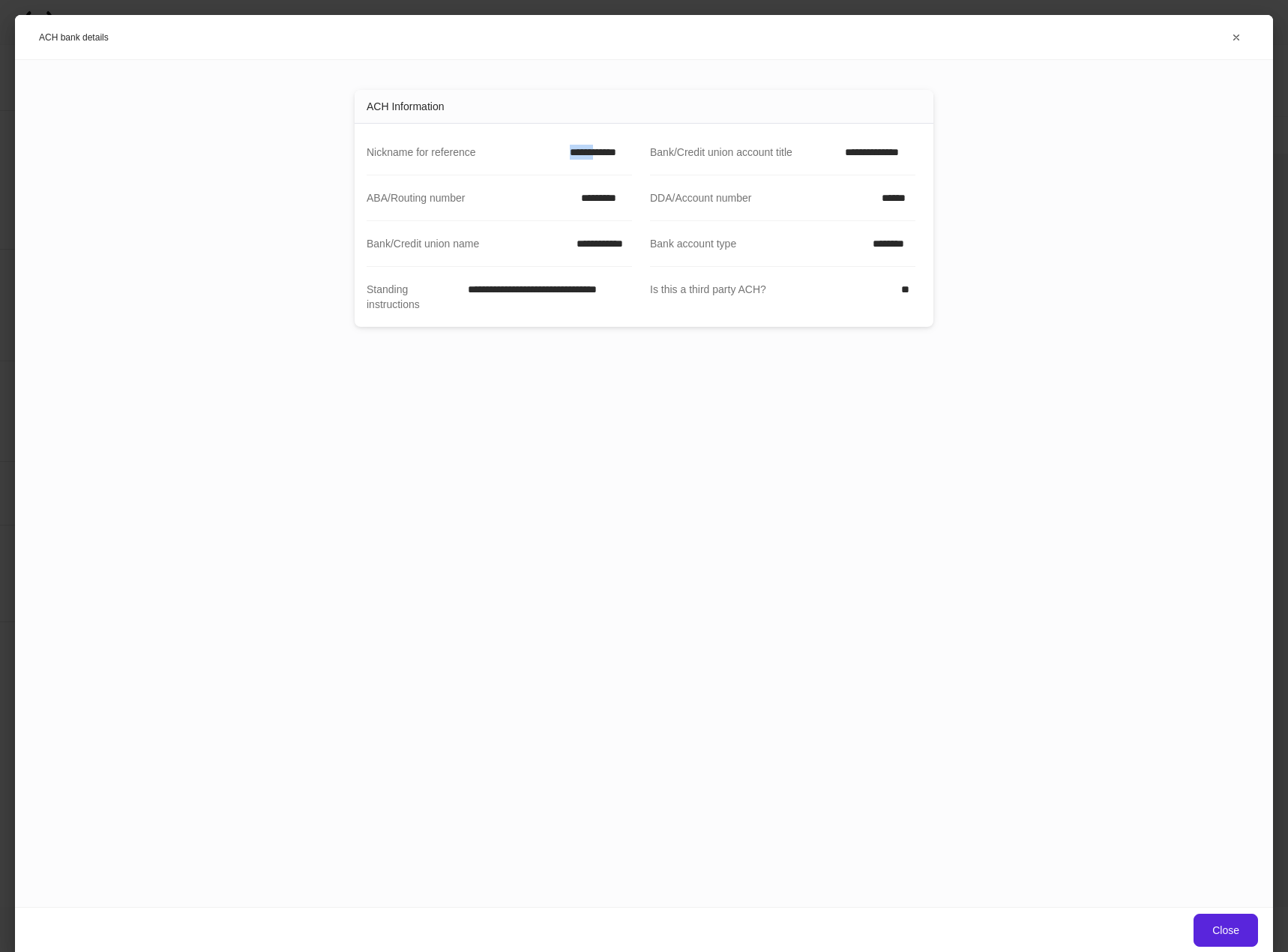 click on "**********" at bounding box center [596, 152] 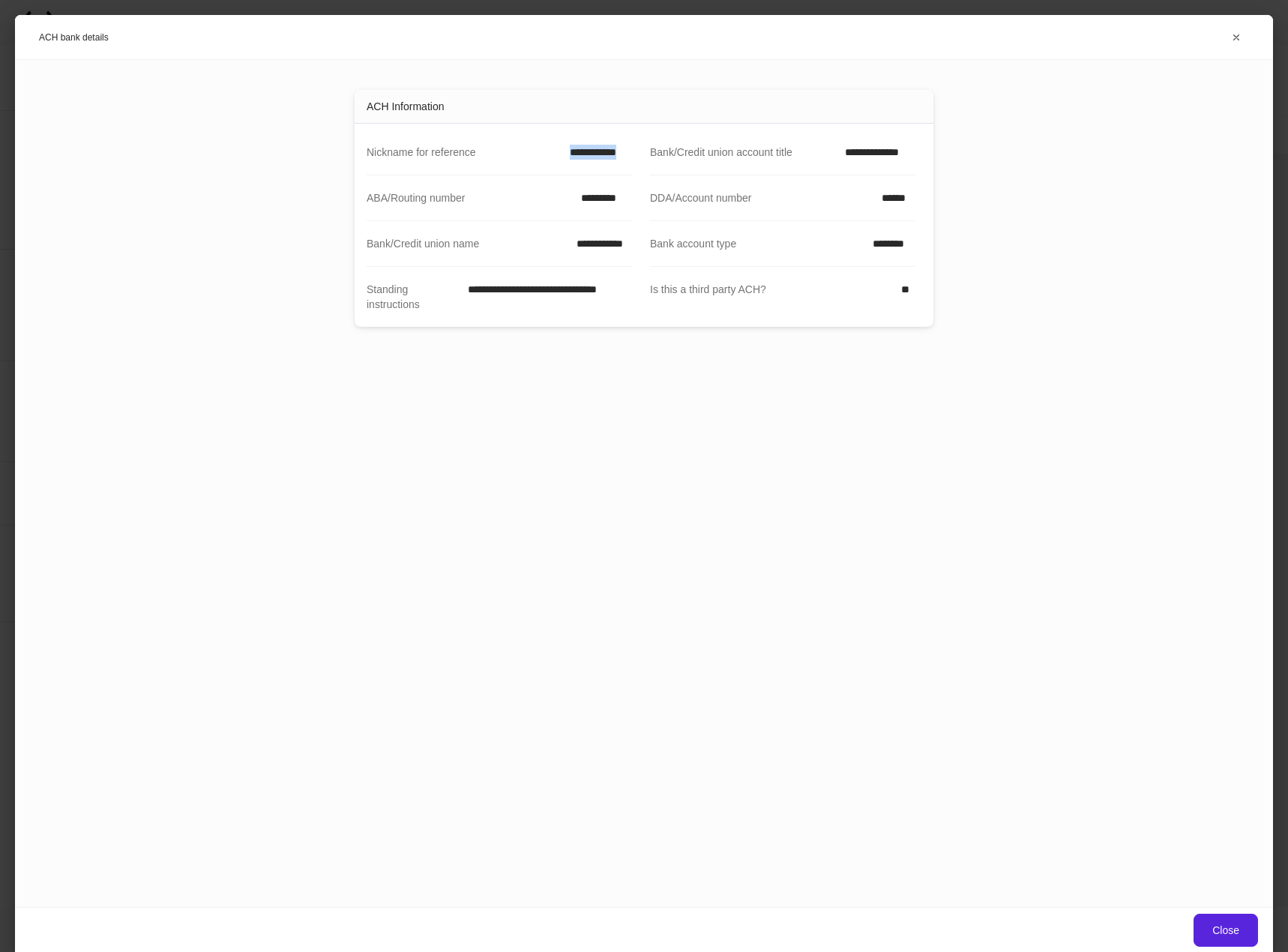click on "**********" at bounding box center (596, 152) 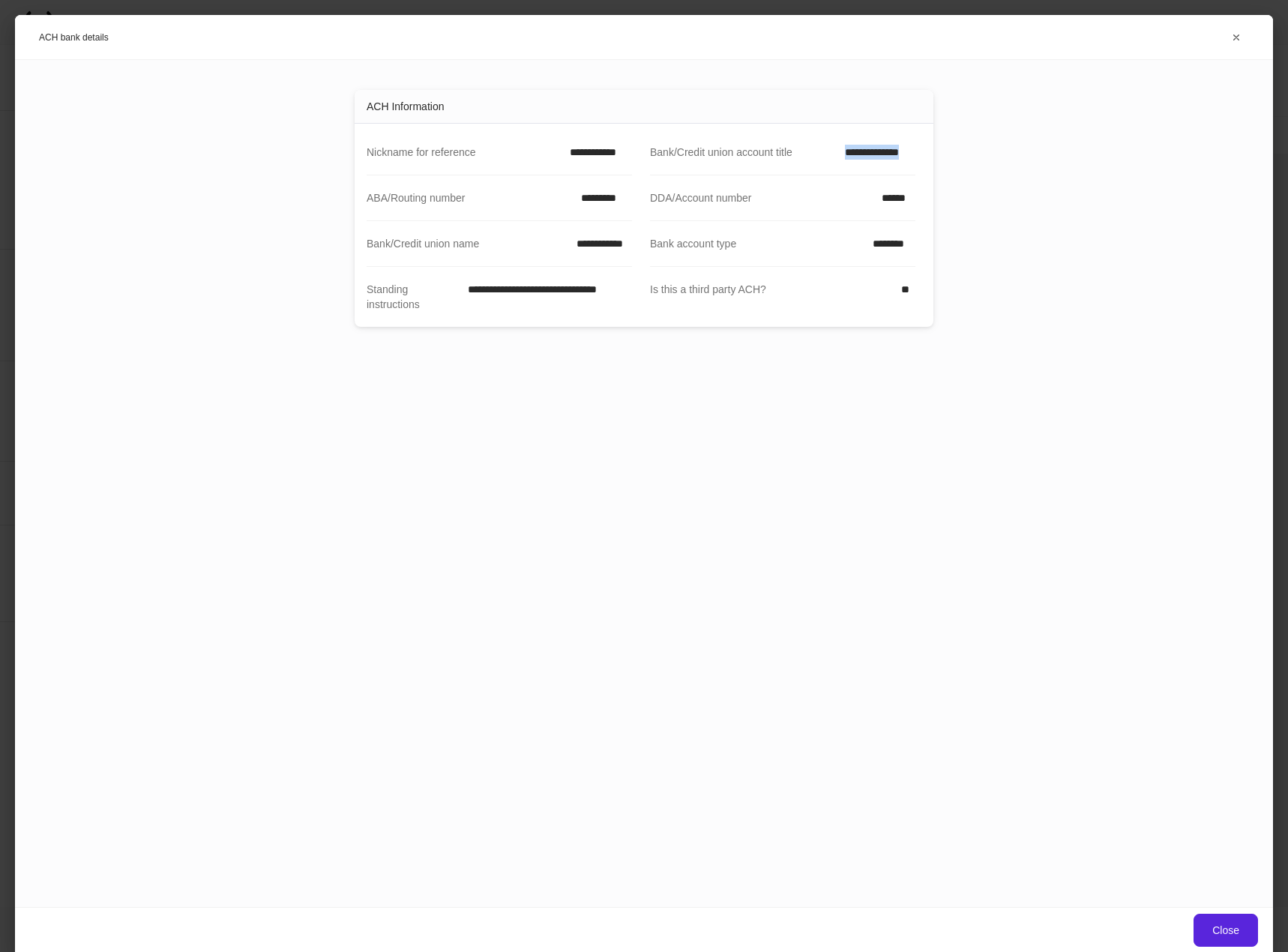drag, startPoint x: 833, startPoint y: 154, endPoint x: 919, endPoint y: 160, distance: 86.209048 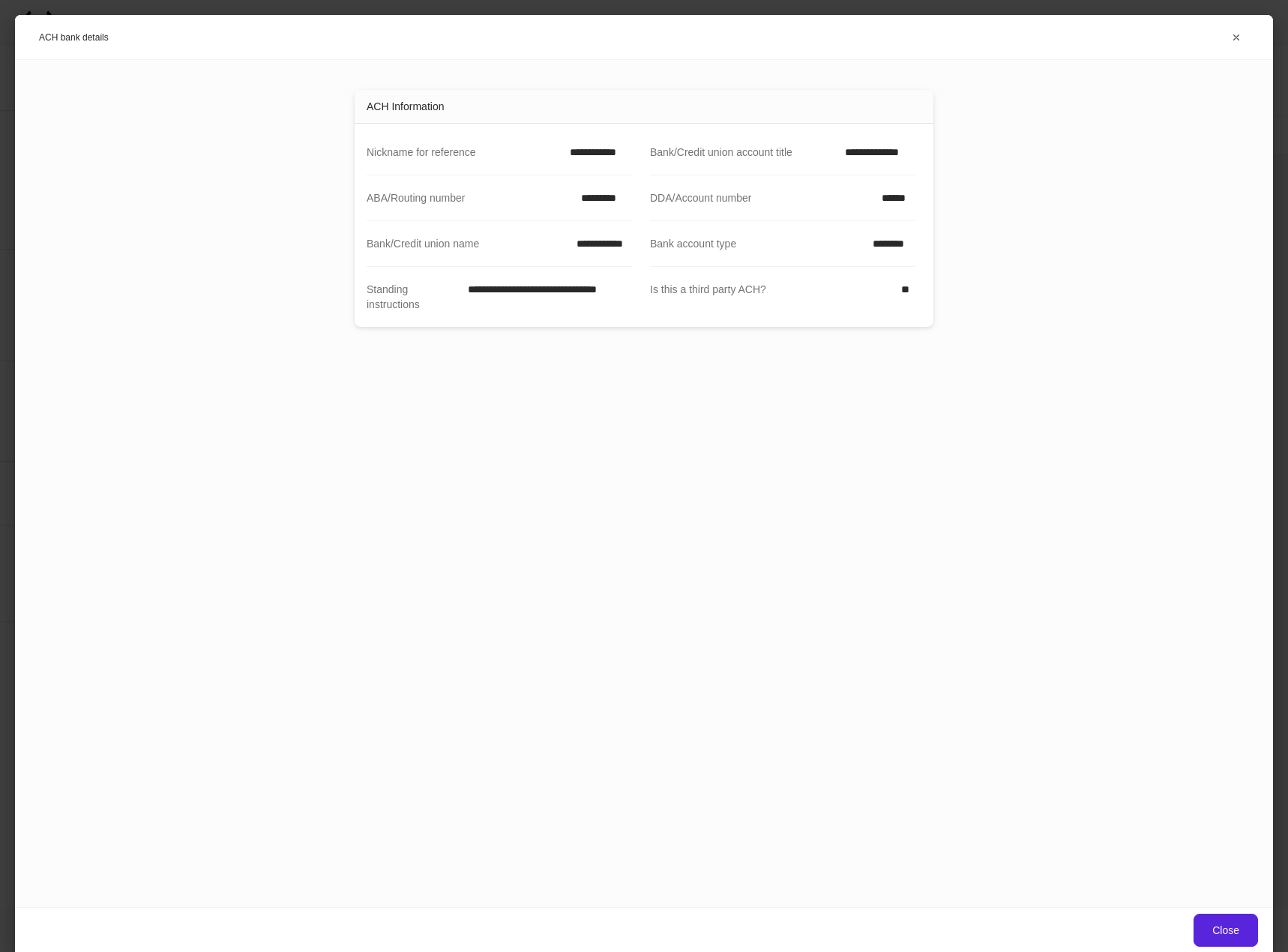 drag, startPoint x: 979, startPoint y: 118, endPoint x: 810, endPoint y: 156, distance: 173.21951 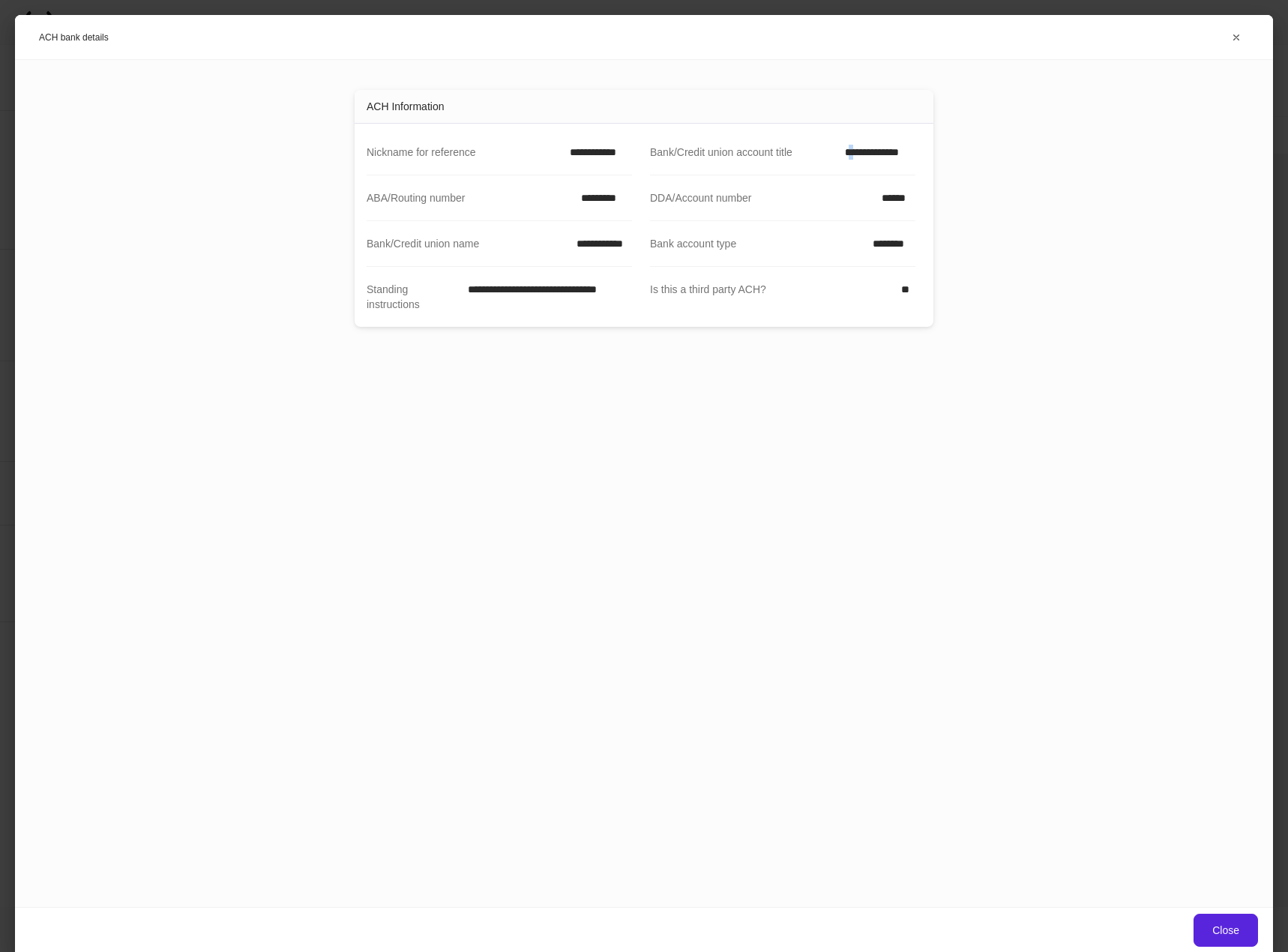 click on "**********" at bounding box center [876, 152] 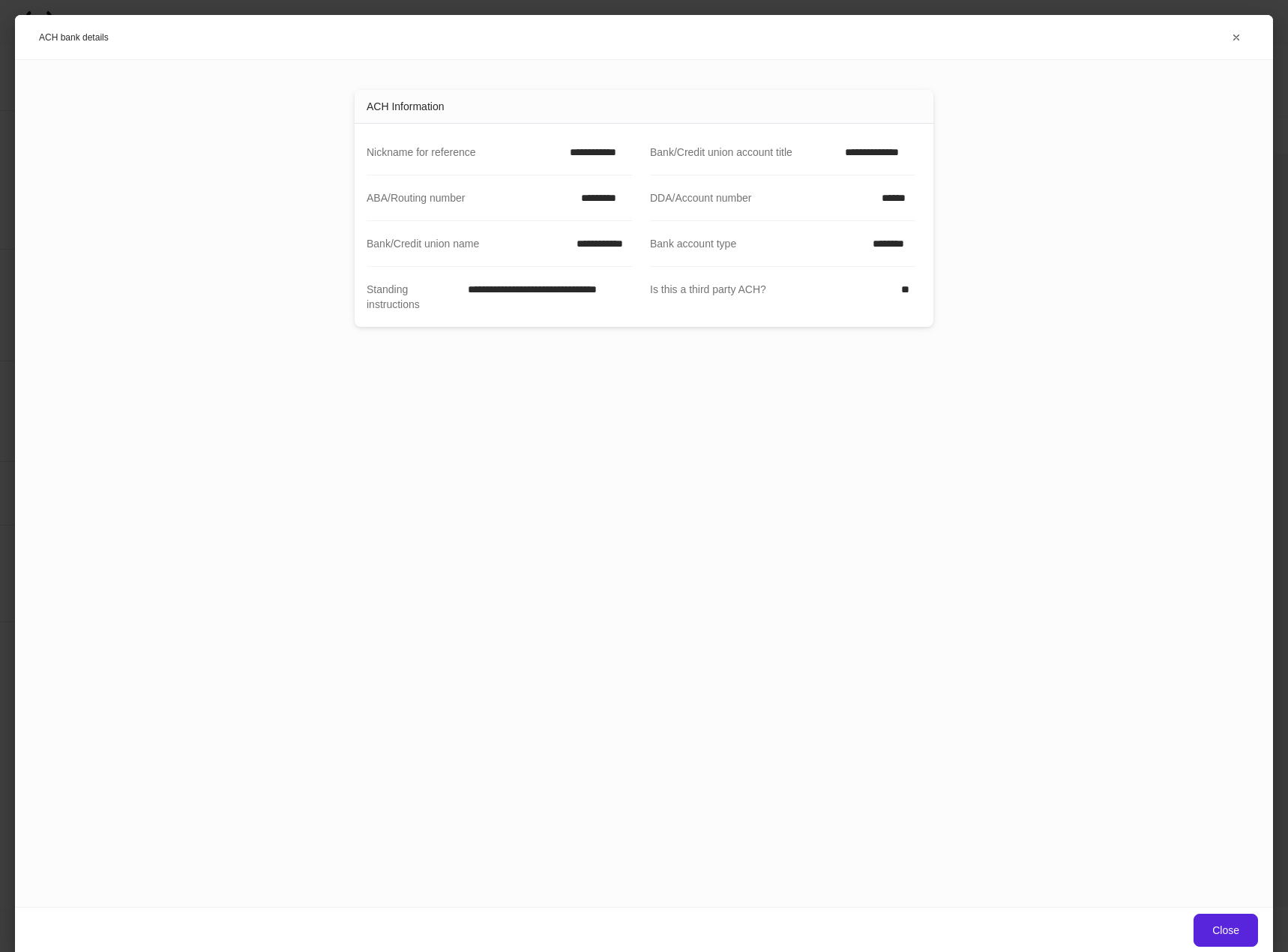 click on "**********" at bounding box center (876, 152) 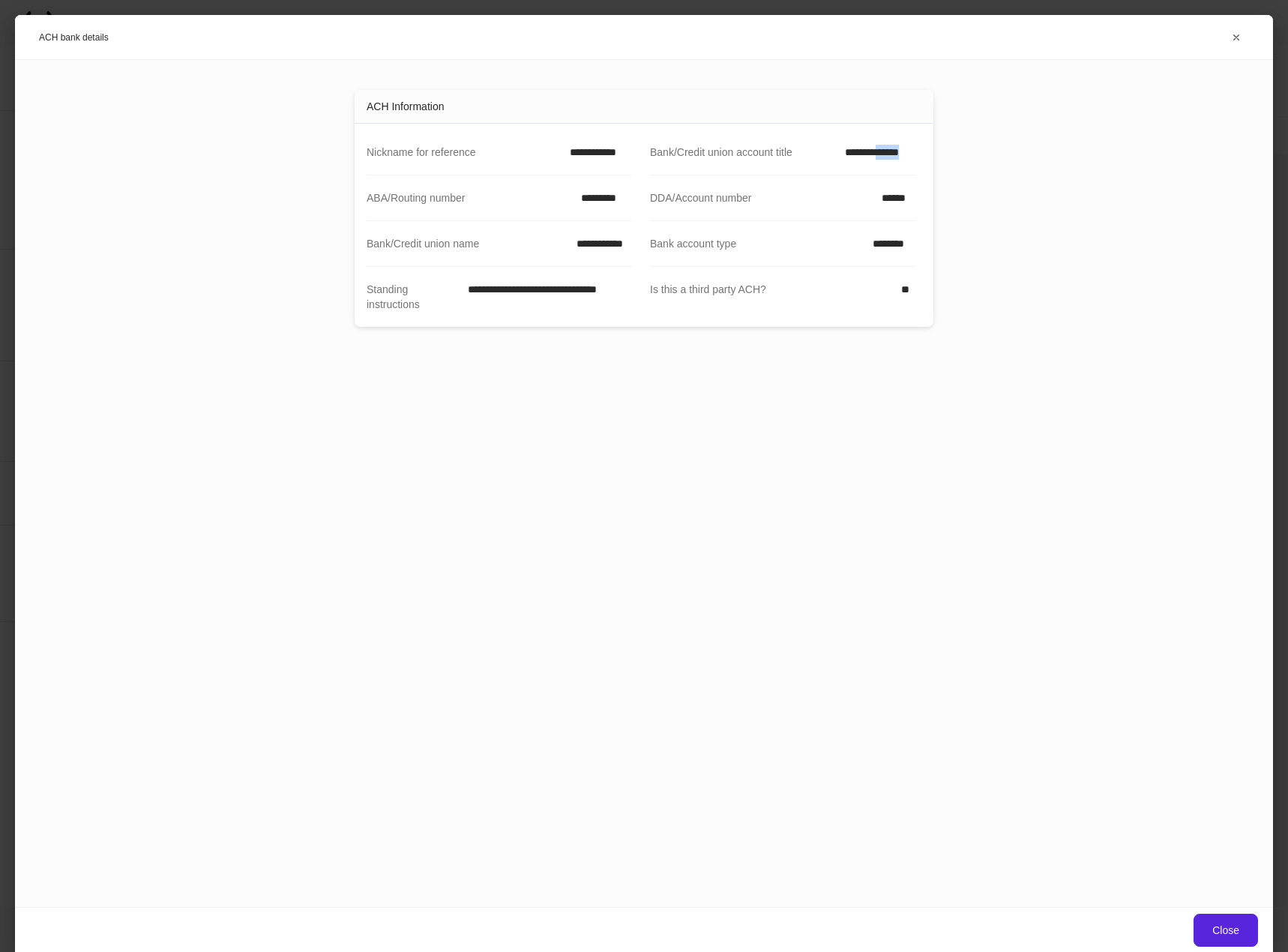 drag, startPoint x: 885, startPoint y: 151, endPoint x: 950, endPoint y: 163, distance: 66.09841 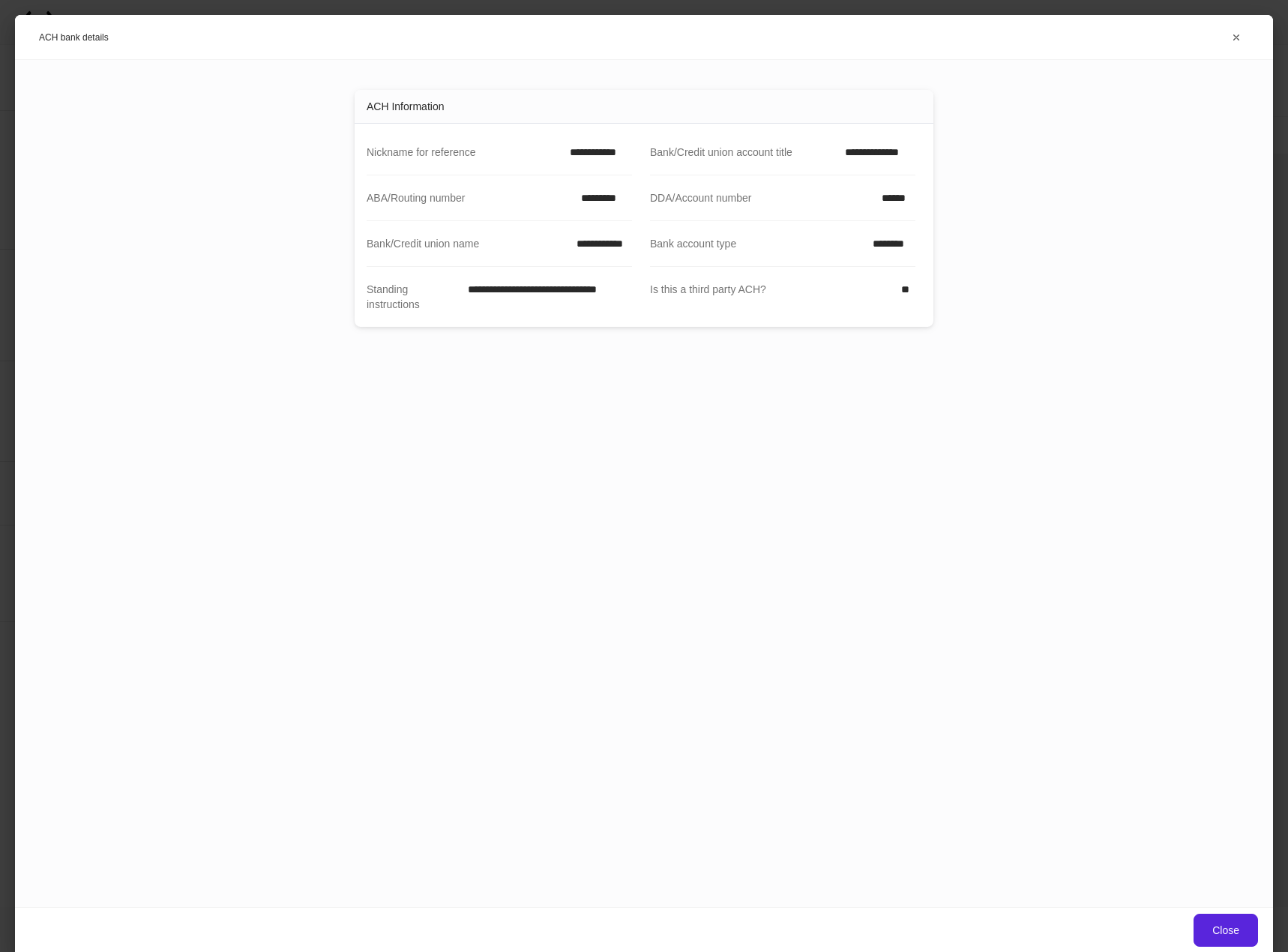 click on "*********" at bounding box center (602, 198) 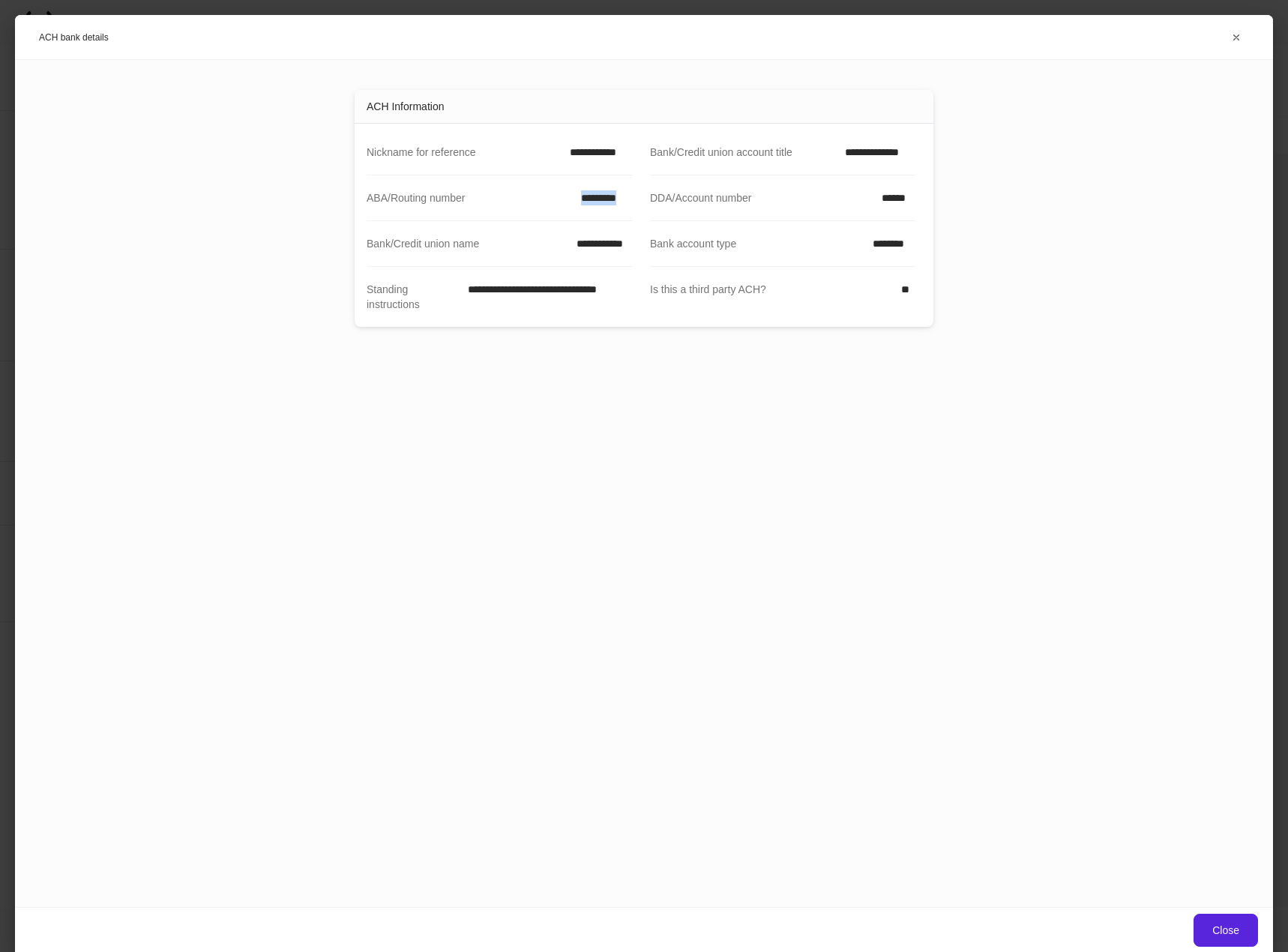 click on "*********" at bounding box center [602, 198] 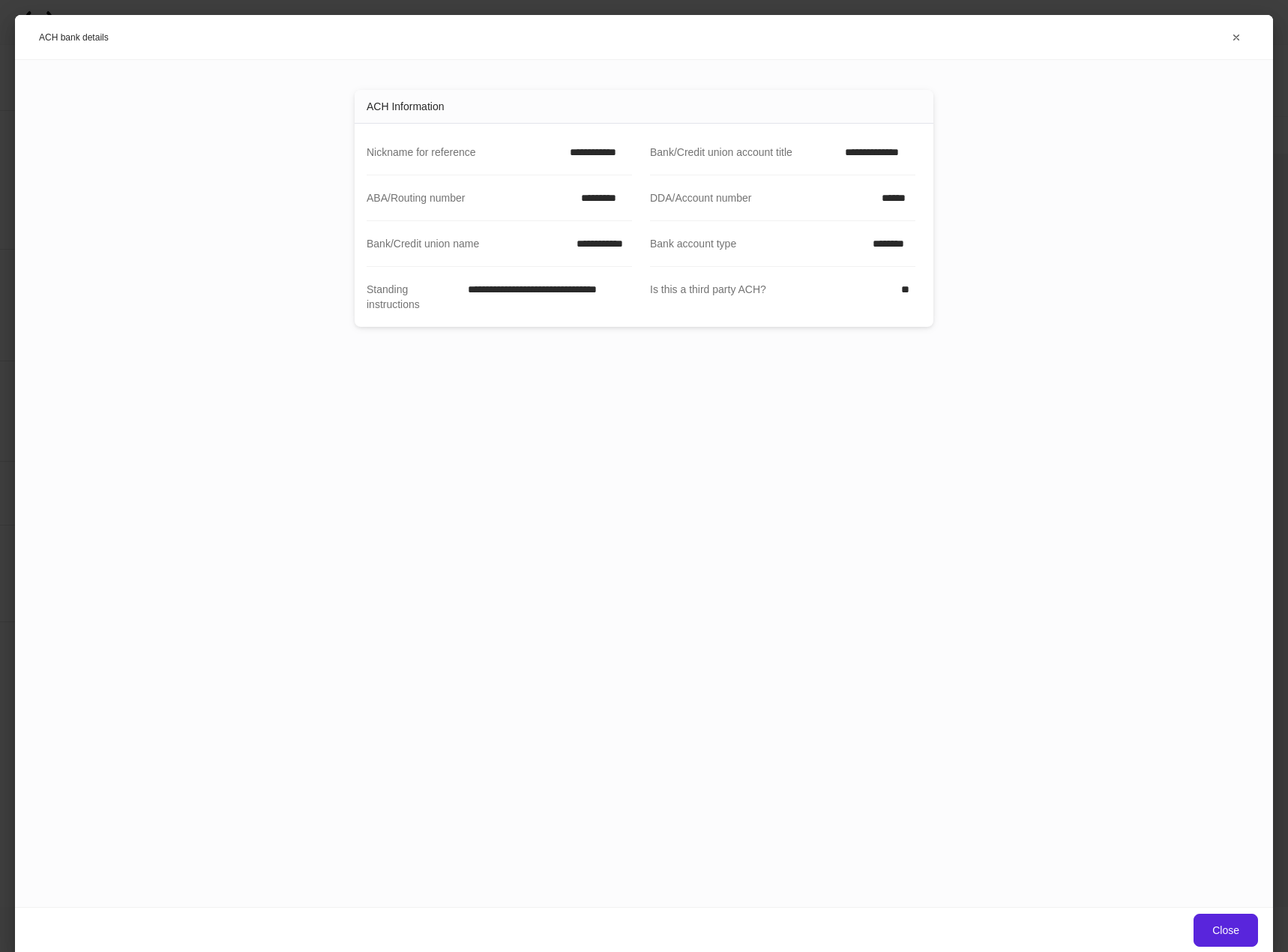 click on "******" at bounding box center [894, 198] 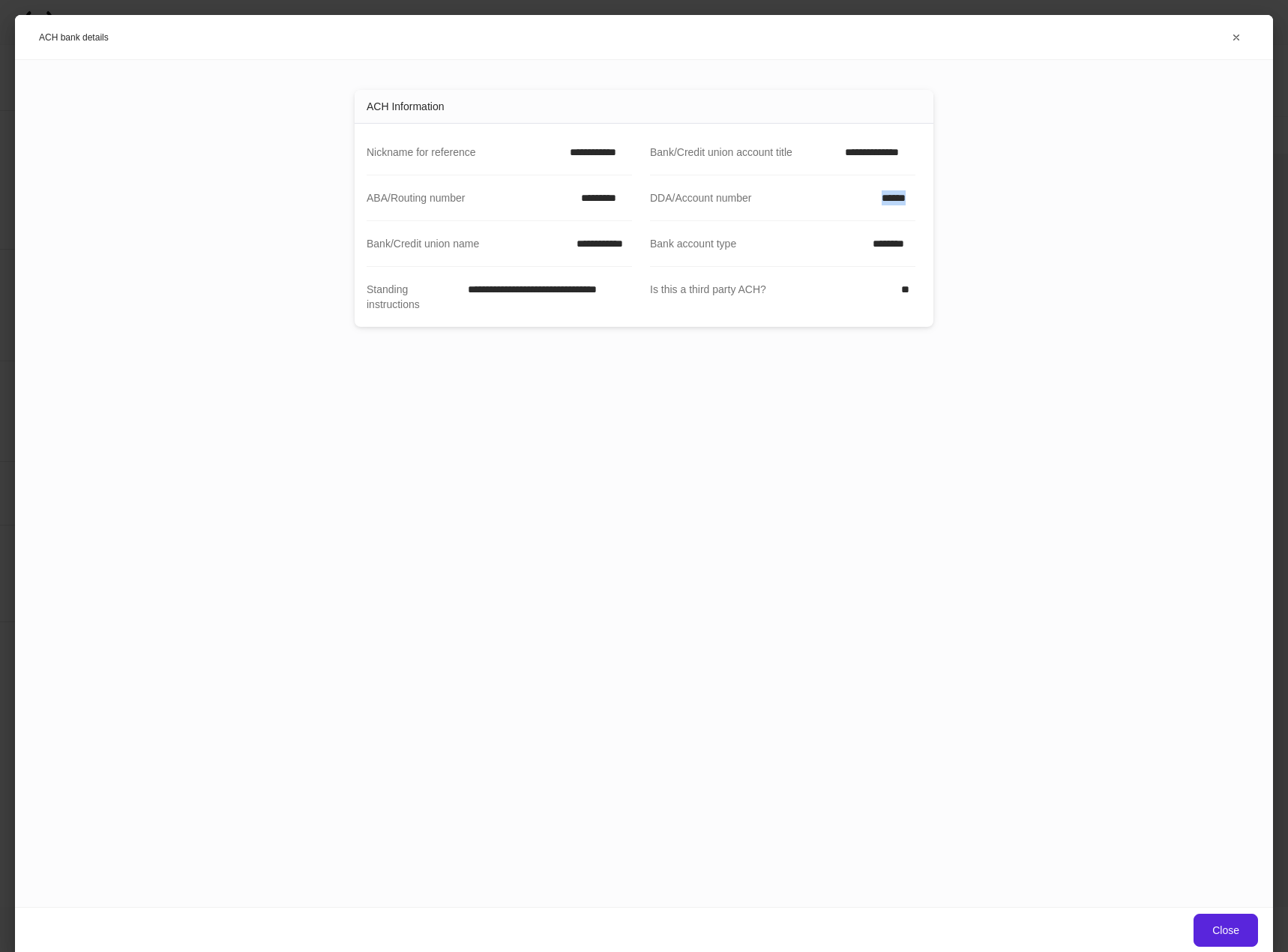 click on "******" at bounding box center (894, 198) 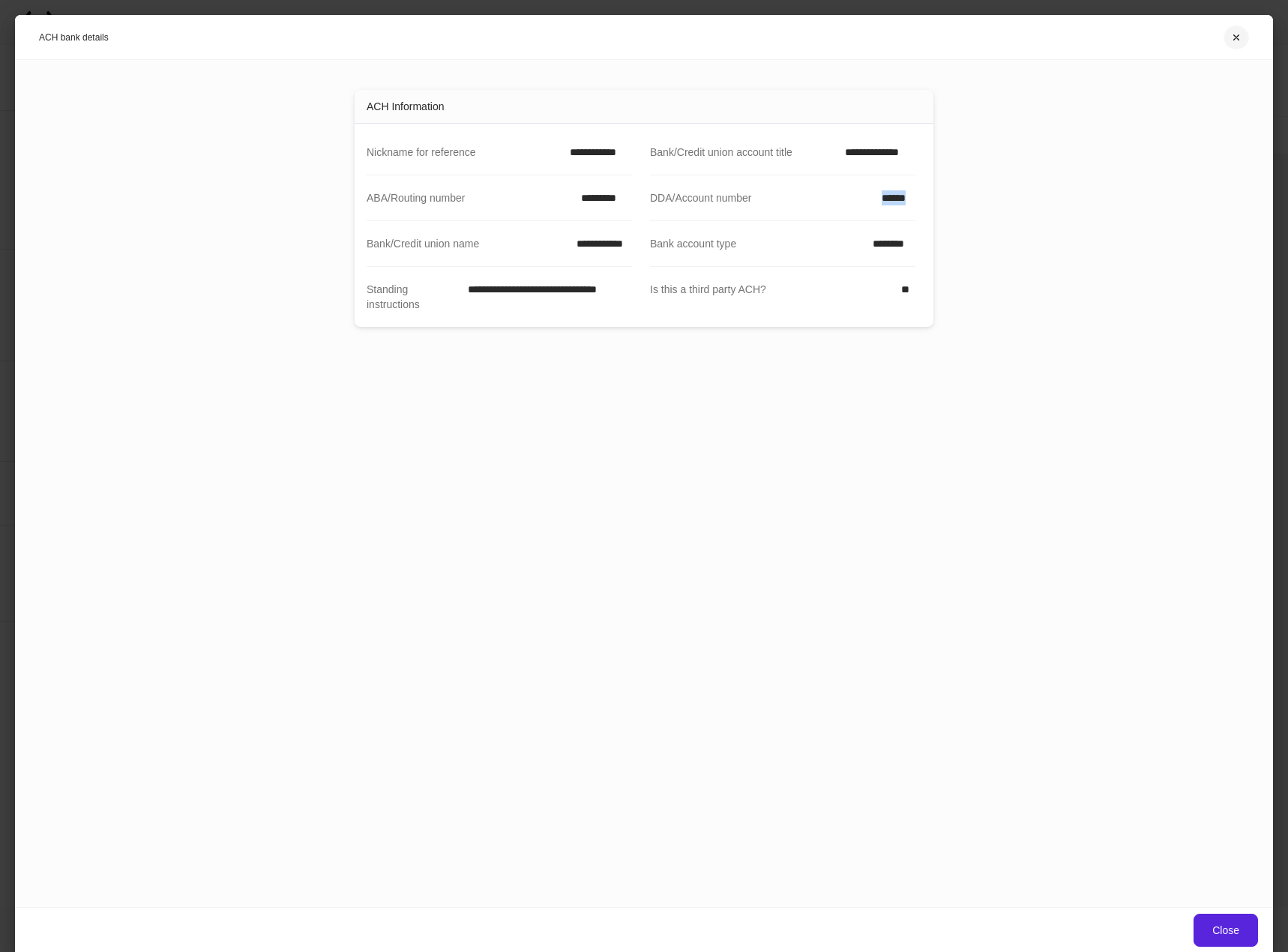 click 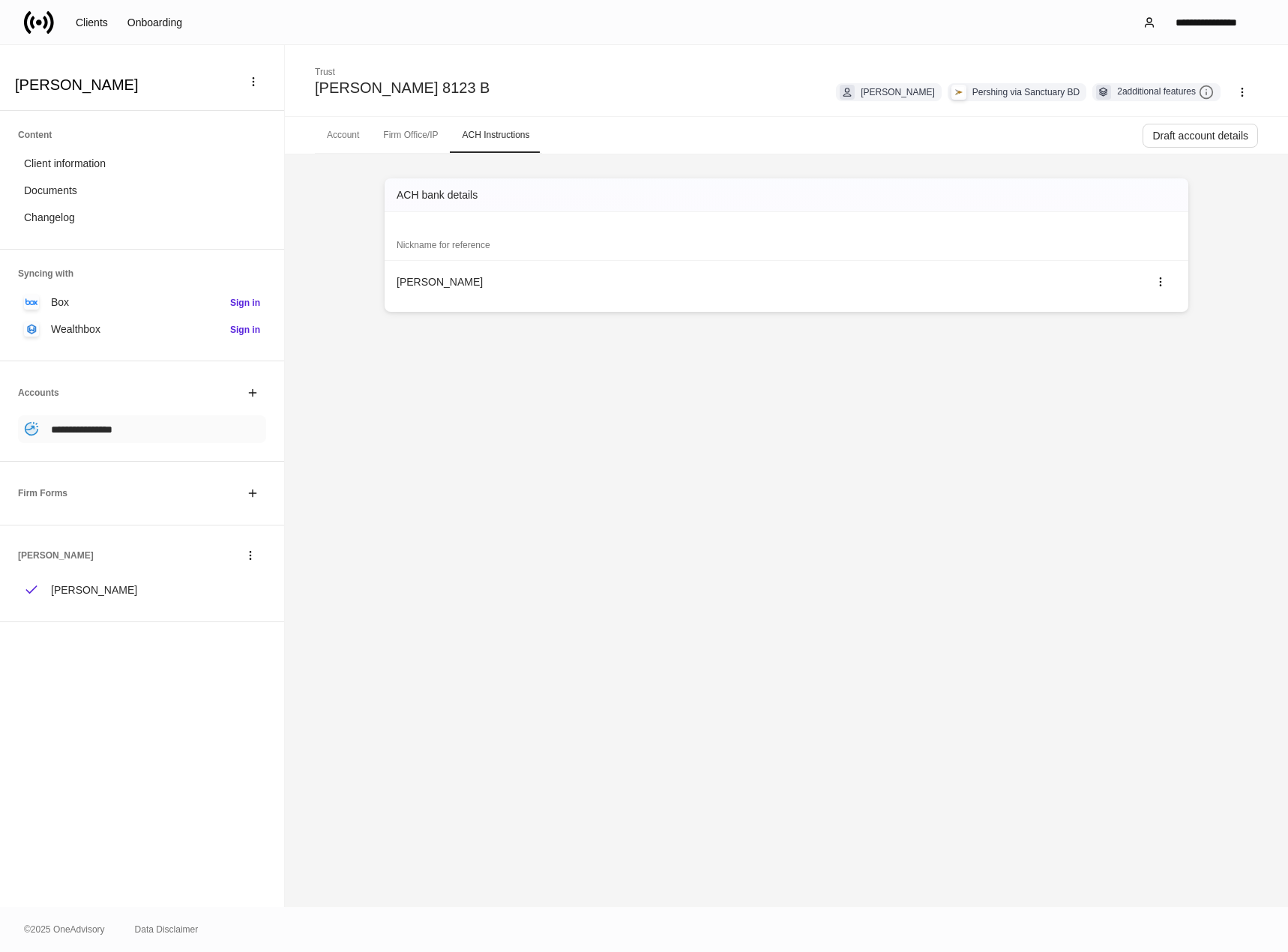 click on "**********" at bounding box center [142, 429] 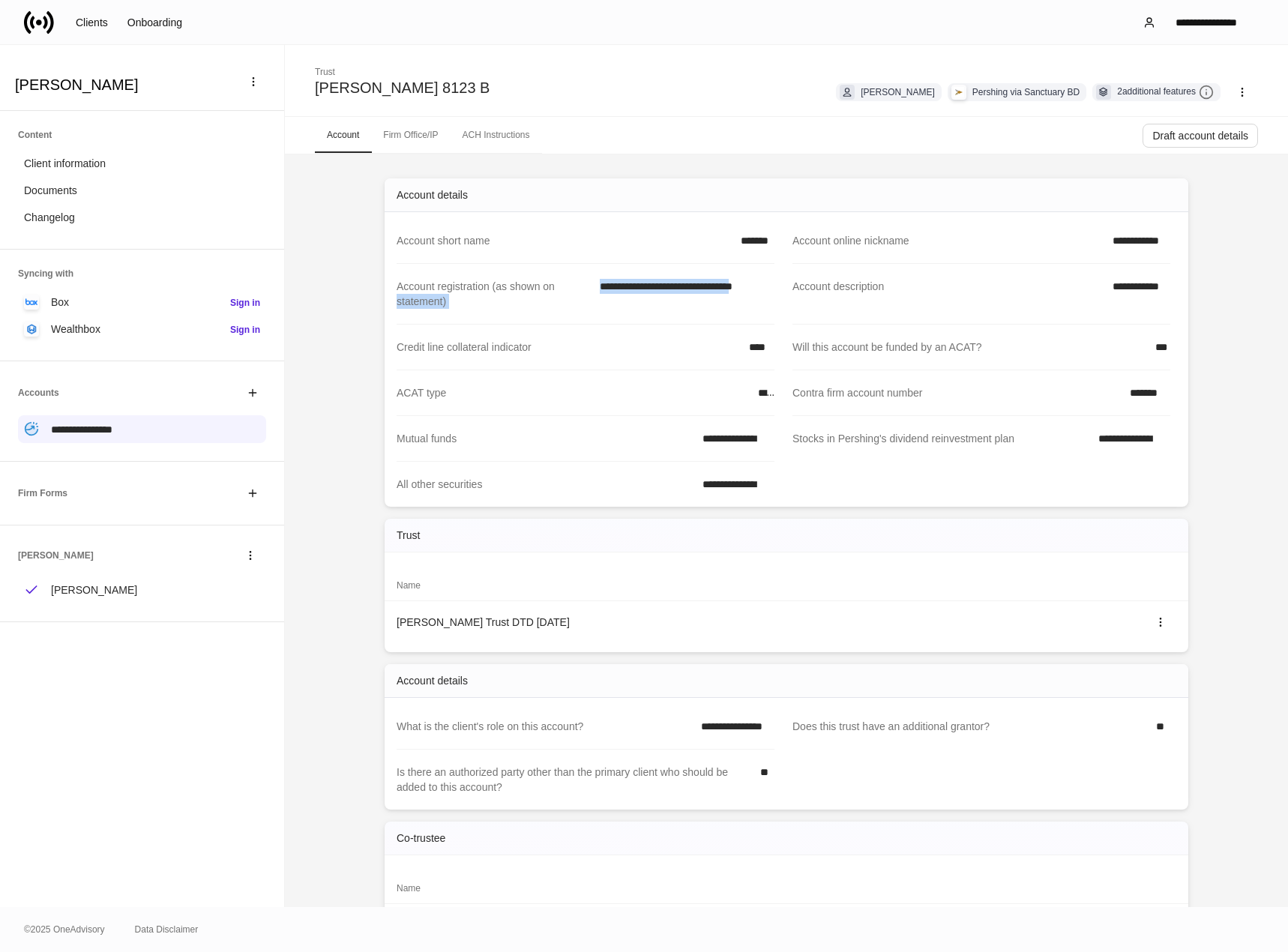drag, startPoint x: 583, startPoint y: 284, endPoint x: 765, endPoint y: 285, distance: 182.00275 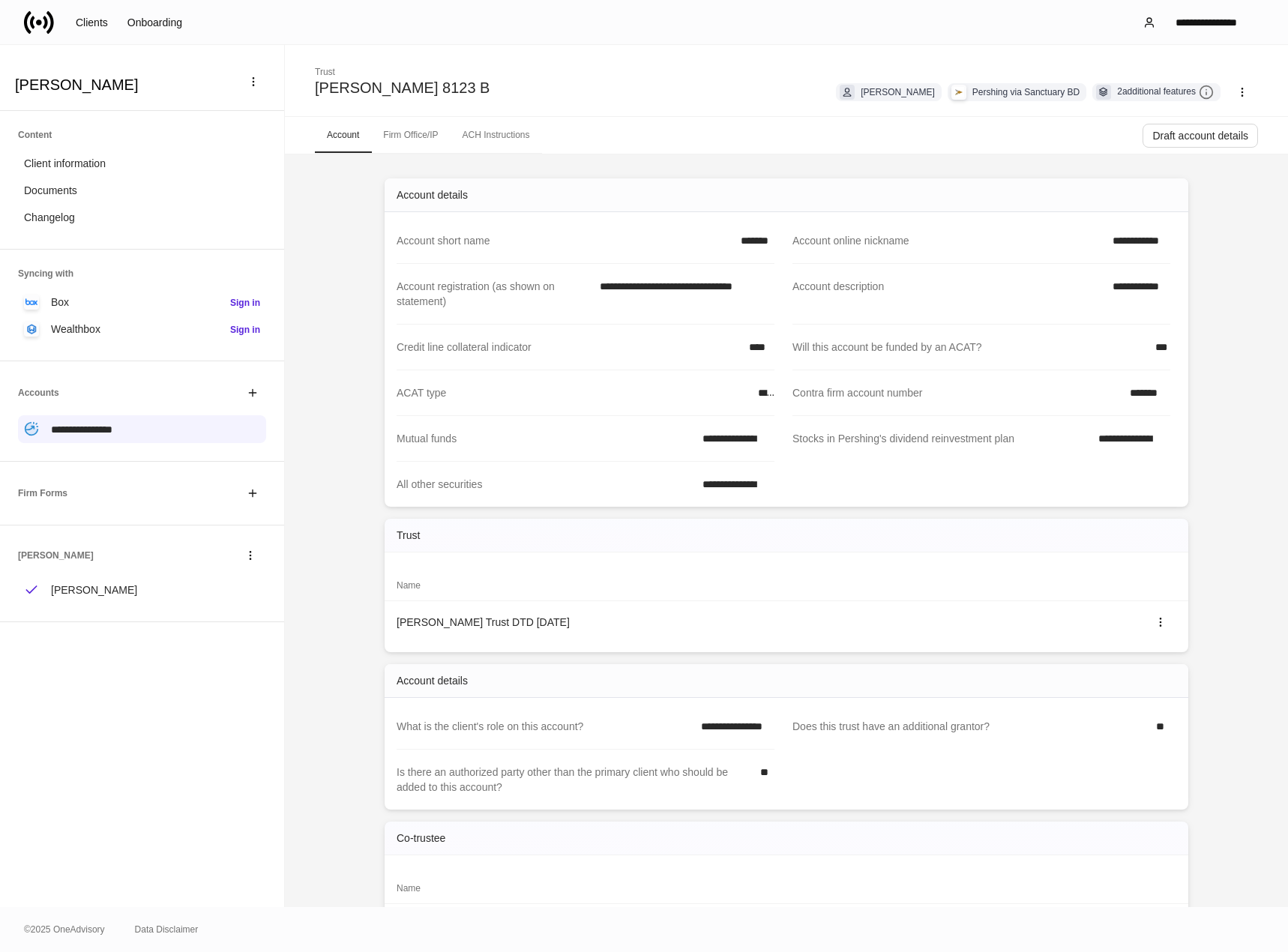 click on "**********" at bounding box center (682, 294) 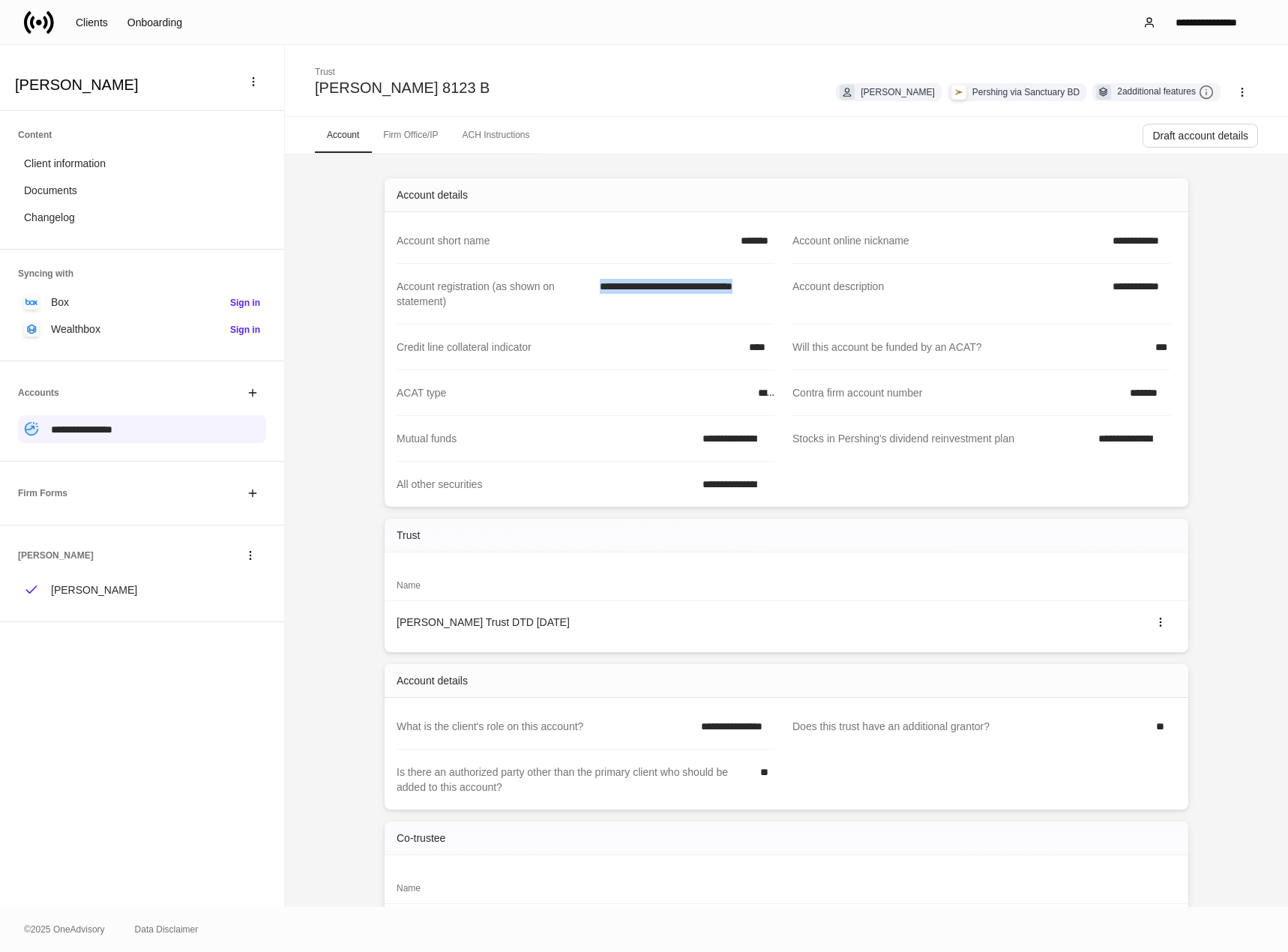 click on "**********" at bounding box center (682, 294) 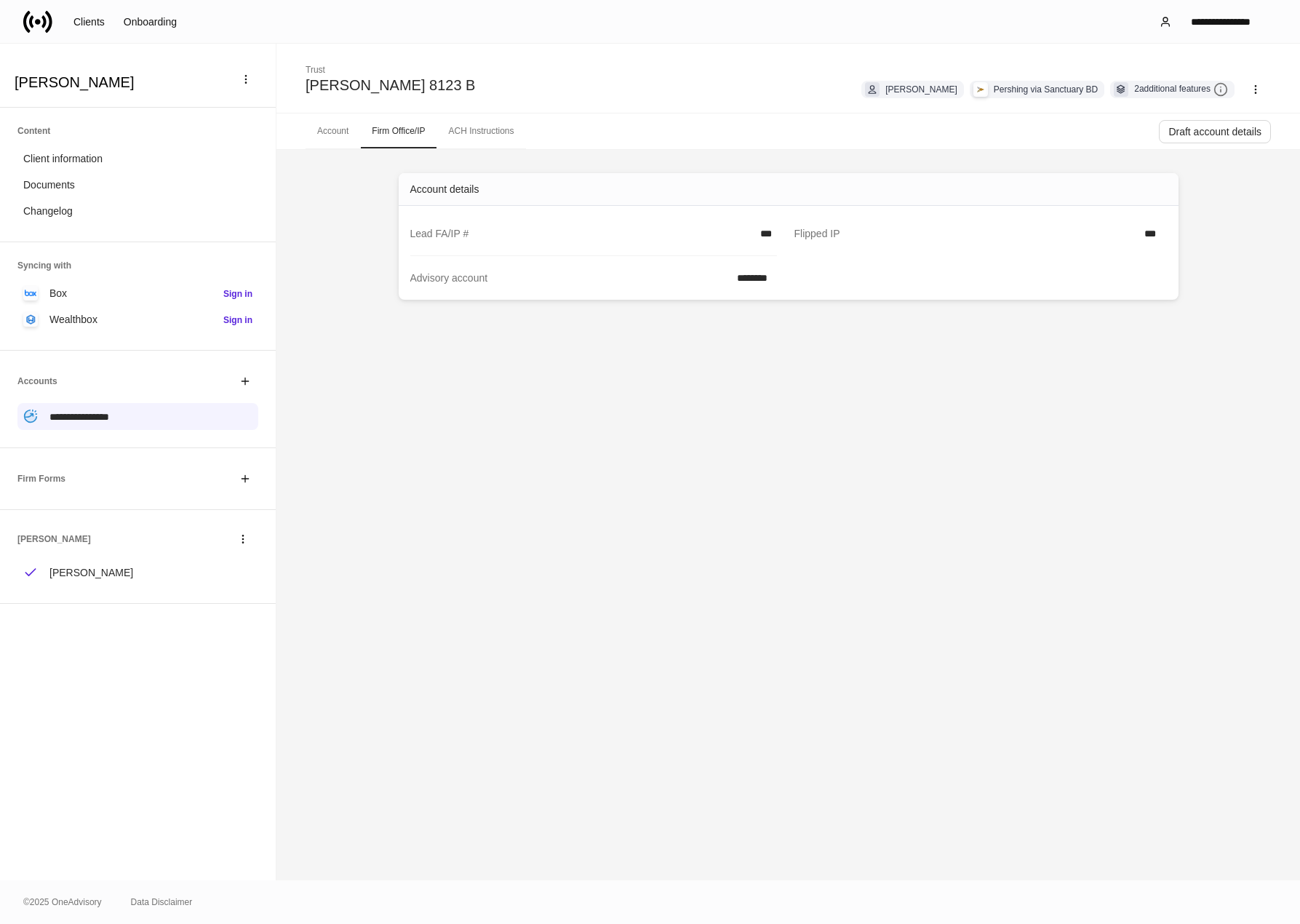 click 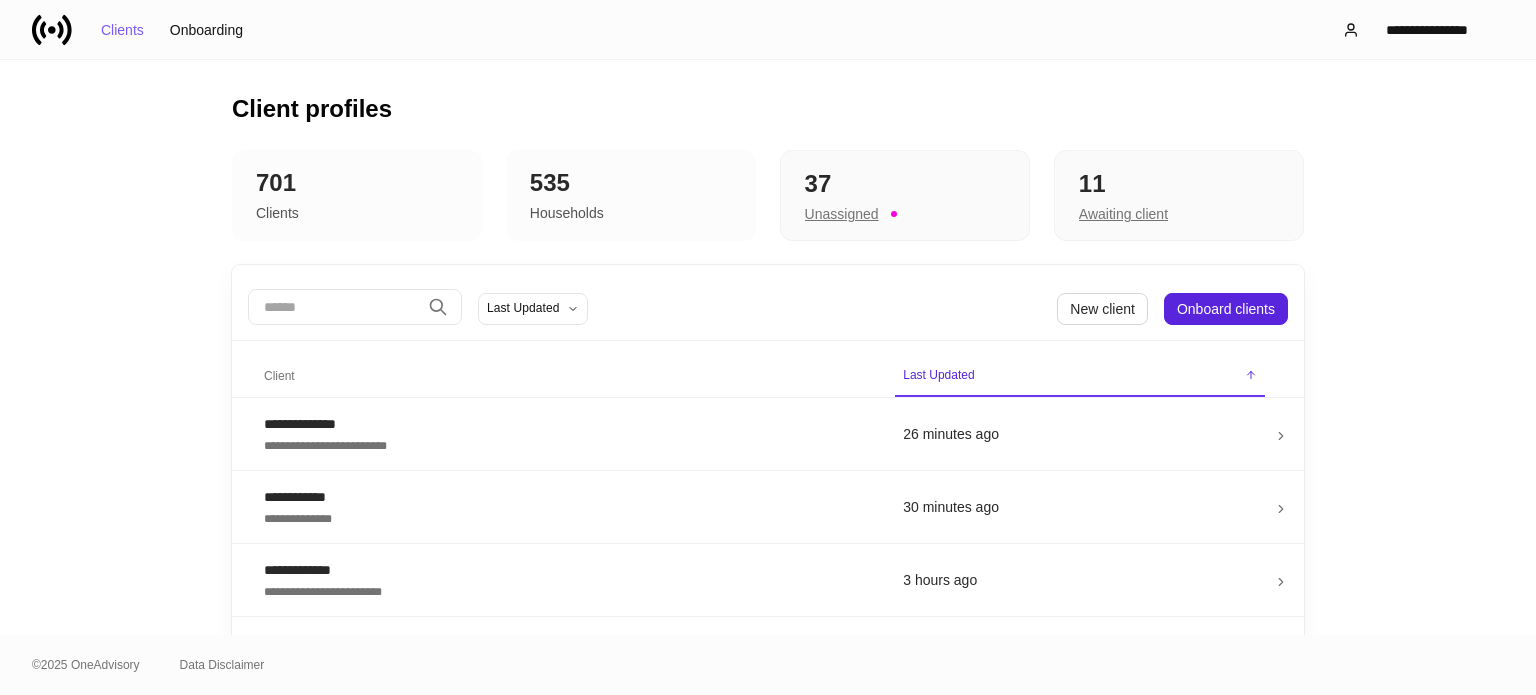 click at bounding box center [334, 307] 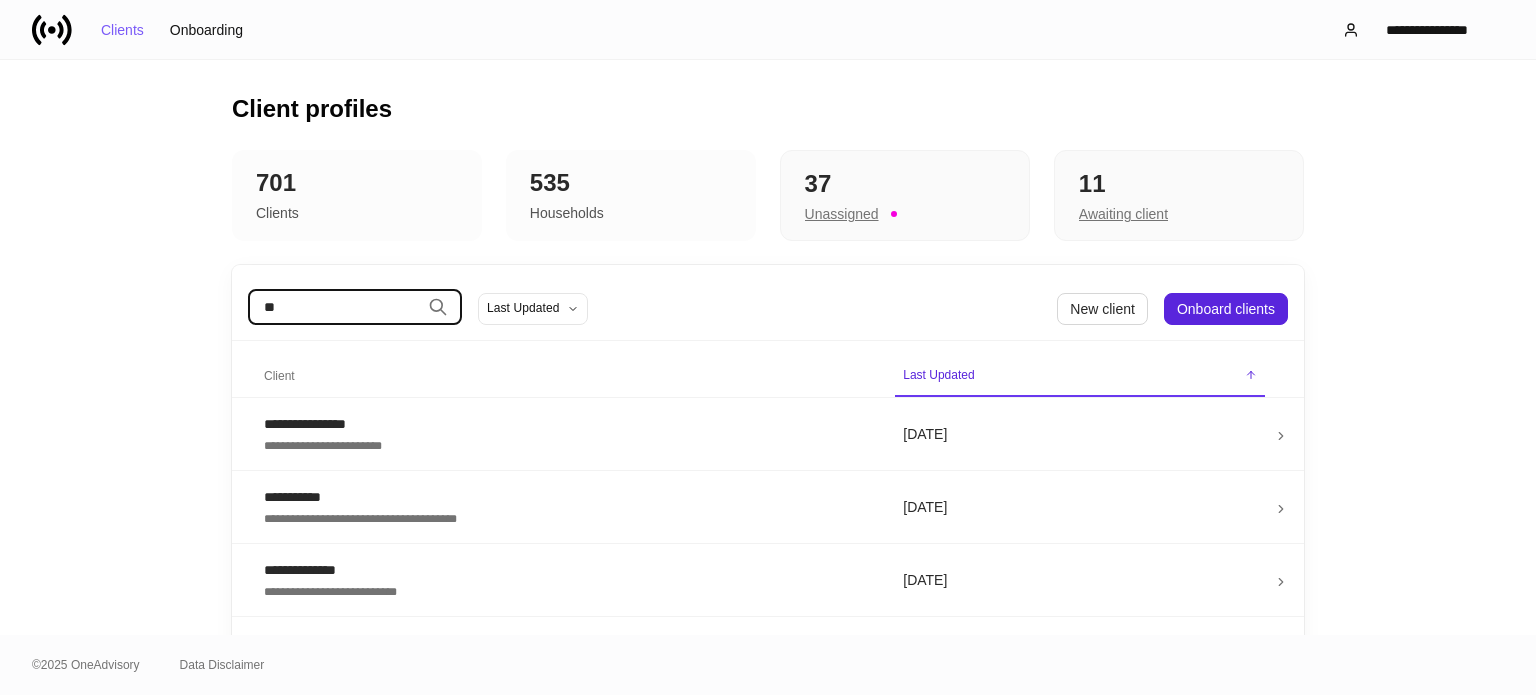 type on "*" 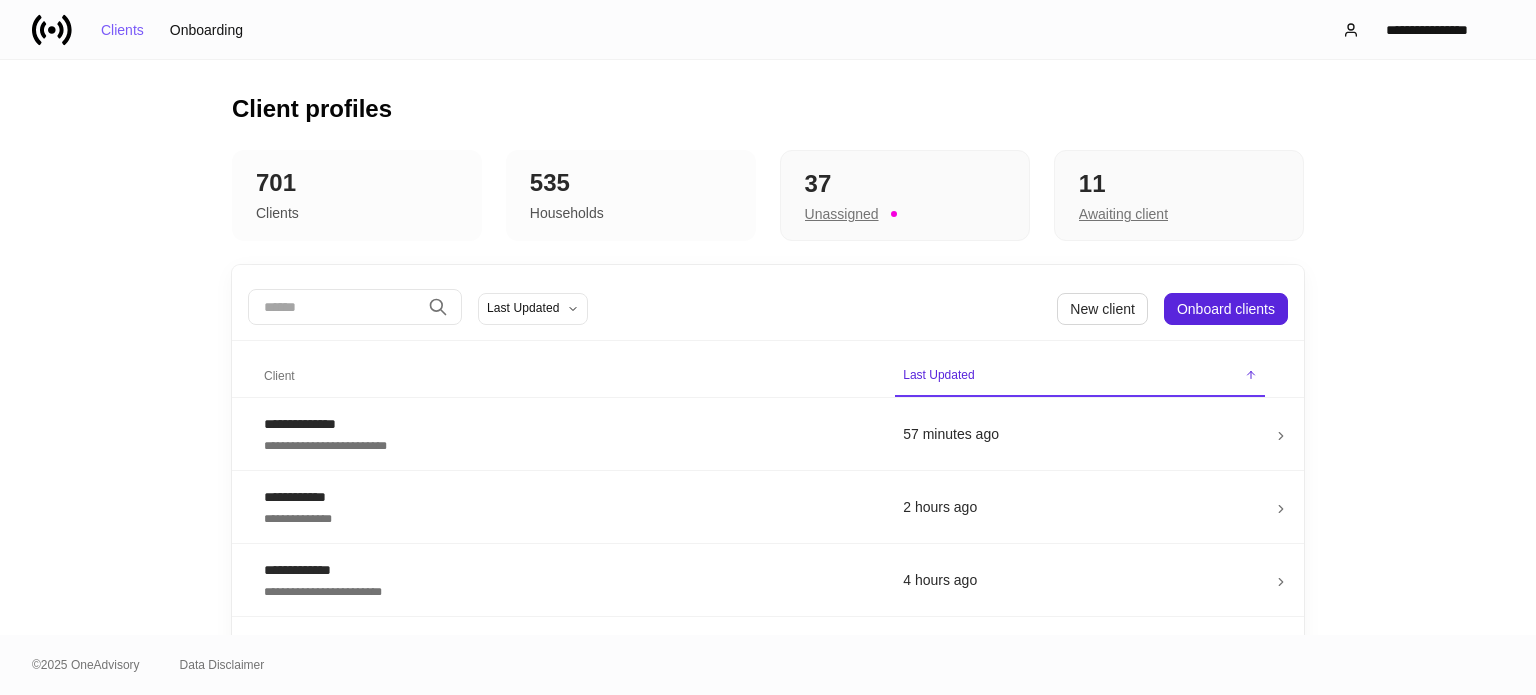 click at bounding box center (334, 307) 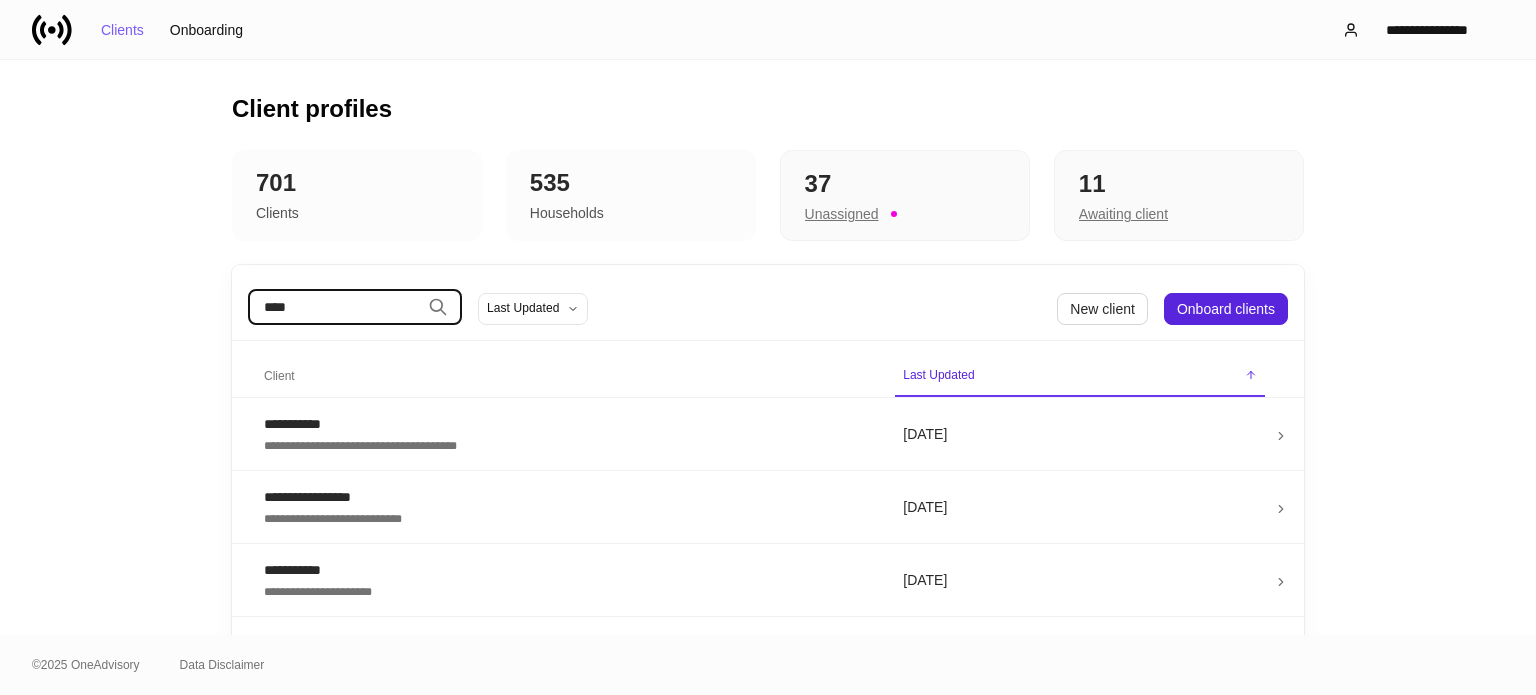 type on "****" 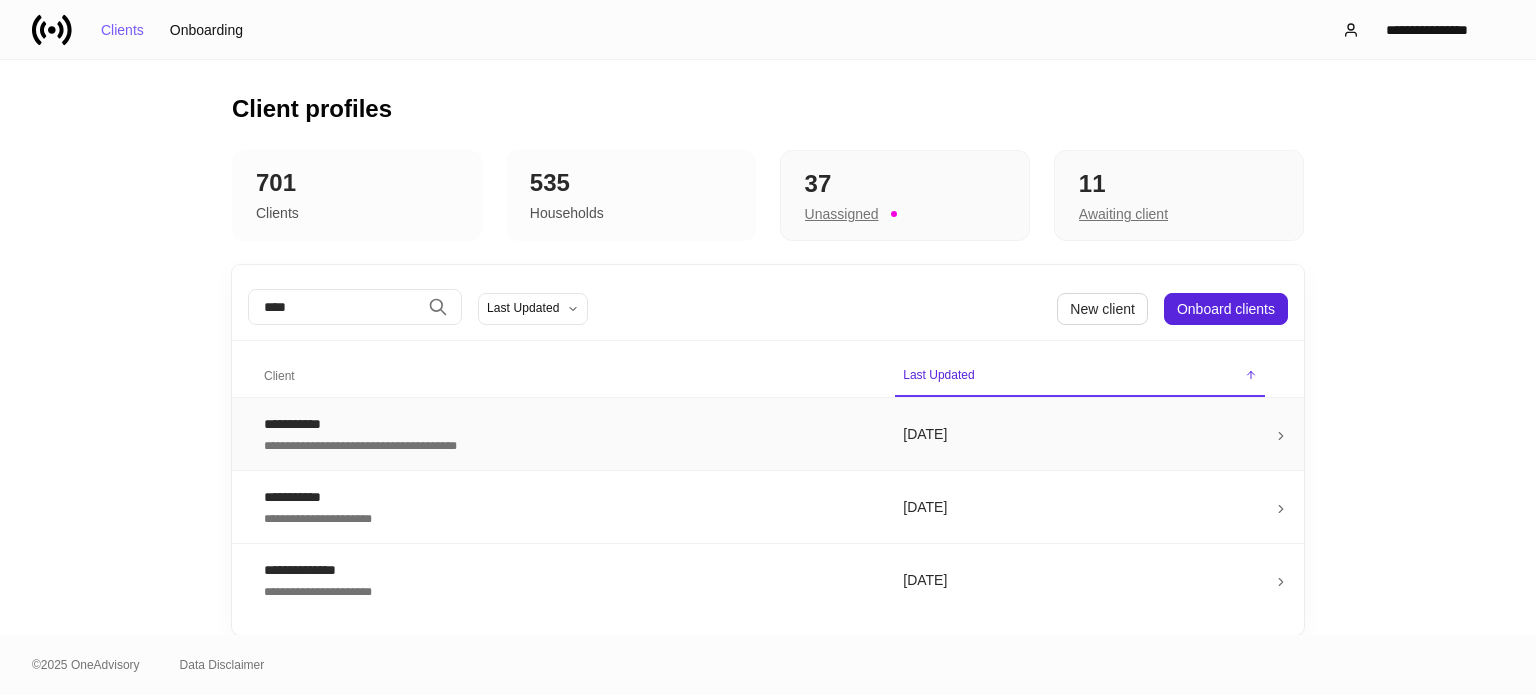 click on "**********" at bounding box center [567, 424] 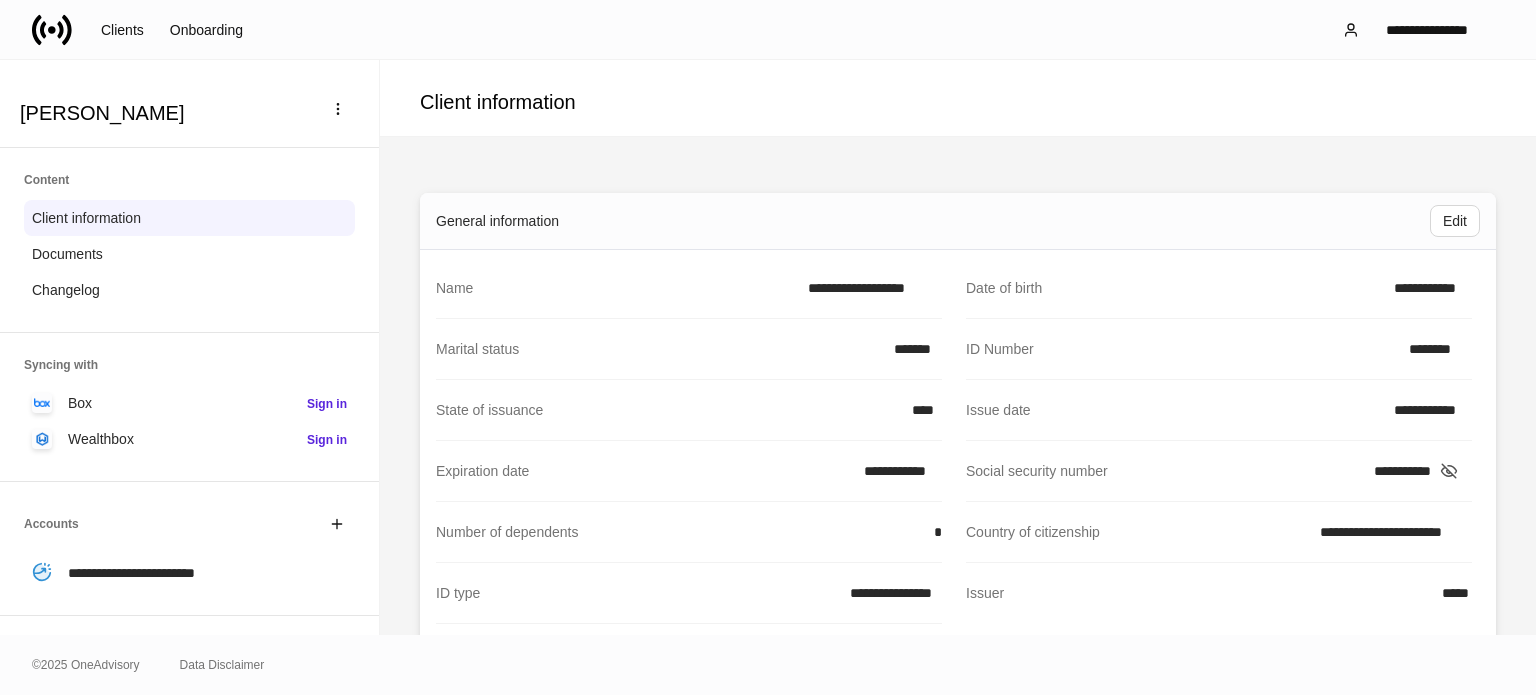 scroll, scrollTop: 224, scrollLeft: 0, axis: vertical 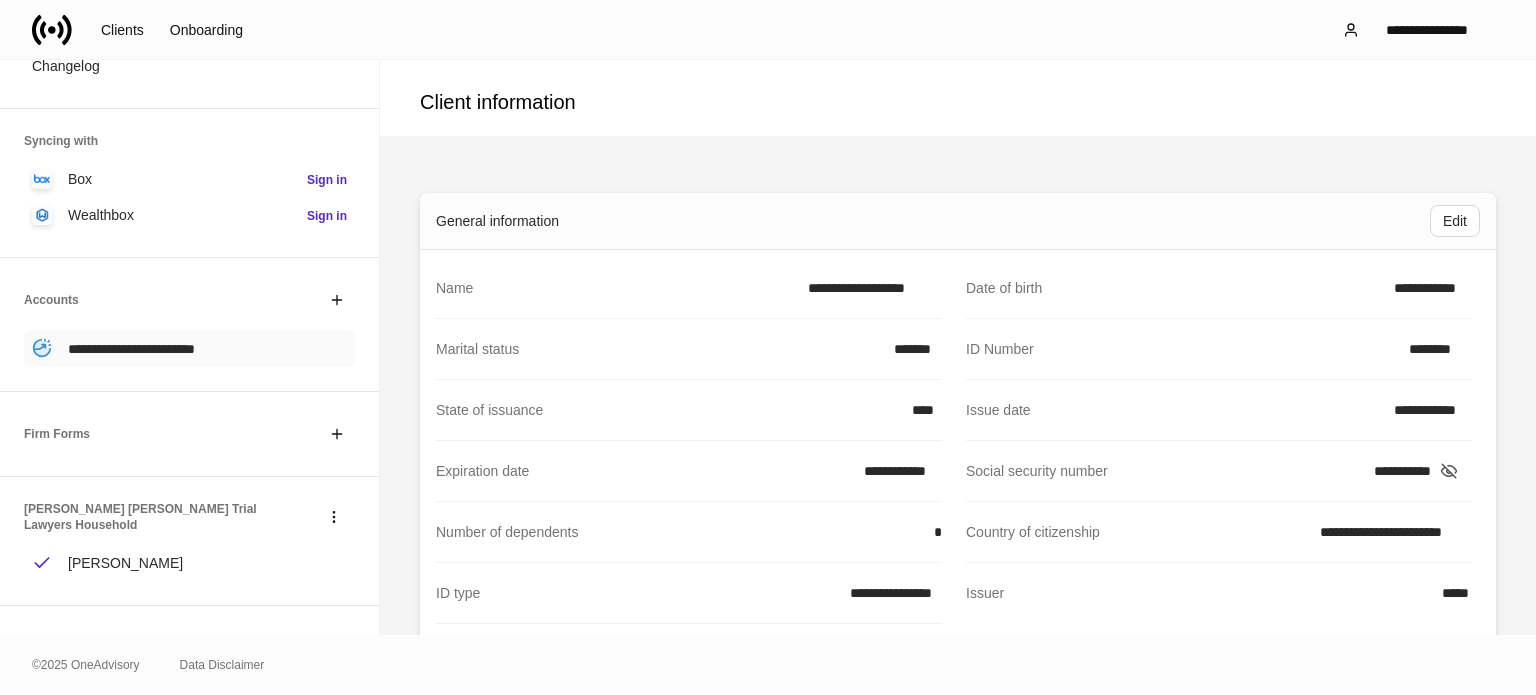 click on "**********" at bounding box center (131, 349) 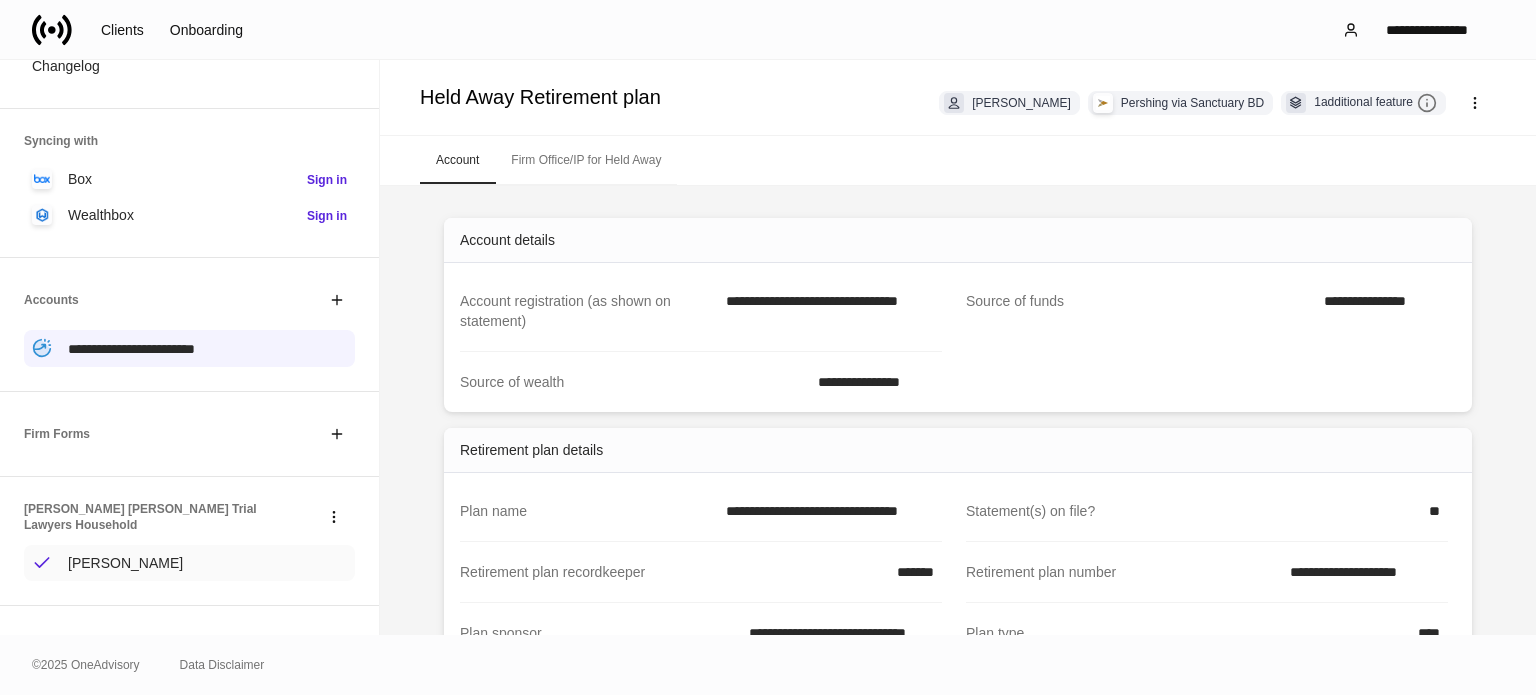 click on "[PERSON_NAME]" at bounding box center (189, 563) 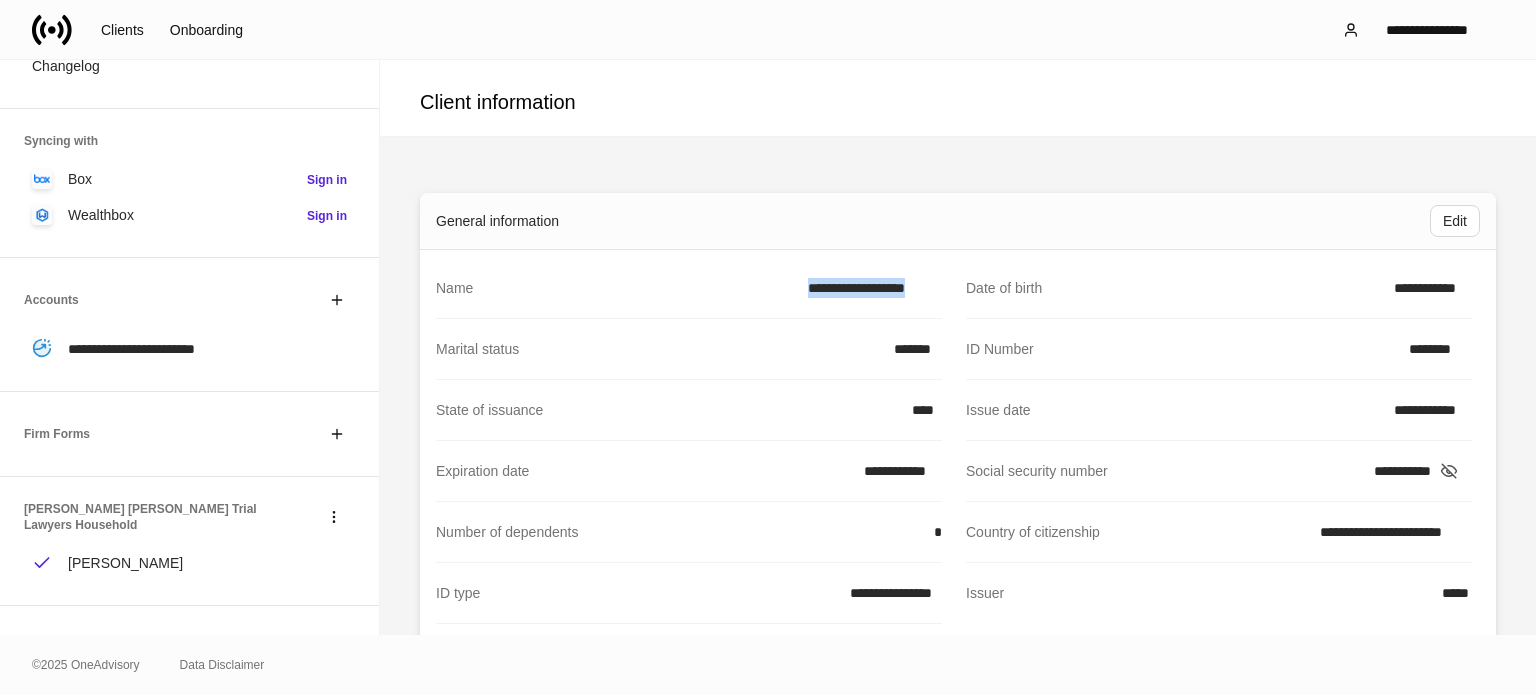 drag, startPoint x: 772, startPoint y: 286, endPoint x: 940, endPoint y: 286, distance: 168 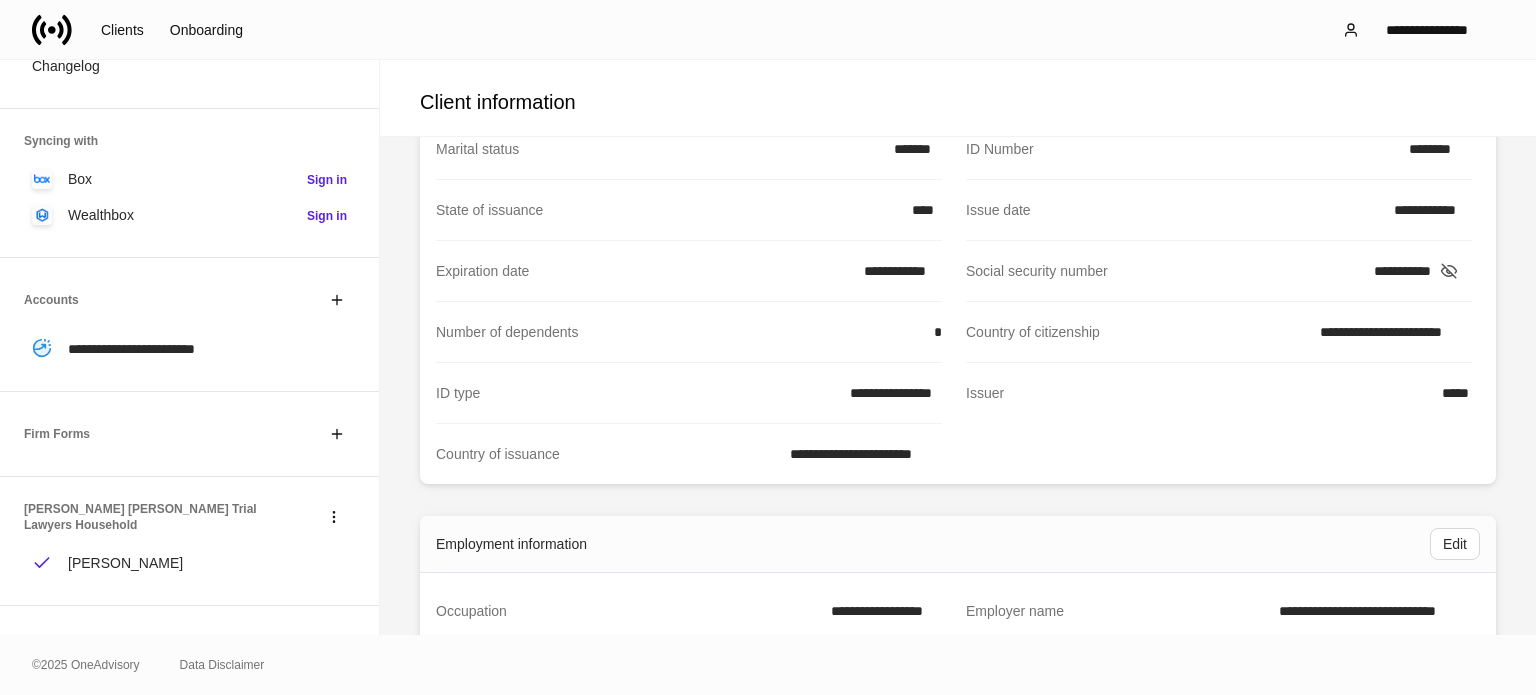 scroll, scrollTop: 100, scrollLeft: 0, axis: vertical 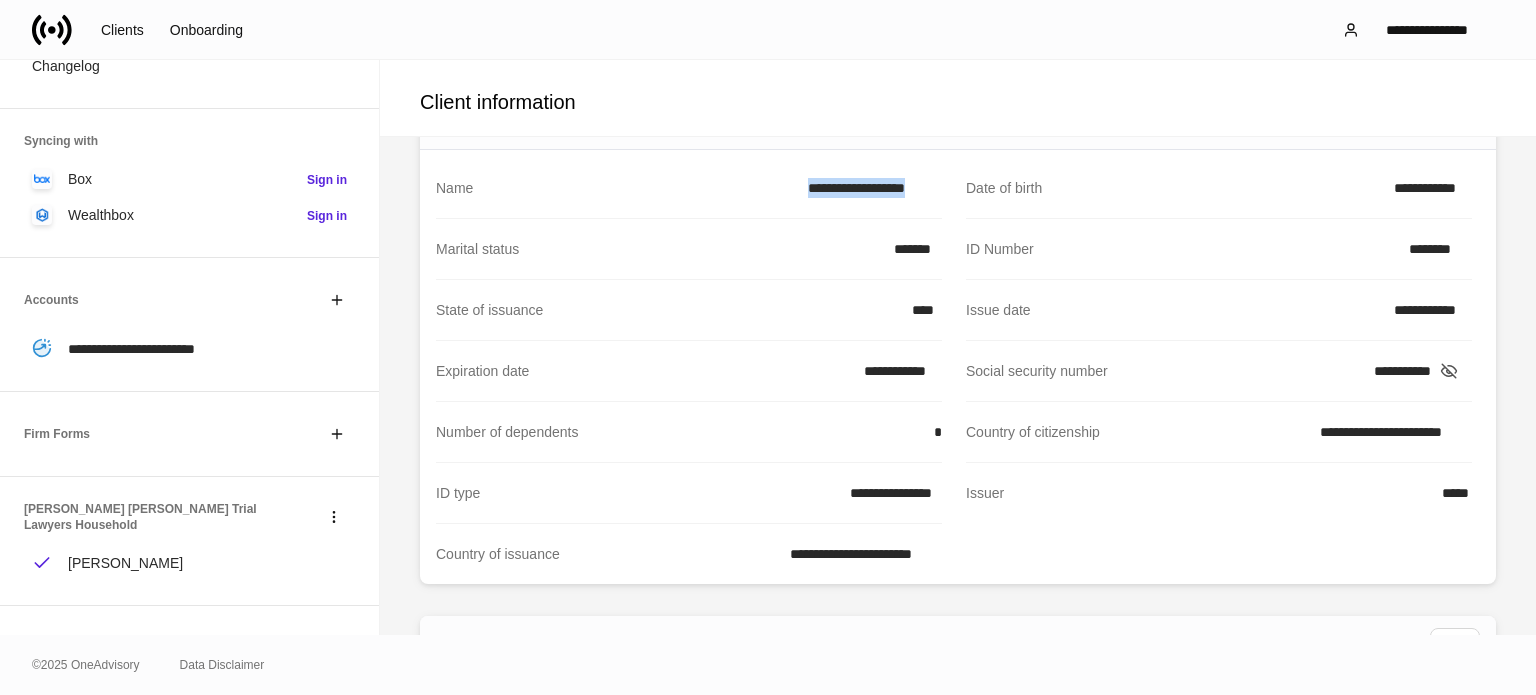 drag, startPoint x: 1444, startPoint y: 370, endPoint x: 1423, endPoint y: 375, distance: 21.587032 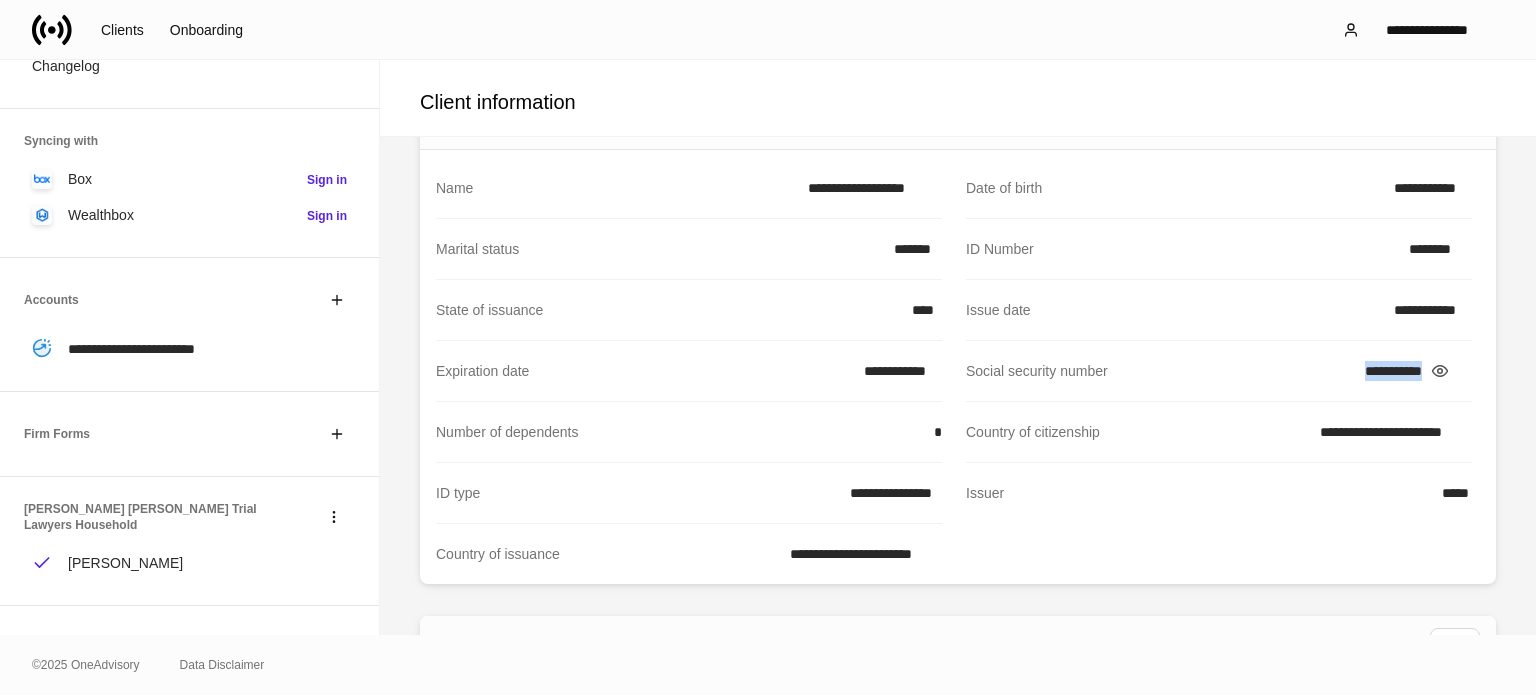drag, startPoint x: 1328, startPoint y: 371, endPoint x: 1434, endPoint y: 367, distance: 106.07545 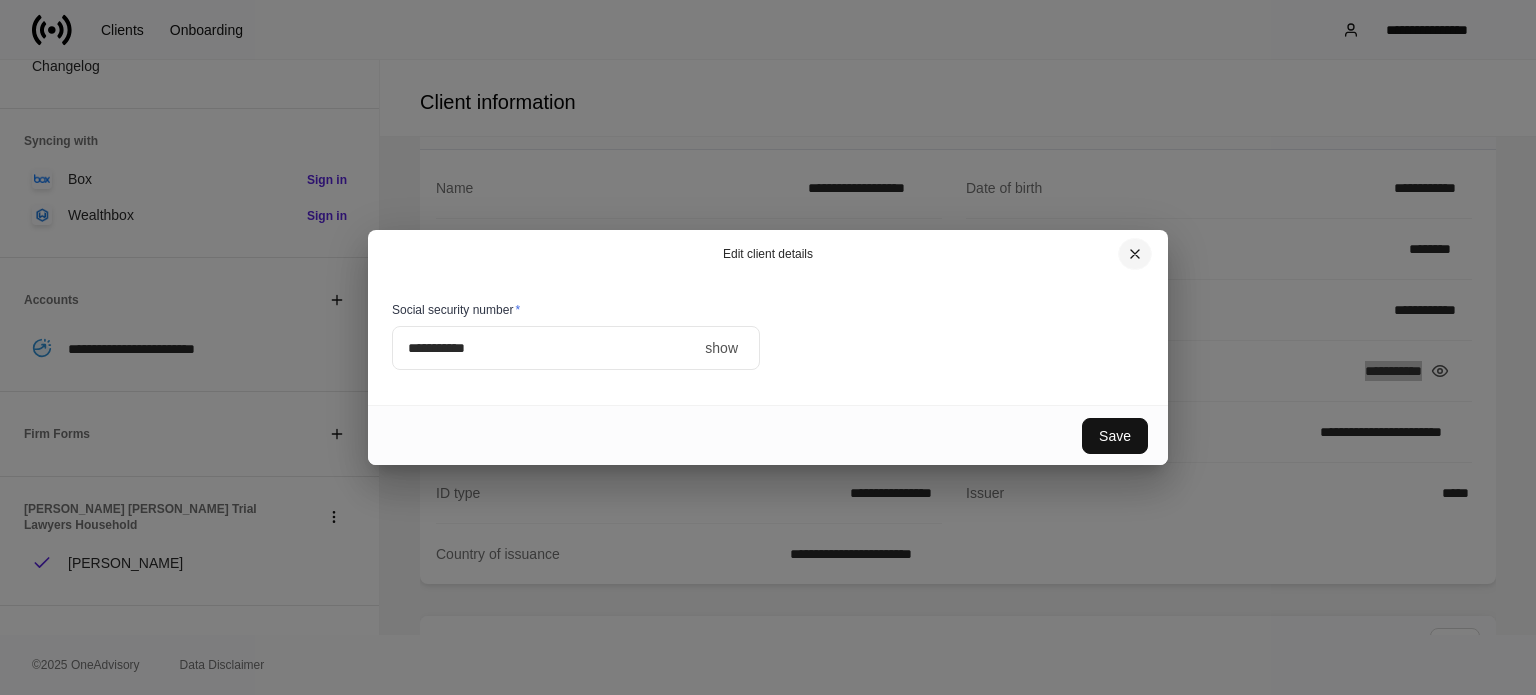 click 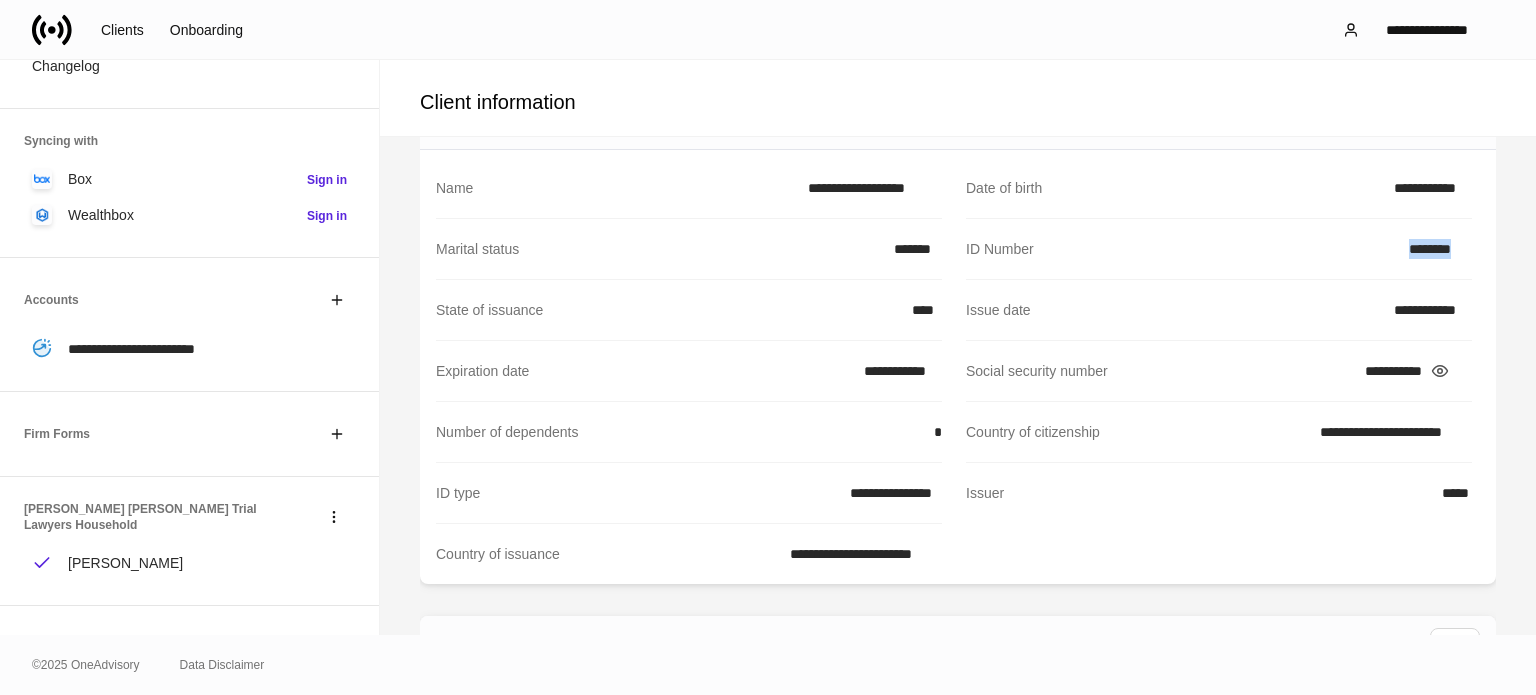 drag, startPoint x: 1420, startPoint y: 247, endPoint x: 1464, endPoint y: 247, distance: 44 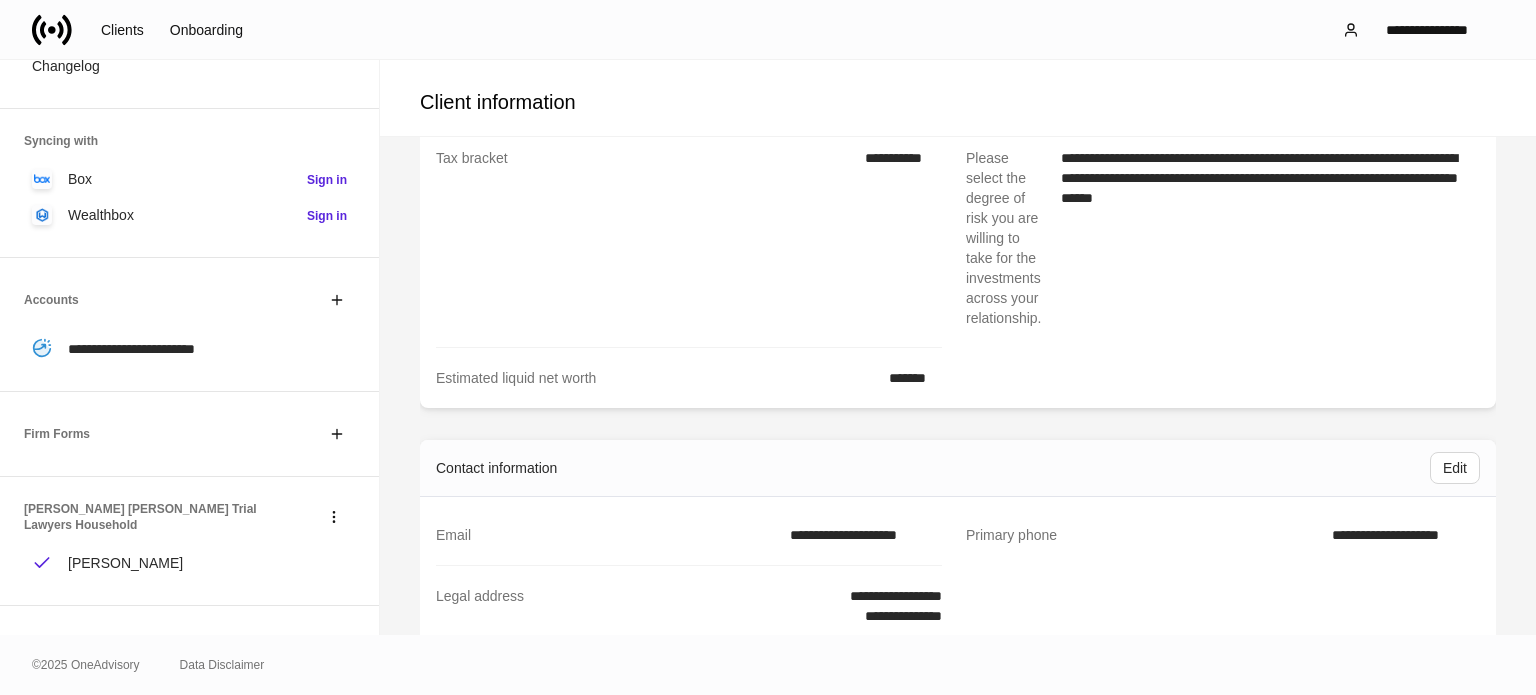 scroll, scrollTop: 1300, scrollLeft: 0, axis: vertical 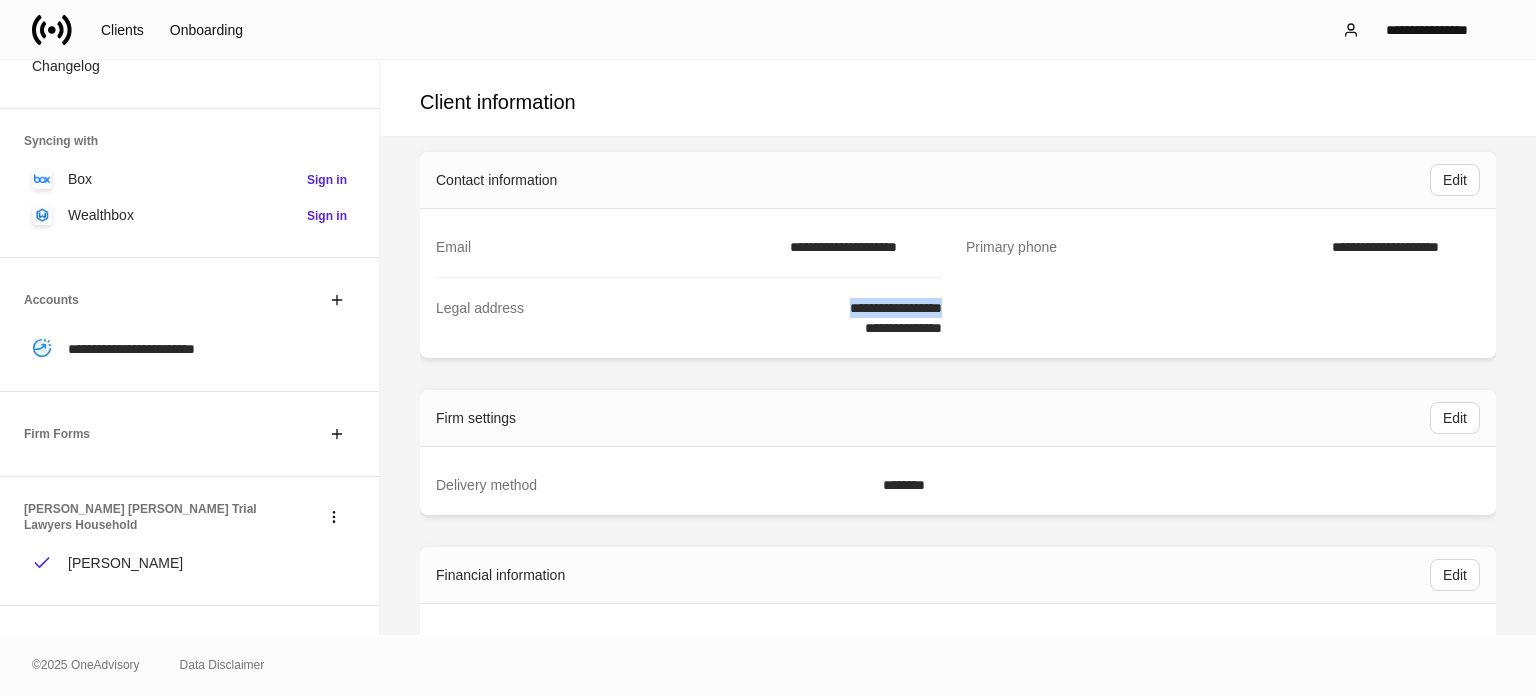 drag, startPoint x: 810, startPoint y: 304, endPoint x: 944, endPoint y: 312, distance: 134.23859 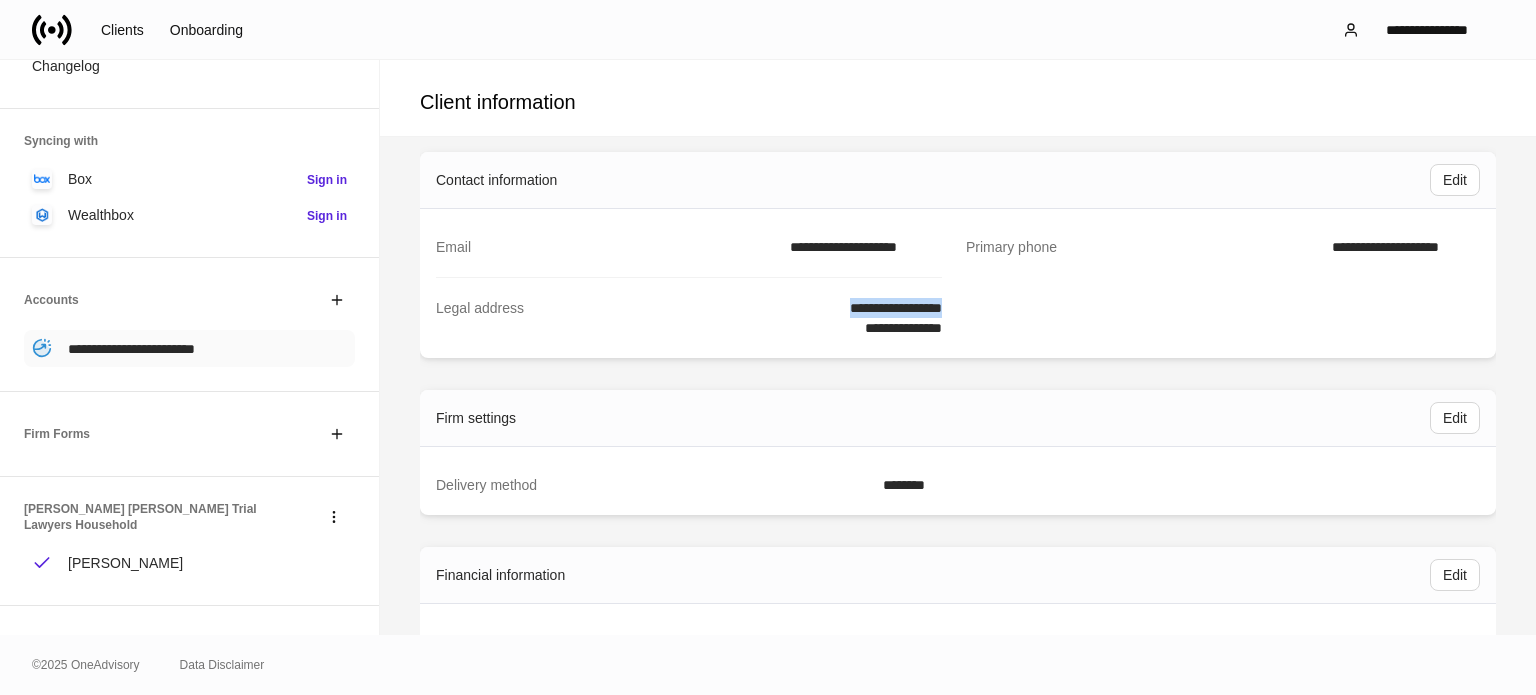 click on "**********" at bounding box center (189, 348) 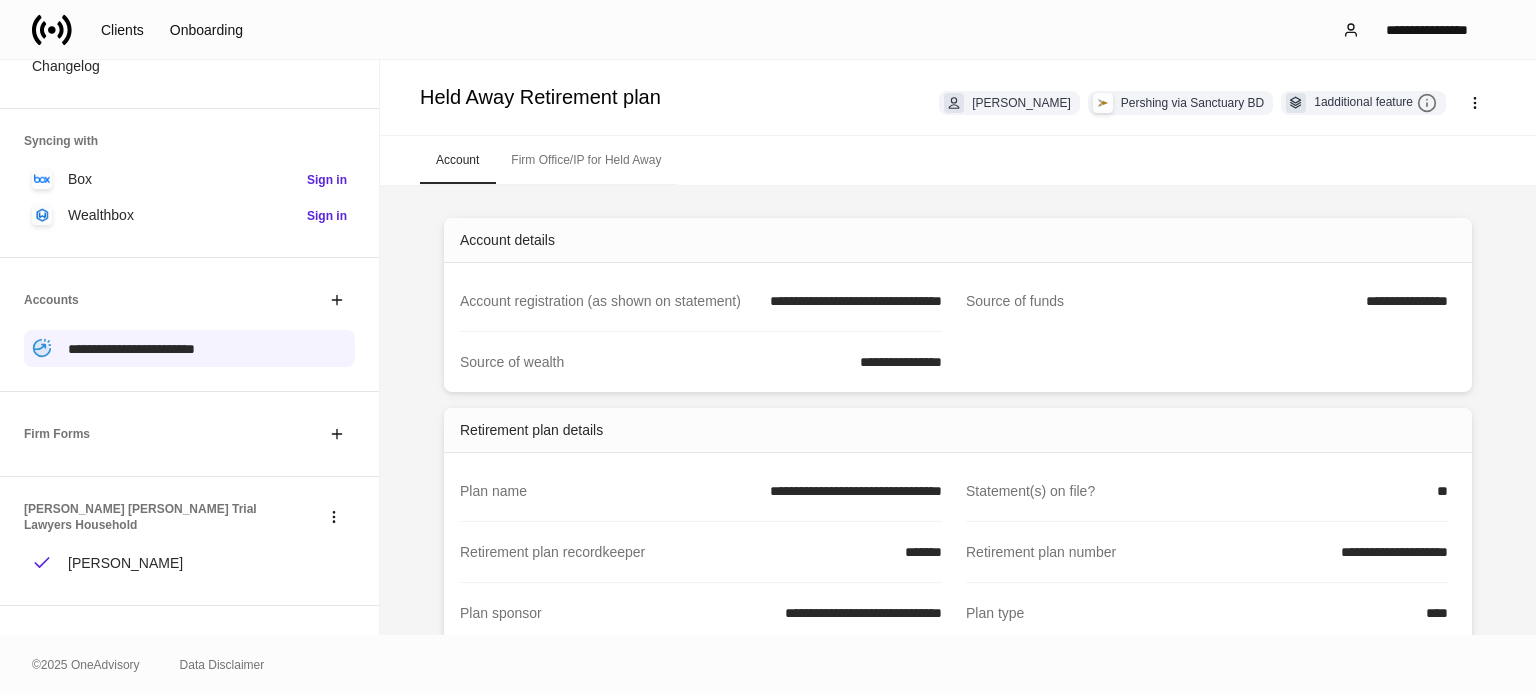 scroll, scrollTop: 0, scrollLeft: 0, axis: both 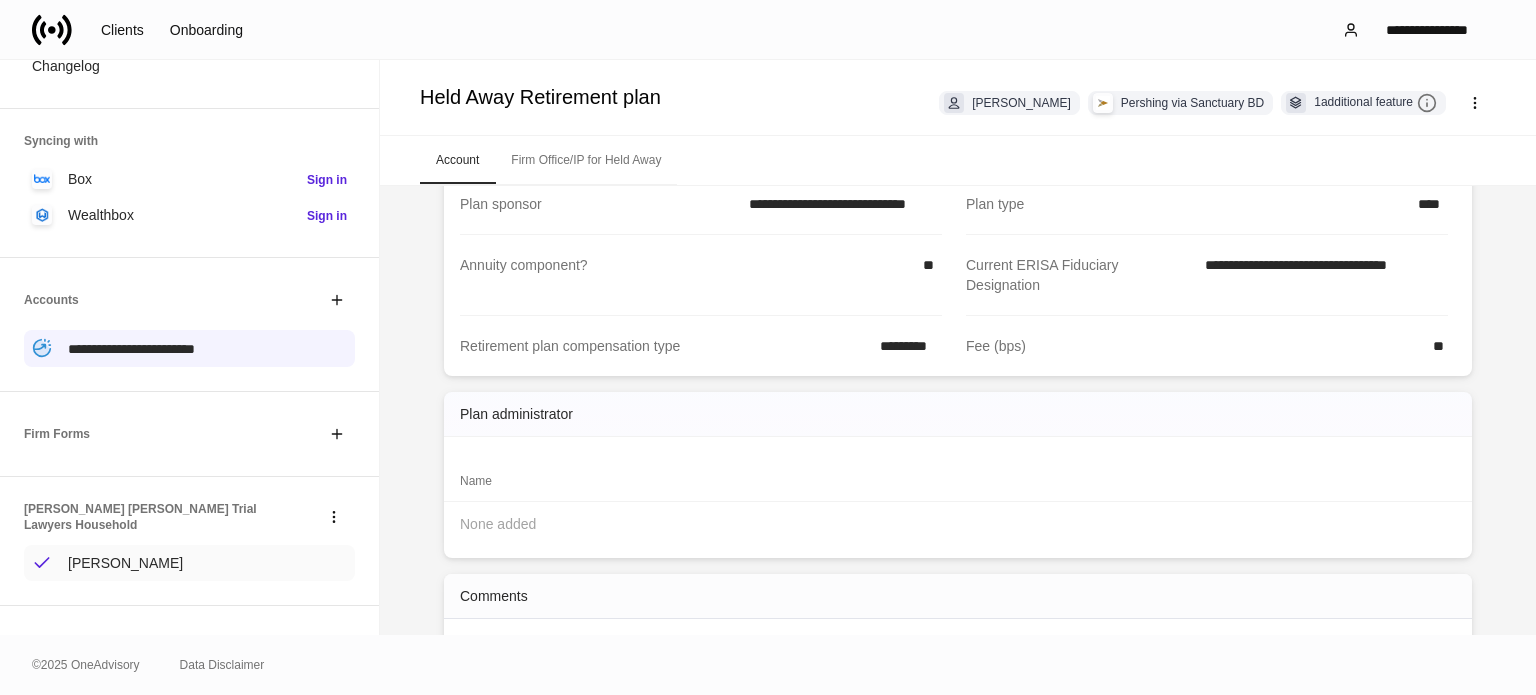 click on "[PERSON_NAME]" at bounding box center [189, 563] 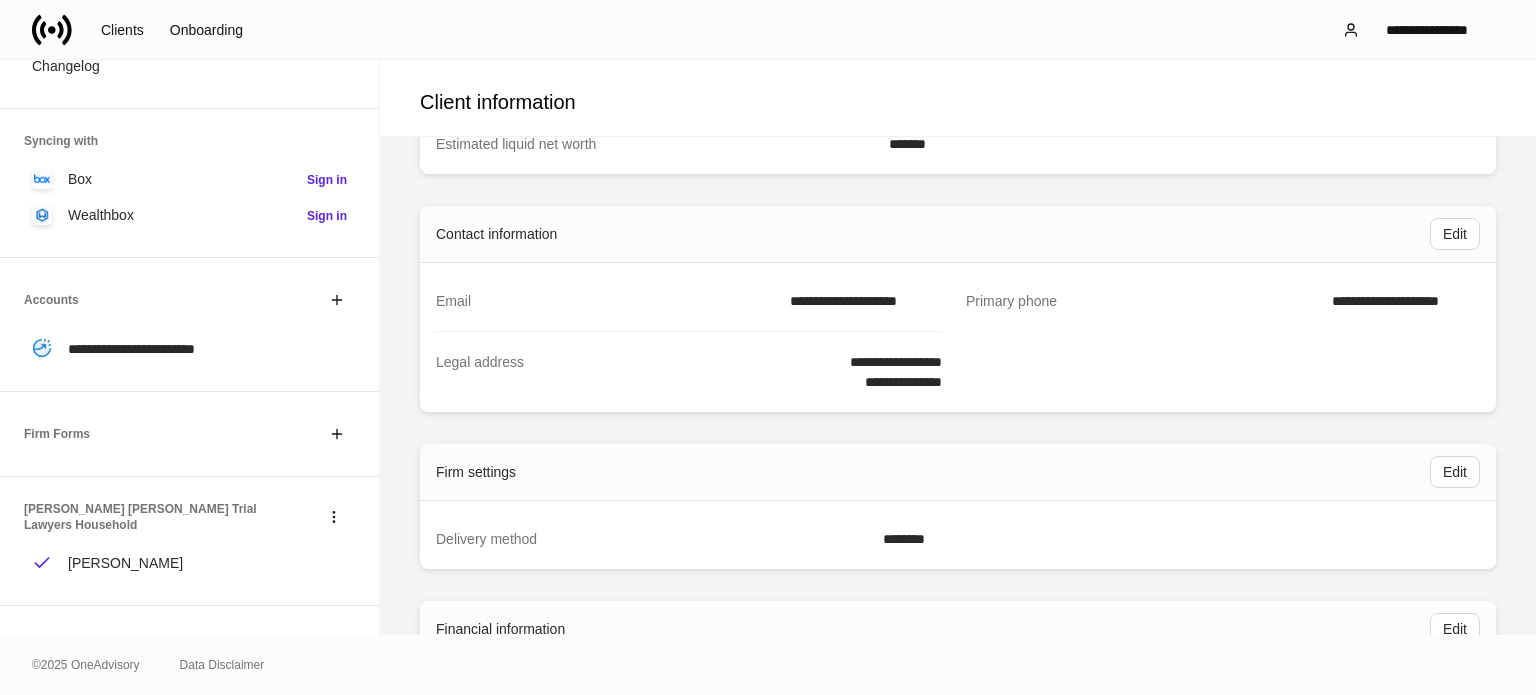scroll, scrollTop: 1400, scrollLeft: 0, axis: vertical 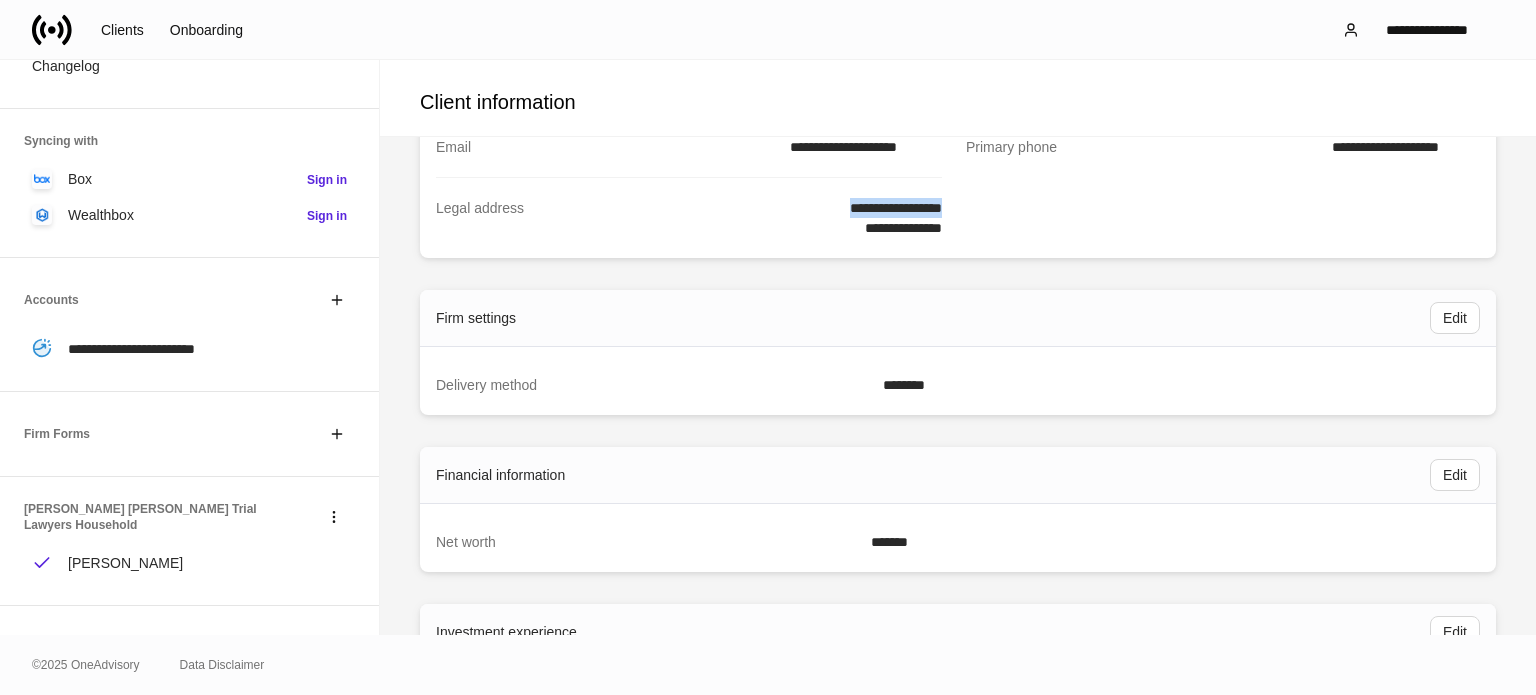 drag, startPoint x: 800, startPoint y: 203, endPoint x: 946, endPoint y: 207, distance: 146.05478 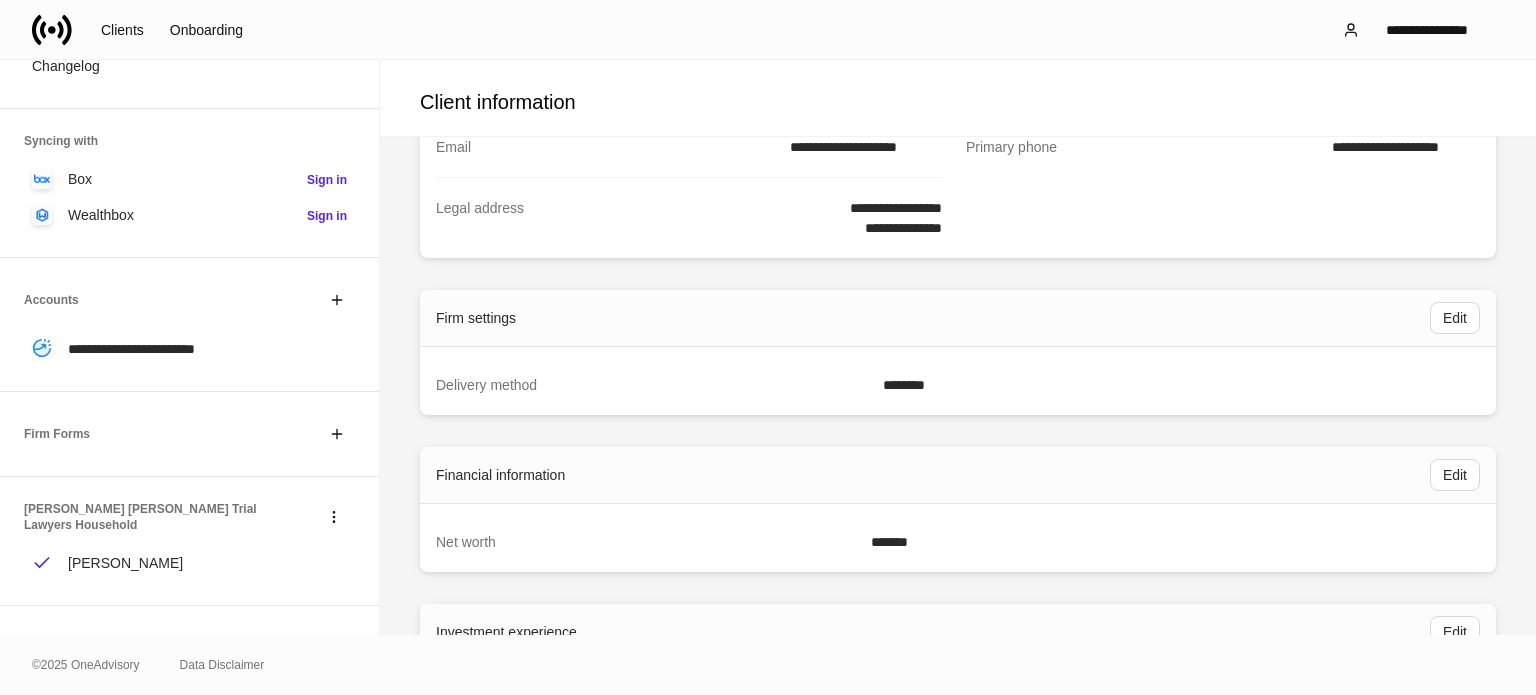 click on "**********" at bounding box center (903, 228) 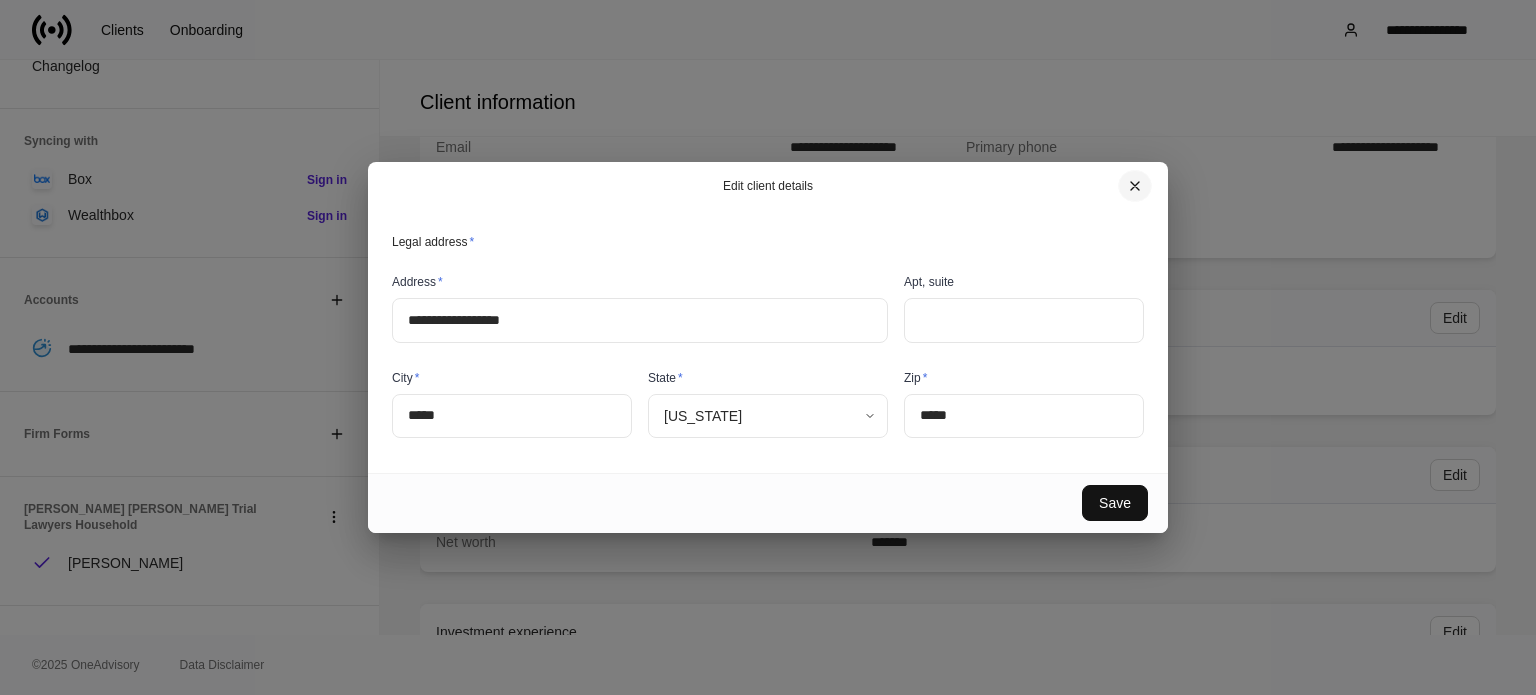 click at bounding box center [1135, 186] 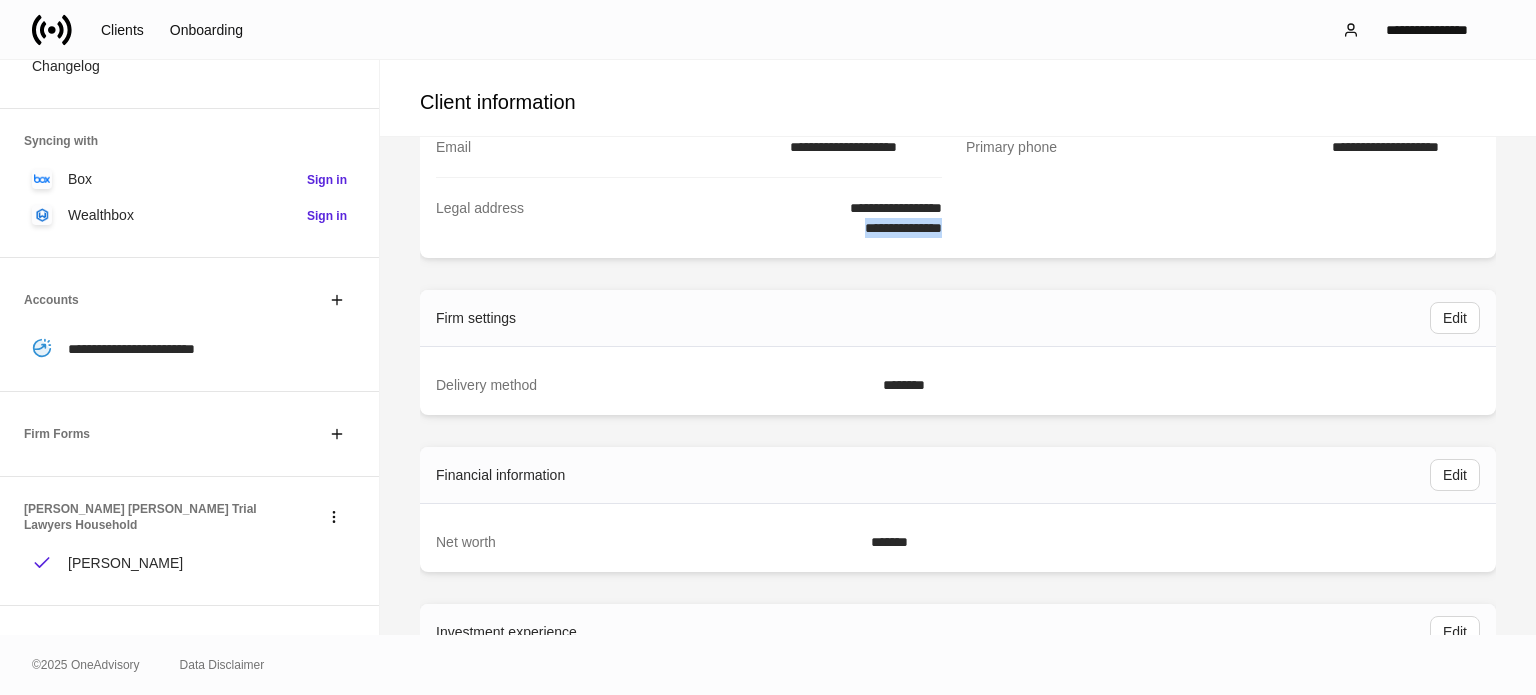 drag, startPoint x: 804, startPoint y: 225, endPoint x: 956, endPoint y: 235, distance: 152.3286 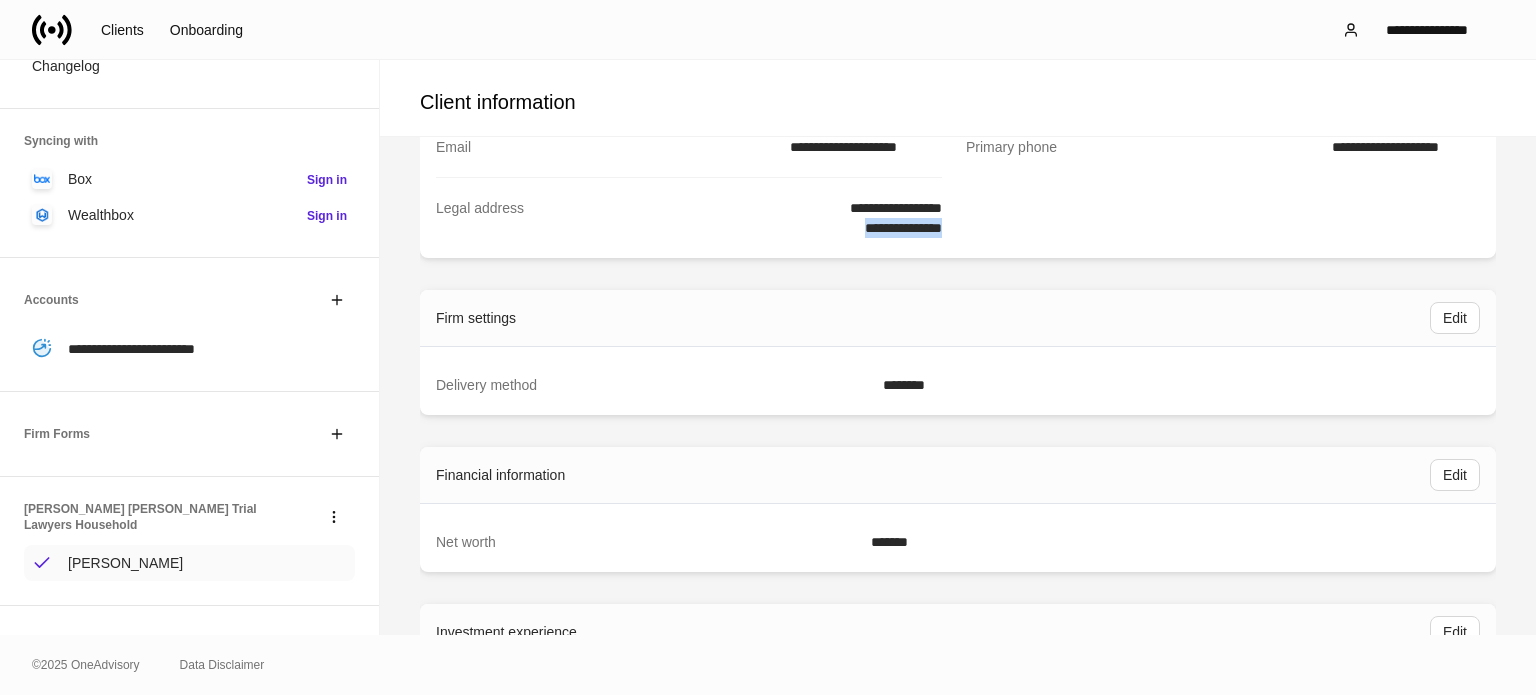 click on "[PERSON_NAME]" at bounding box center [125, 563] 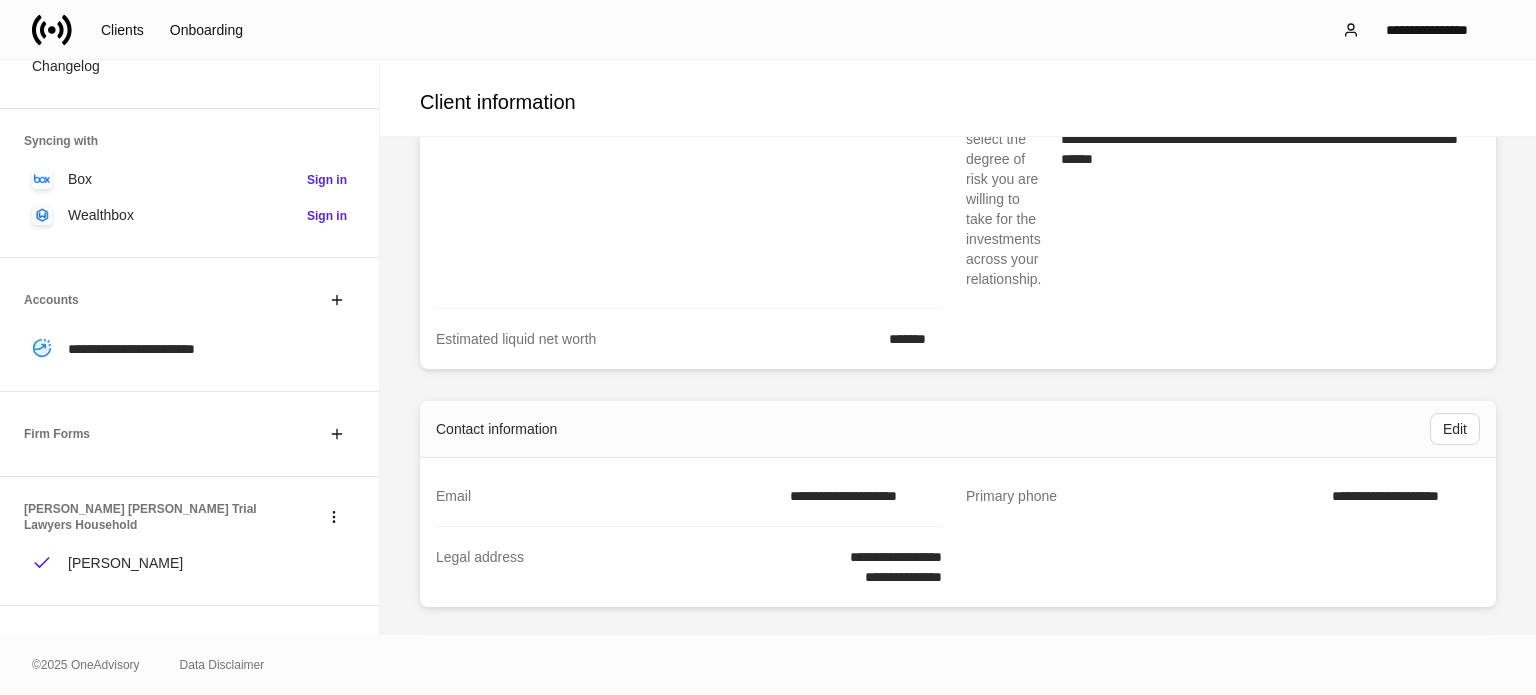 scroll, scrollTop: 1300, scrollLeft: 0, axis: vertical 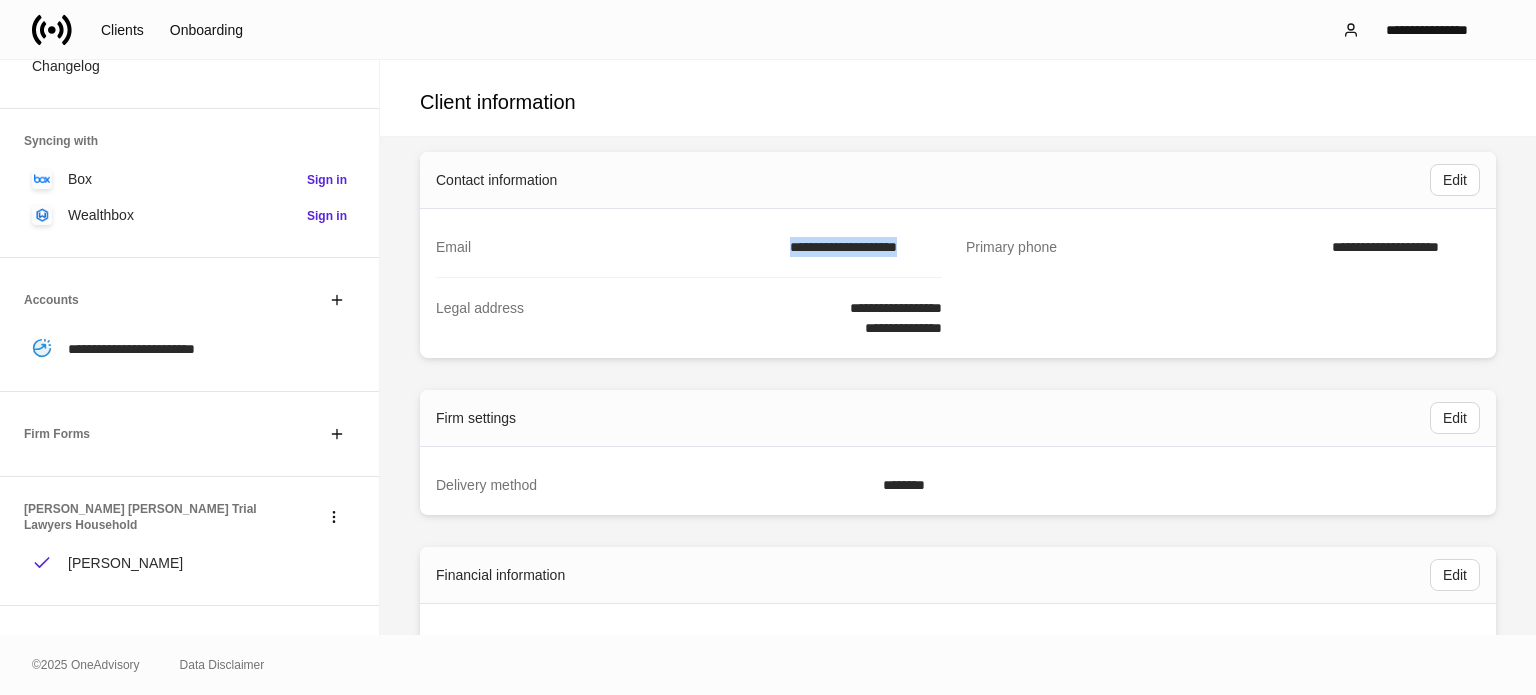 drag, startPoint x: 733, startPoint y: 247, endPoint x: 943, endPoint y: 247, distance: 210 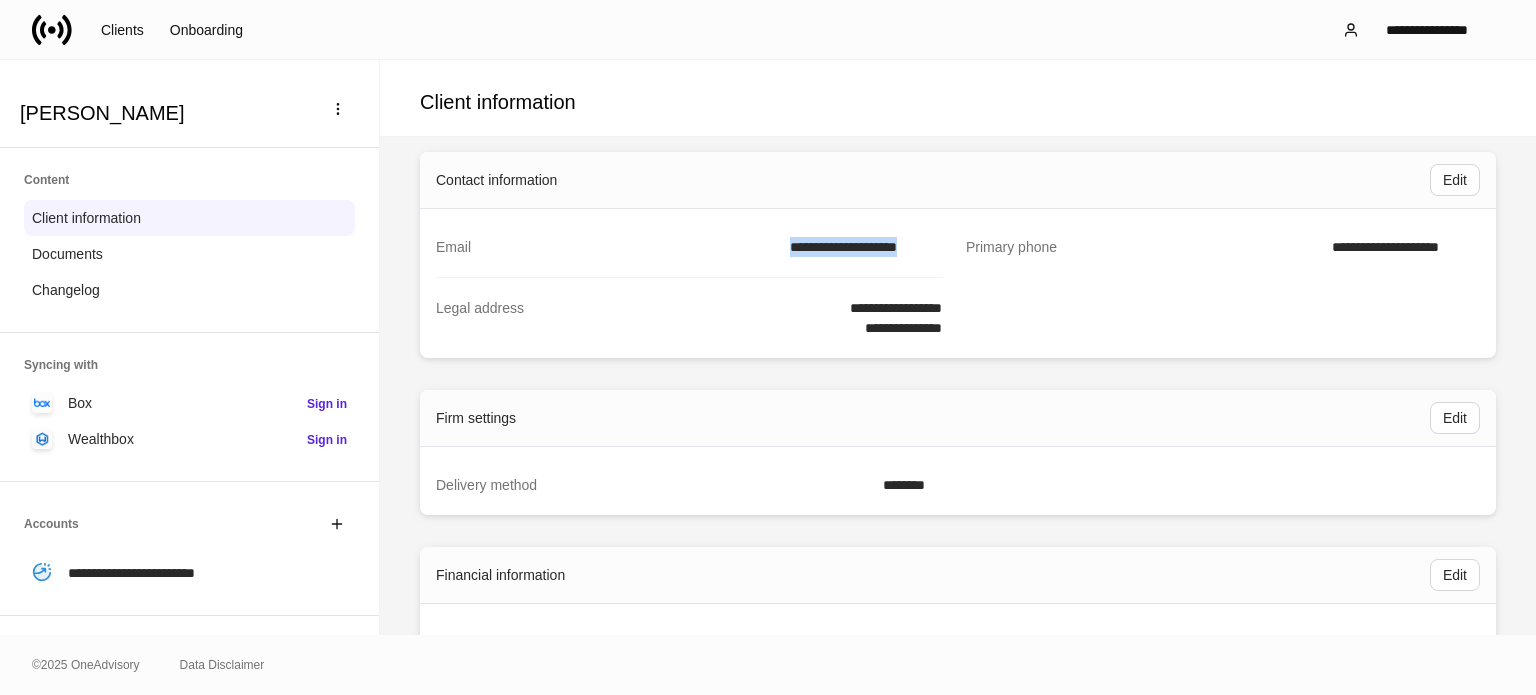scroll, scrollTop: 224, scrollLeft: 0, axis: vertical 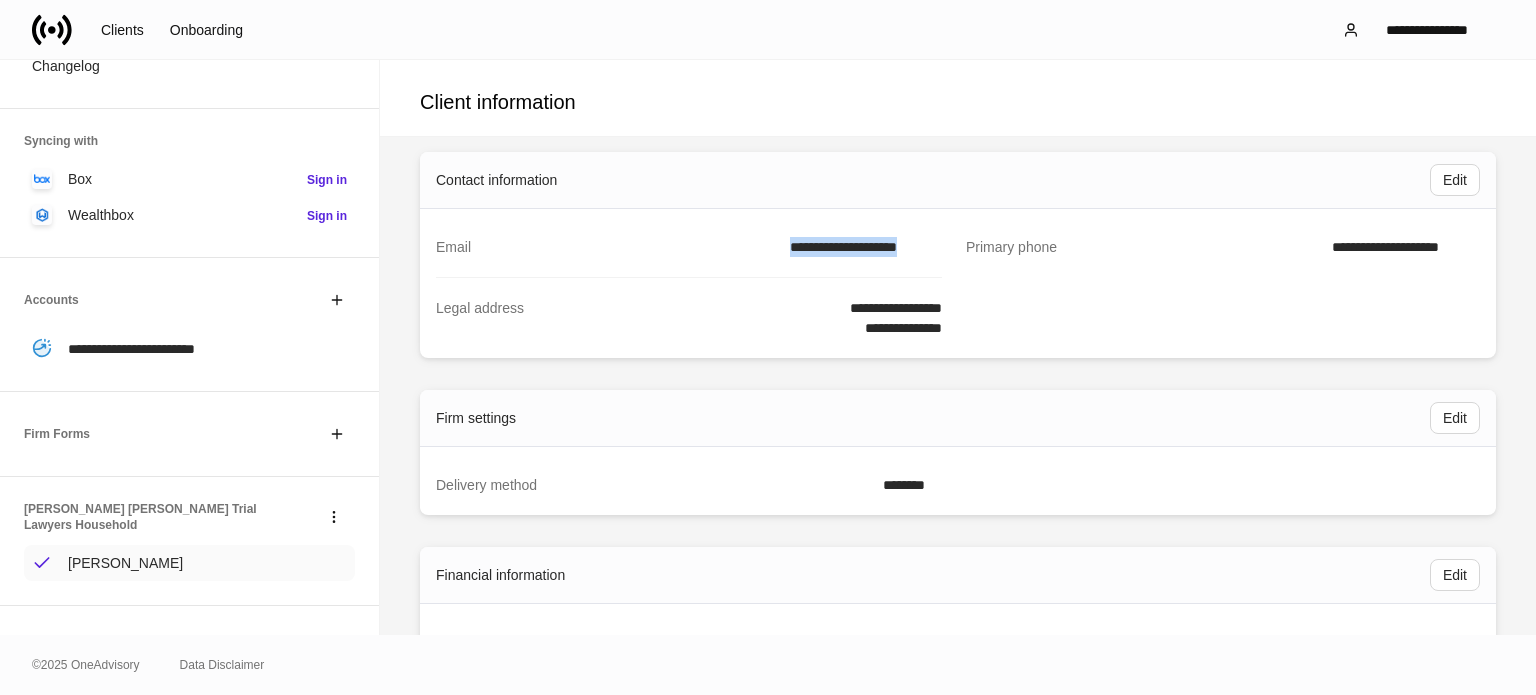 click on "[PERSON_NAME]" at bounding box center [189, 563] 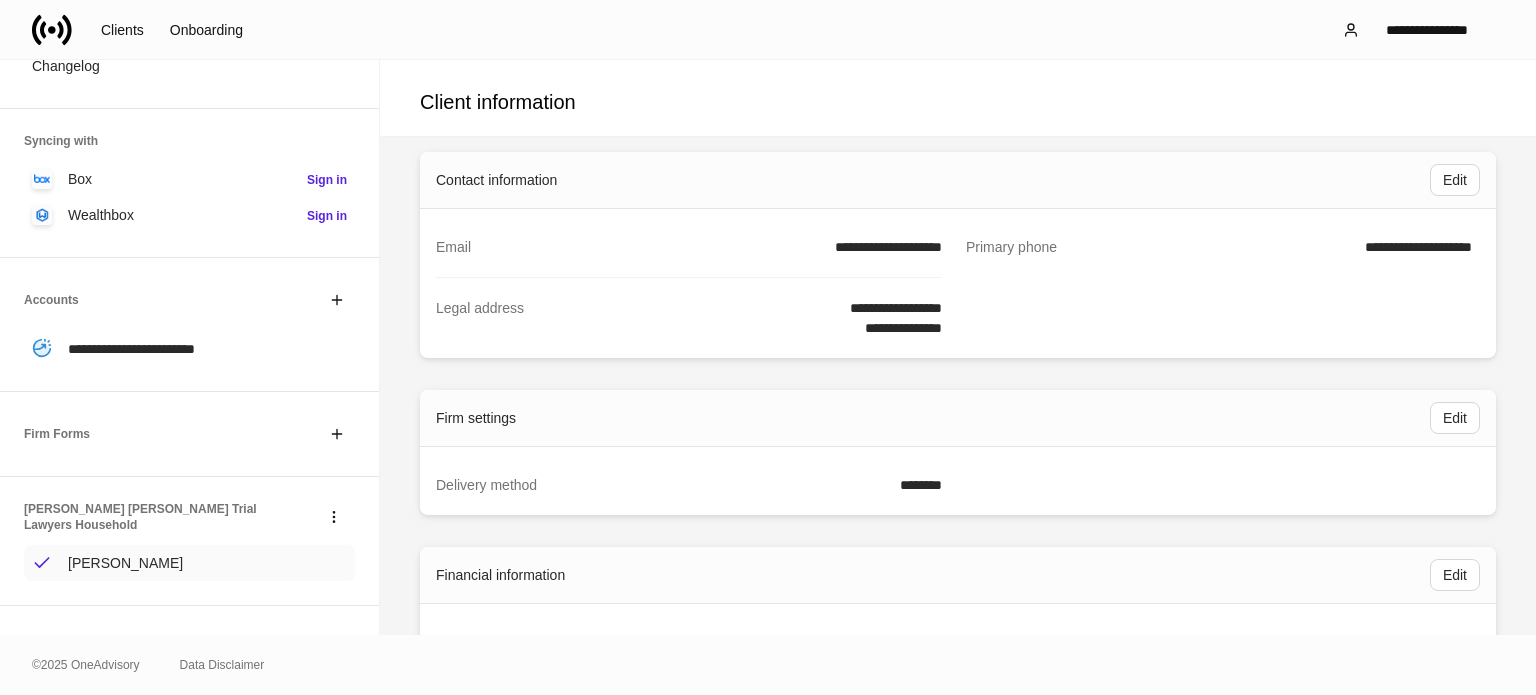 scroll, scrollTop: 0, scrollLeft: 0, axis: both 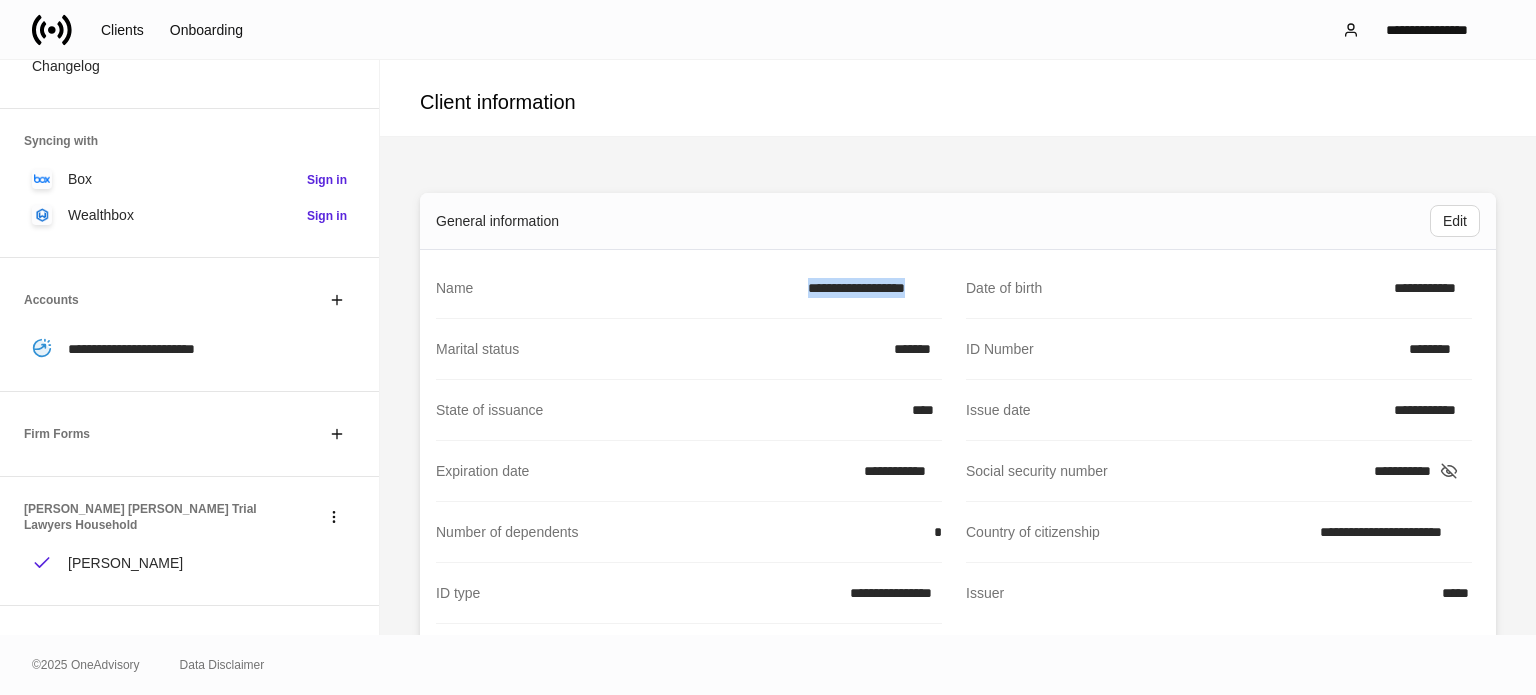 drag, startPoint x: 771, startPoint y: 285, endPoint x: 952, endPoint y: 283, distance: 181.01105 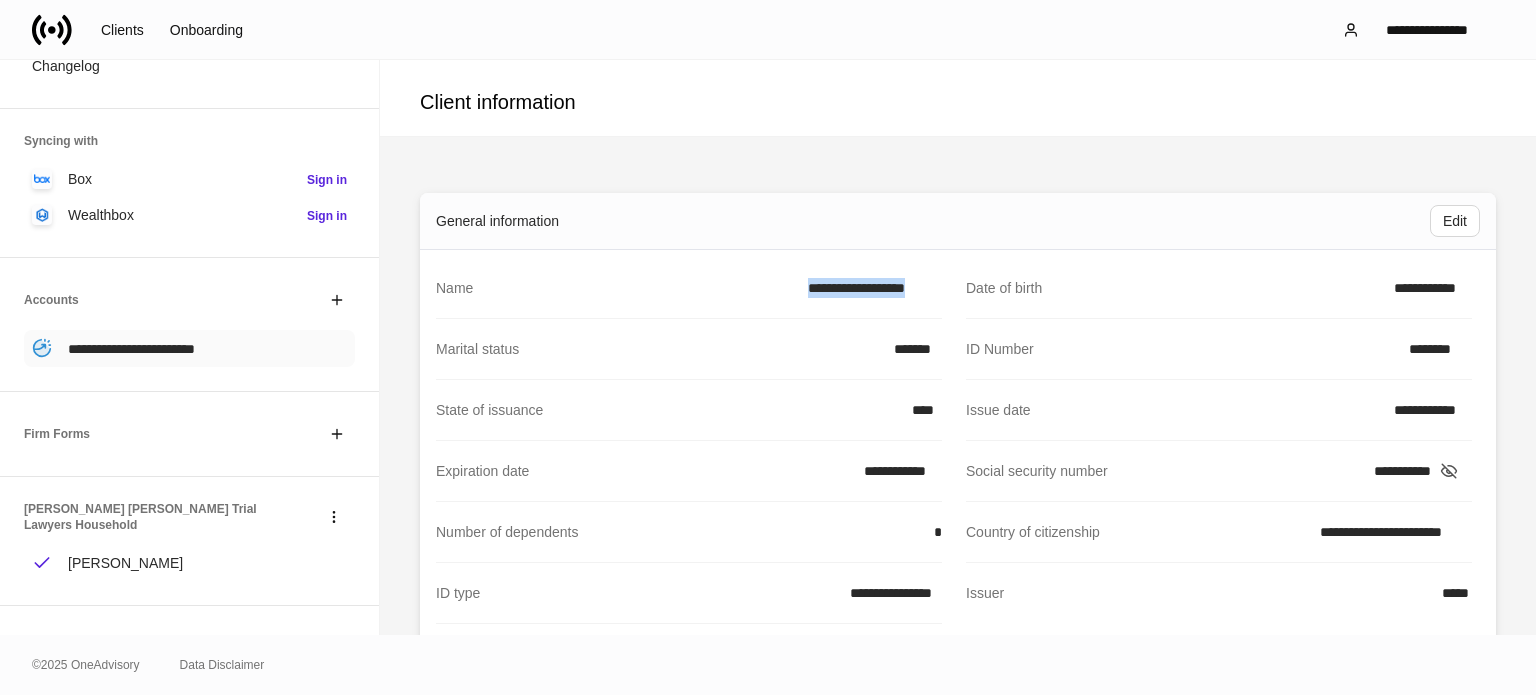 click on "**********" at bounding box center [131, 349] 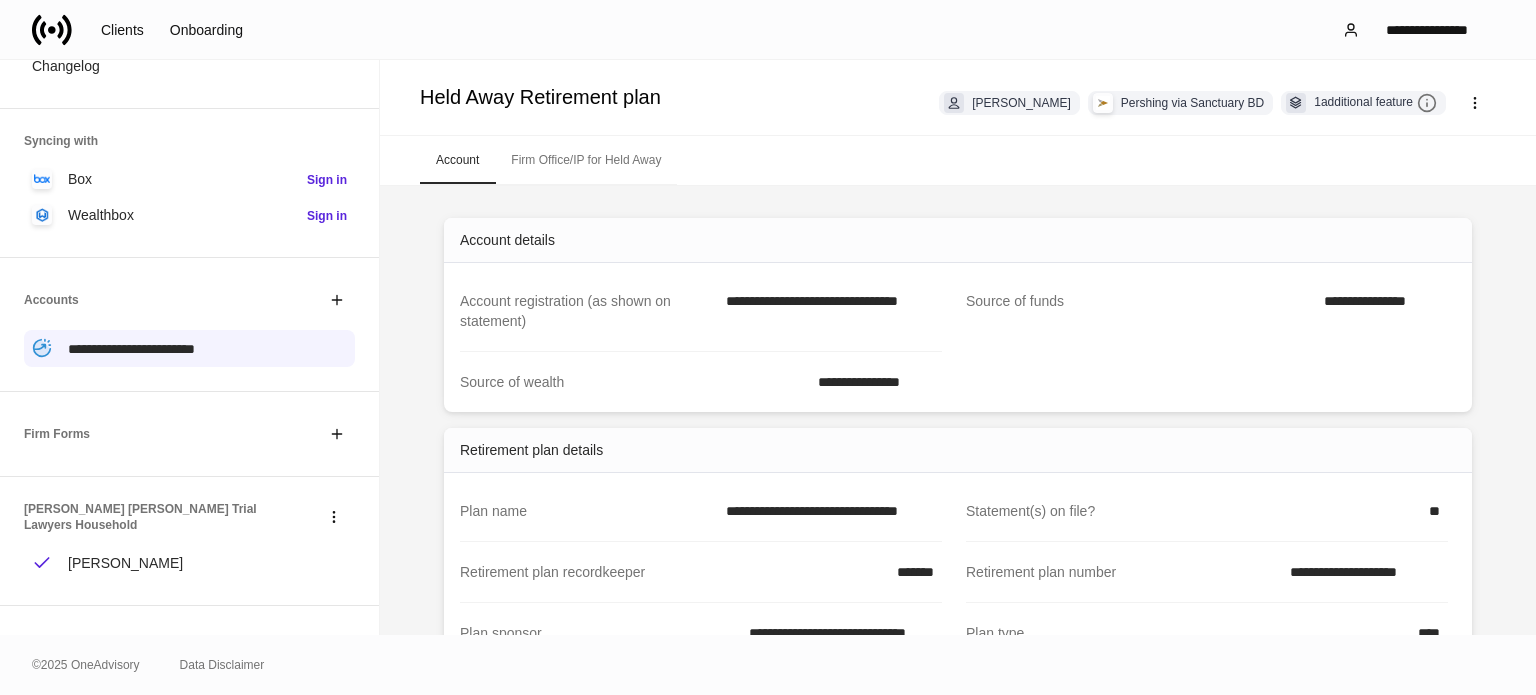click on "Firm Office/IP for Held Away" at bounding box center (586, 160) 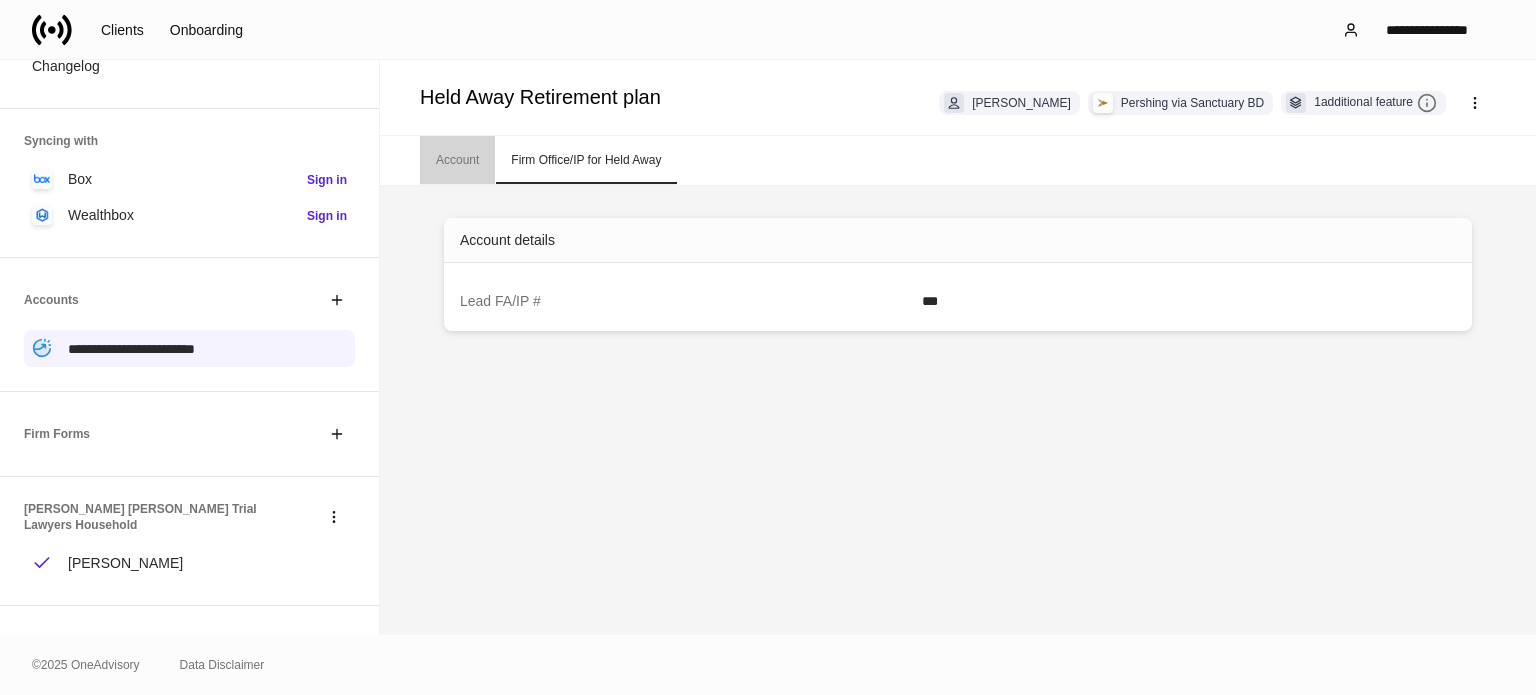 click on "Account" at bounding box center (457, 160) 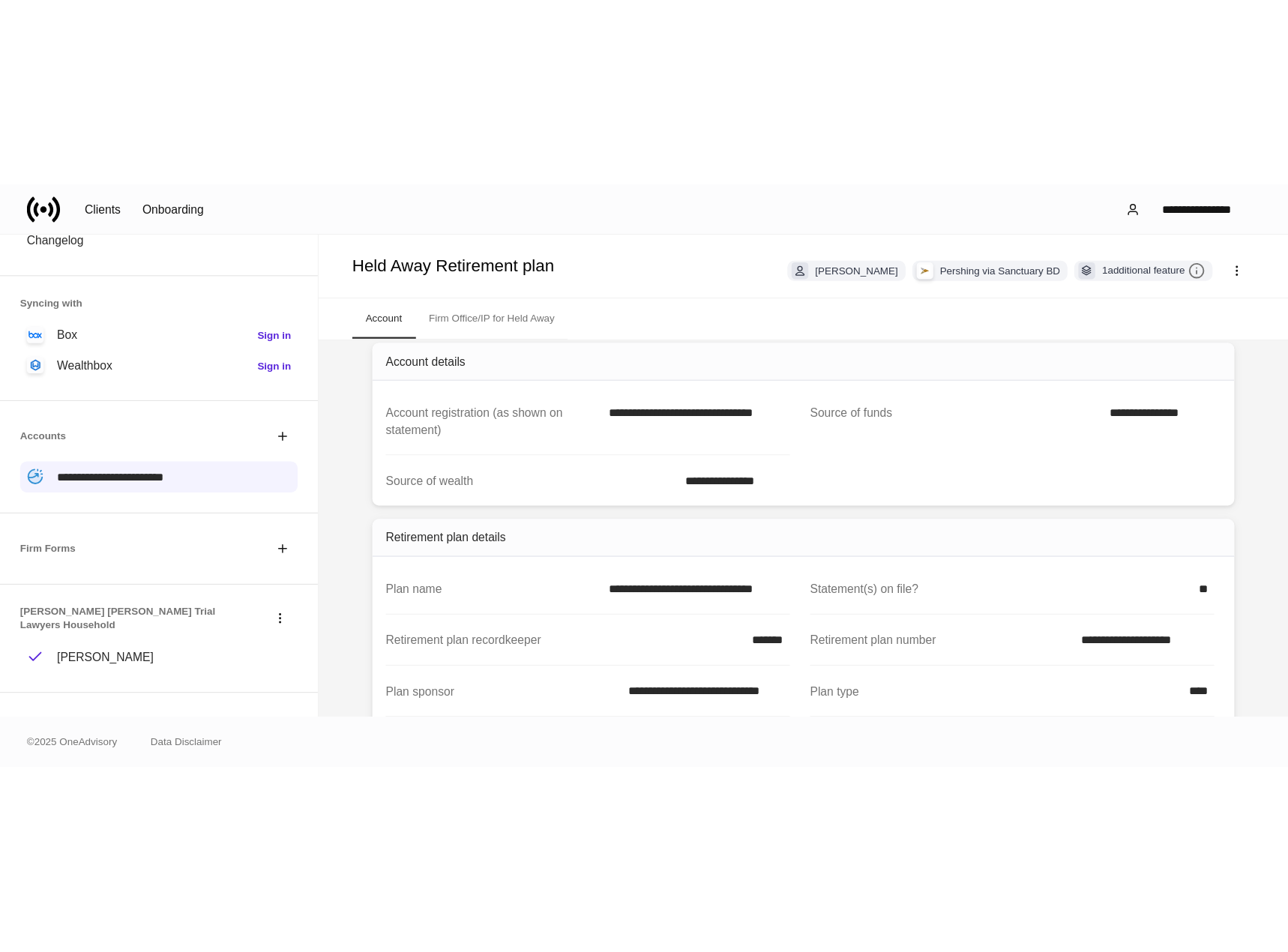 scroll, scrollTop: 247, scrollLeft: 0, axis: vertical 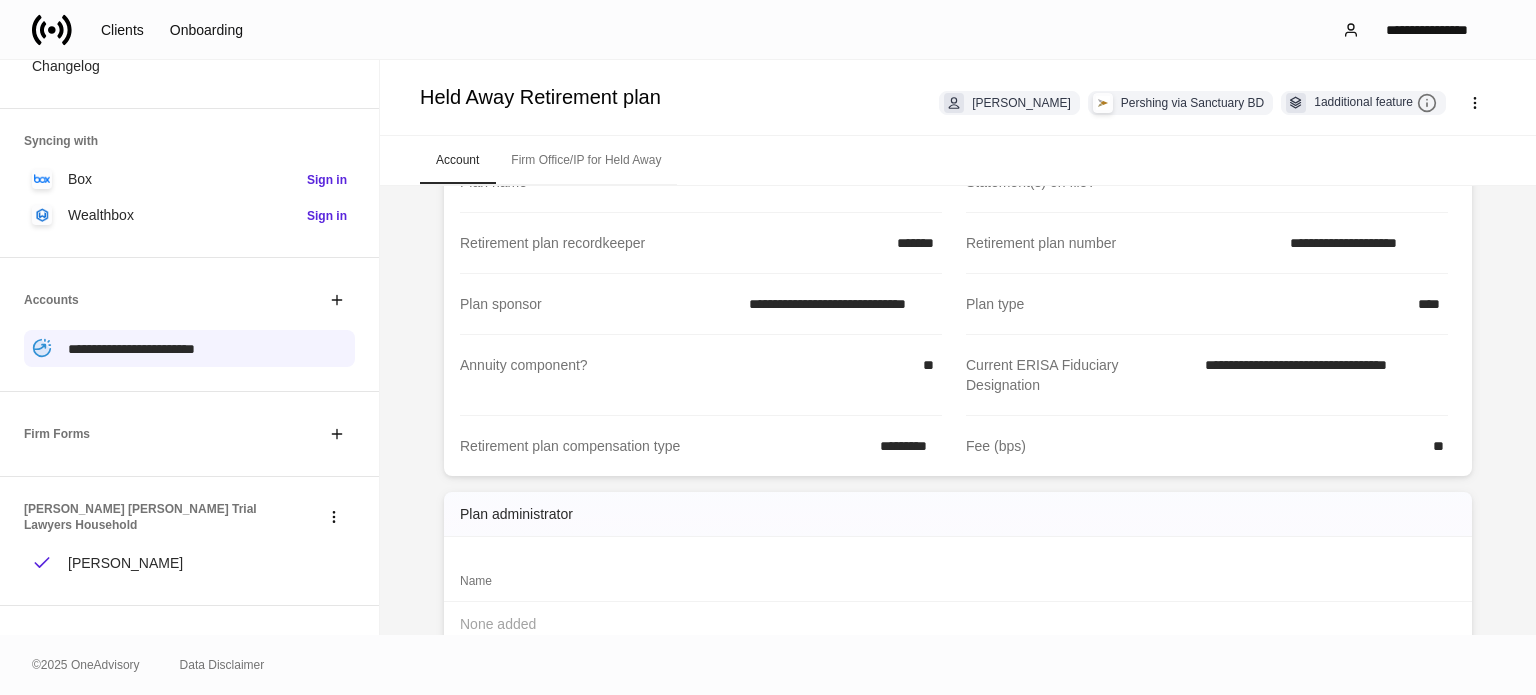 click 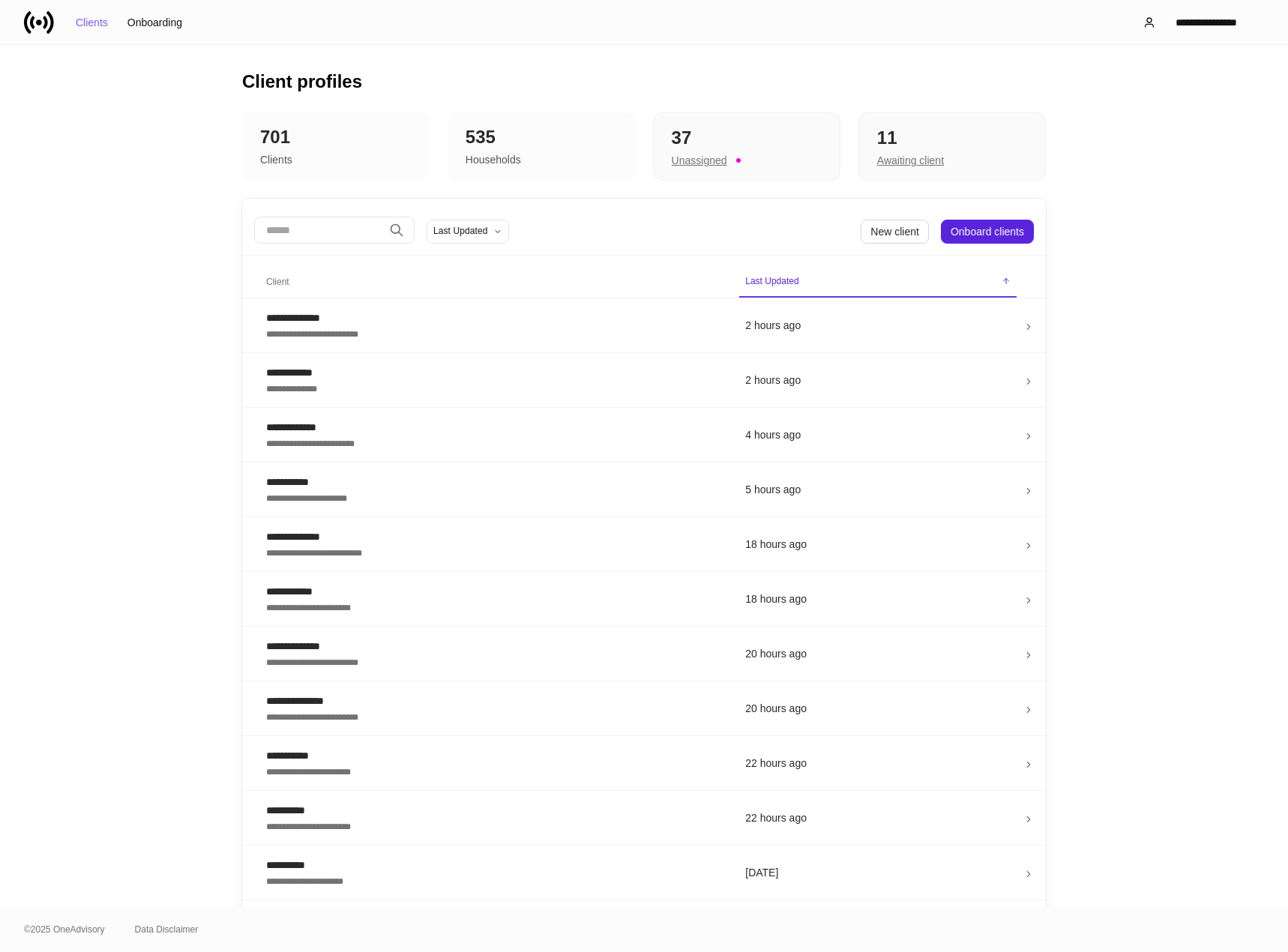 scroll, scrollTop: 0, scrollLeft: 0, axis: both 